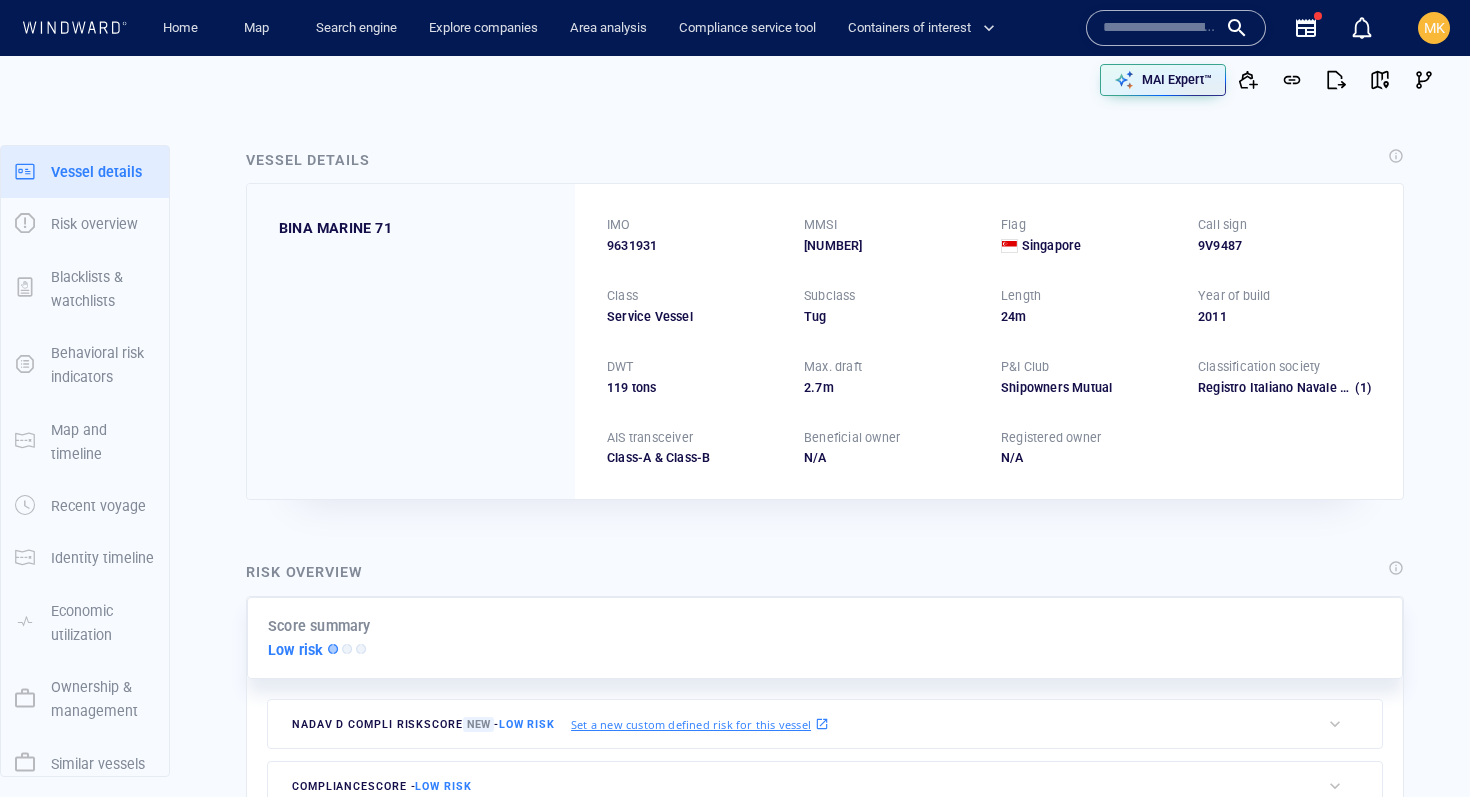 scroll, scrollTop: 0, scrollLeft: 0, axis: both 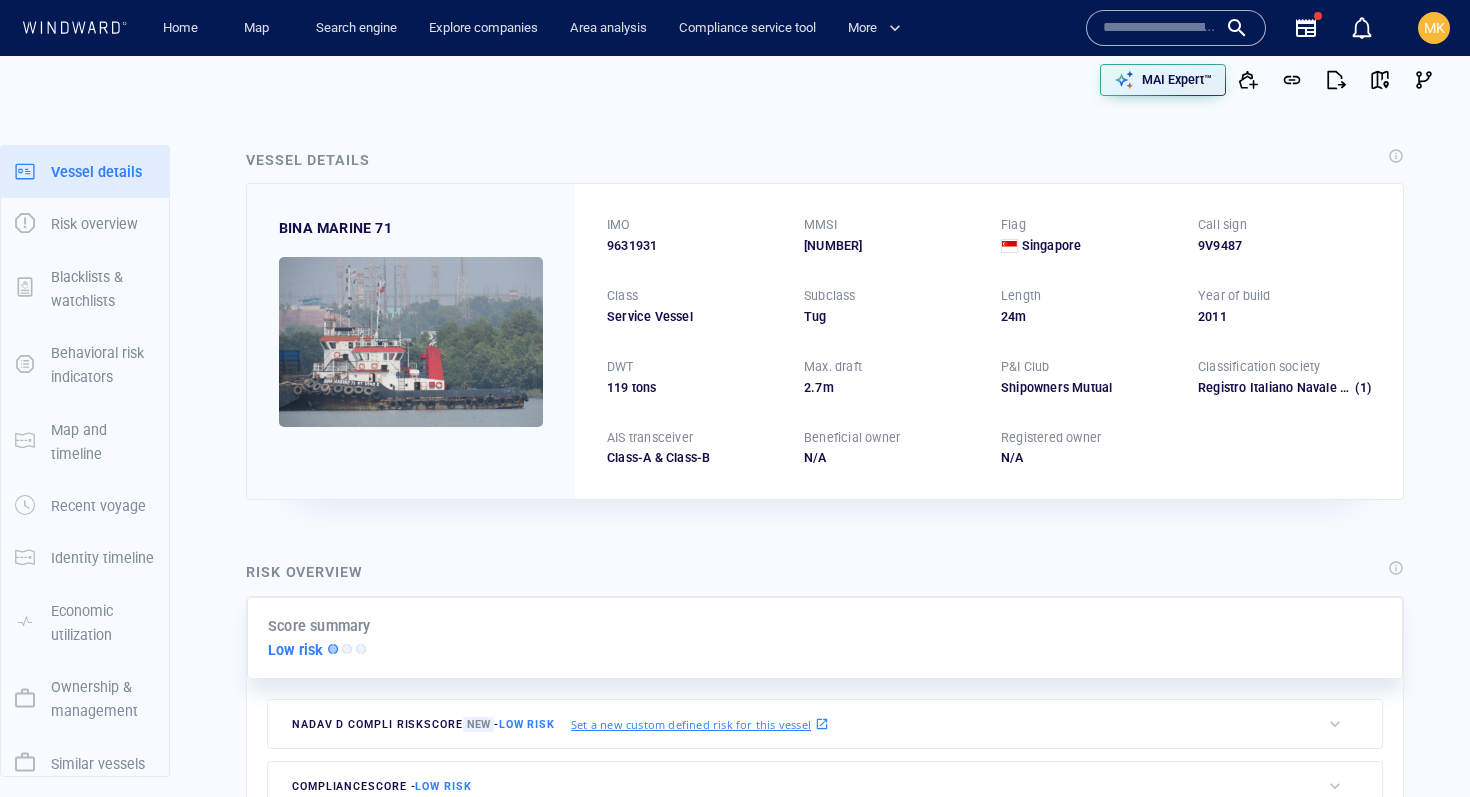 click at bounding box center [1160, 28] 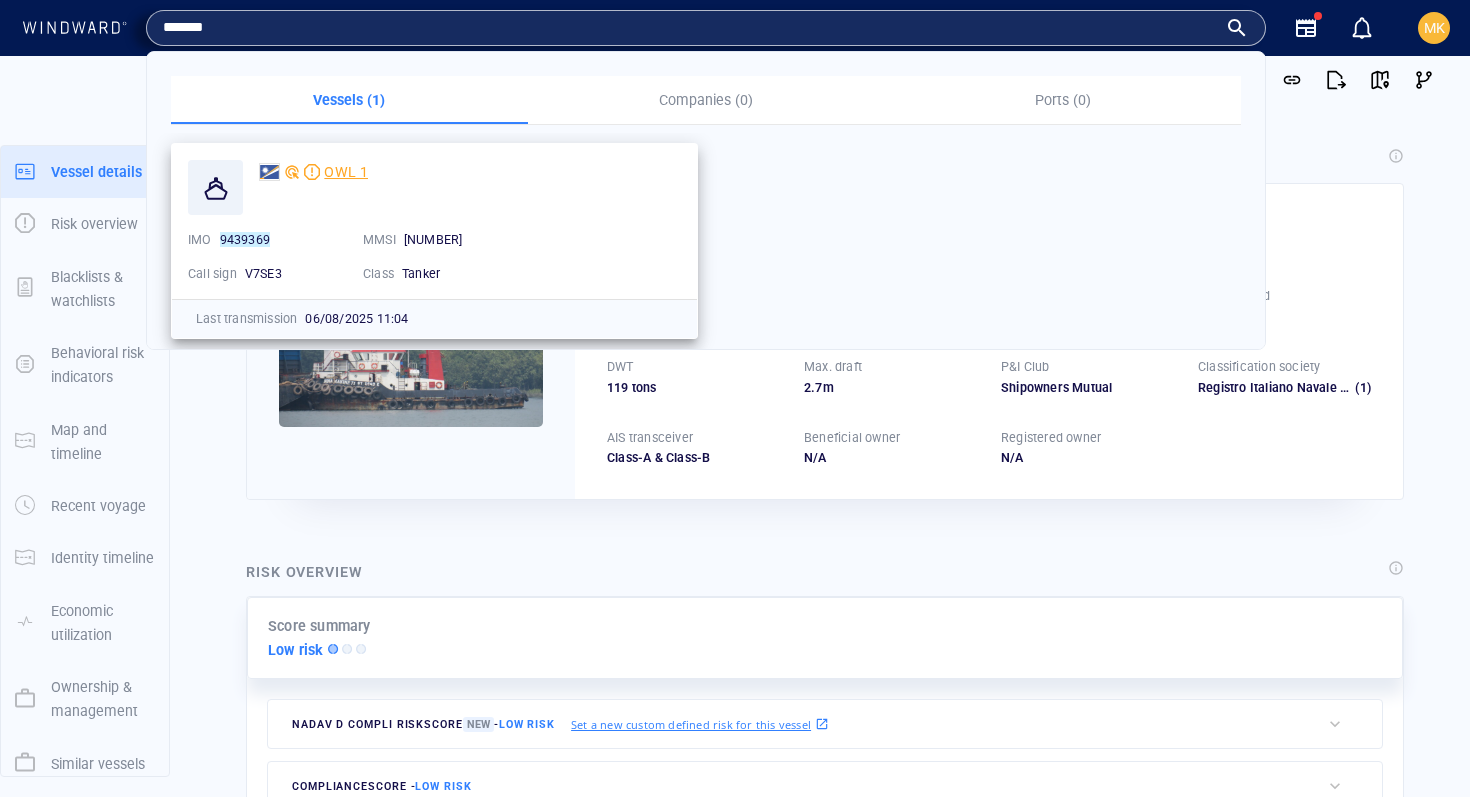 type on "*******" 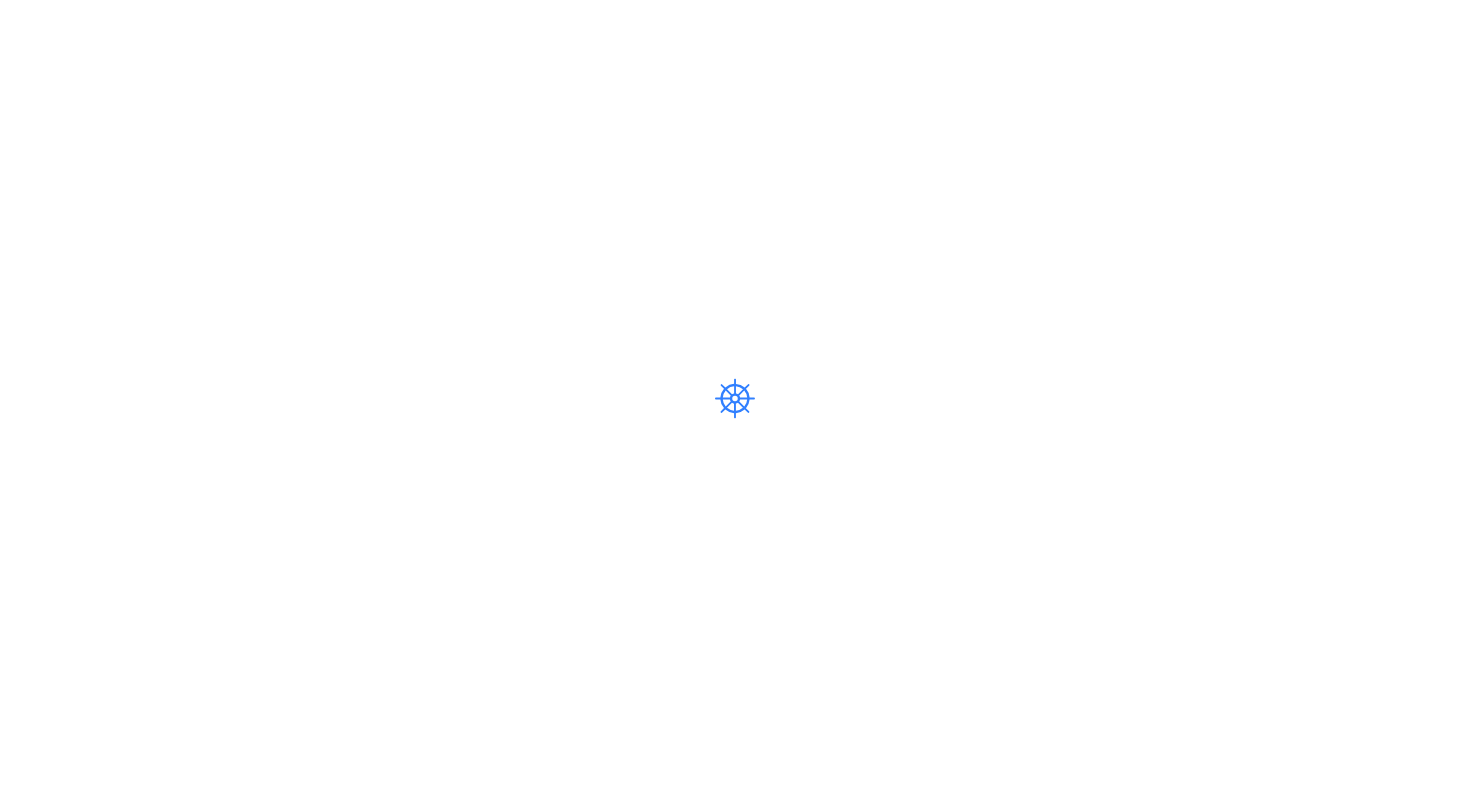 scroll, scrollTop: 0, scrollLeft: 0, axis: both 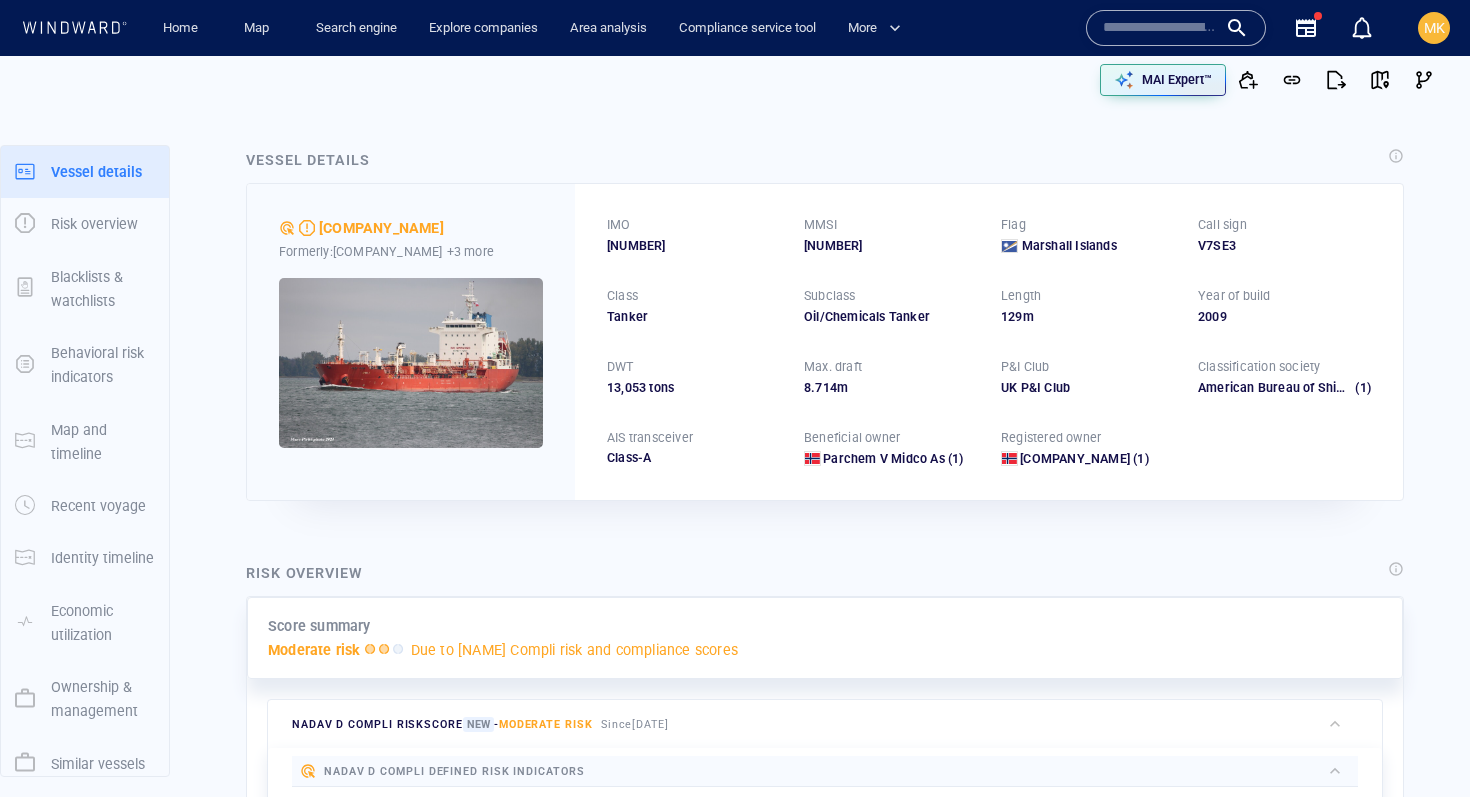 click on "[NUMBER]" at bounding box center (636, 246) 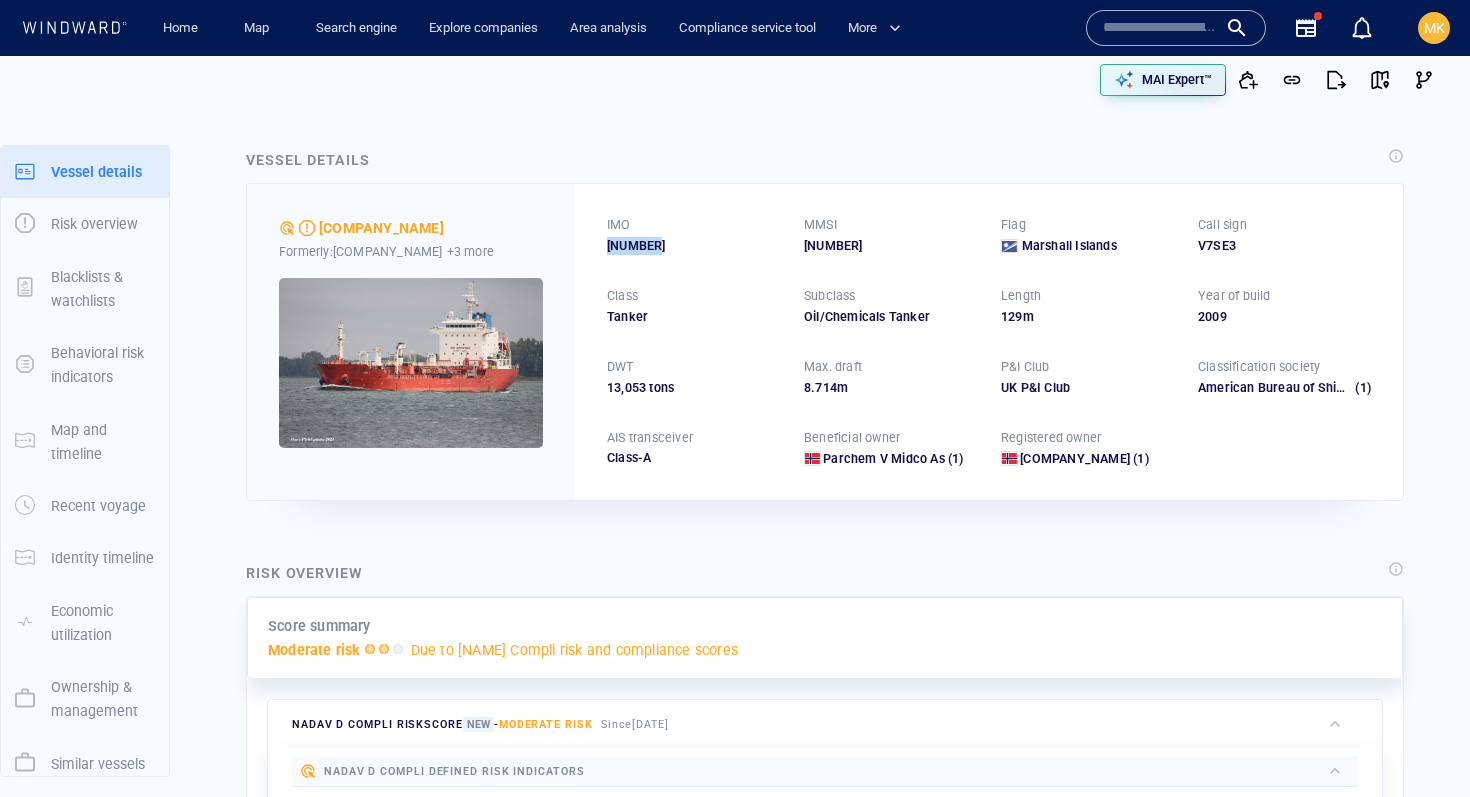 click on "9439369" at bounding box center [636, 246] 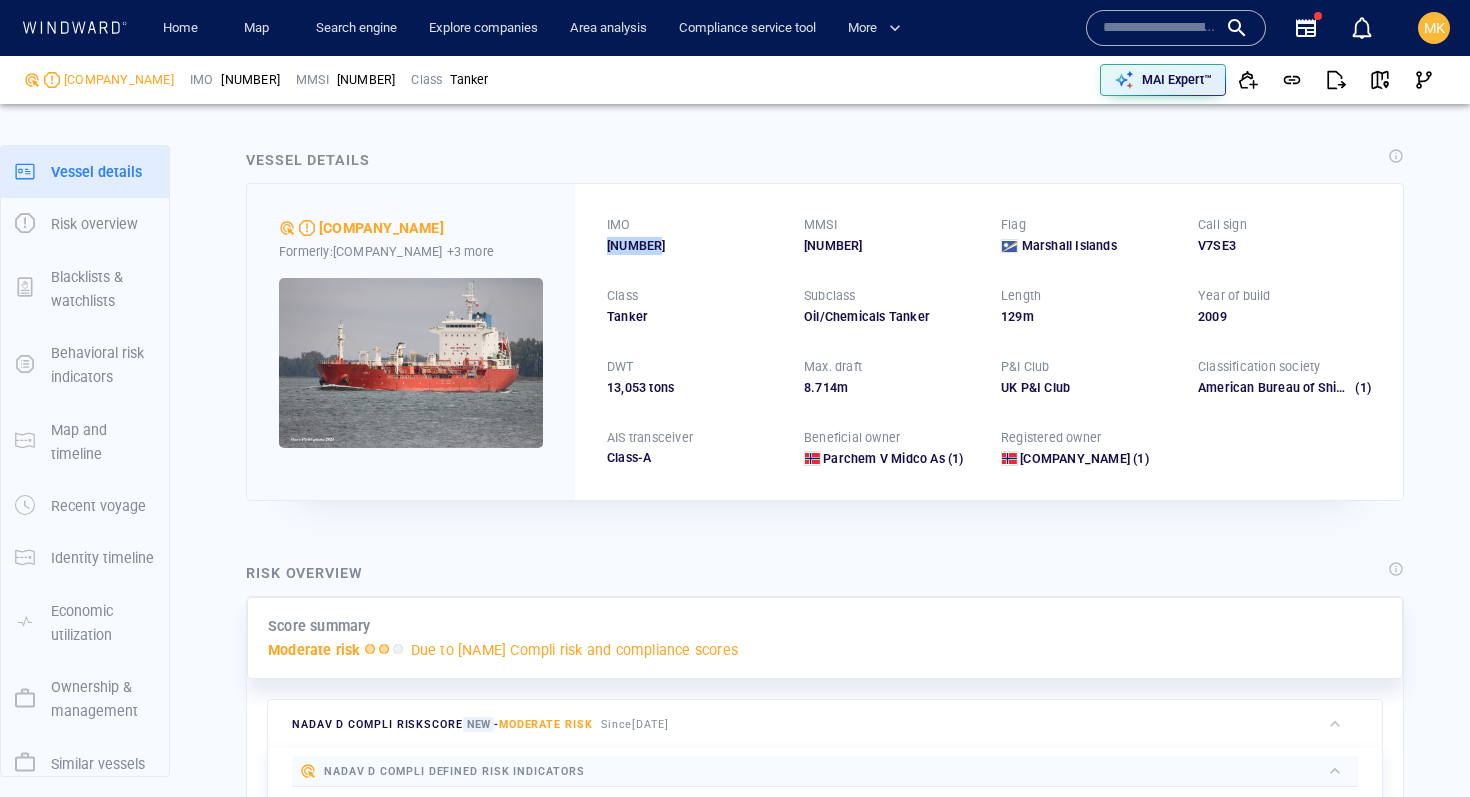 scroll, scrollTop: 343, scrollLeft: 0, axis: vertical 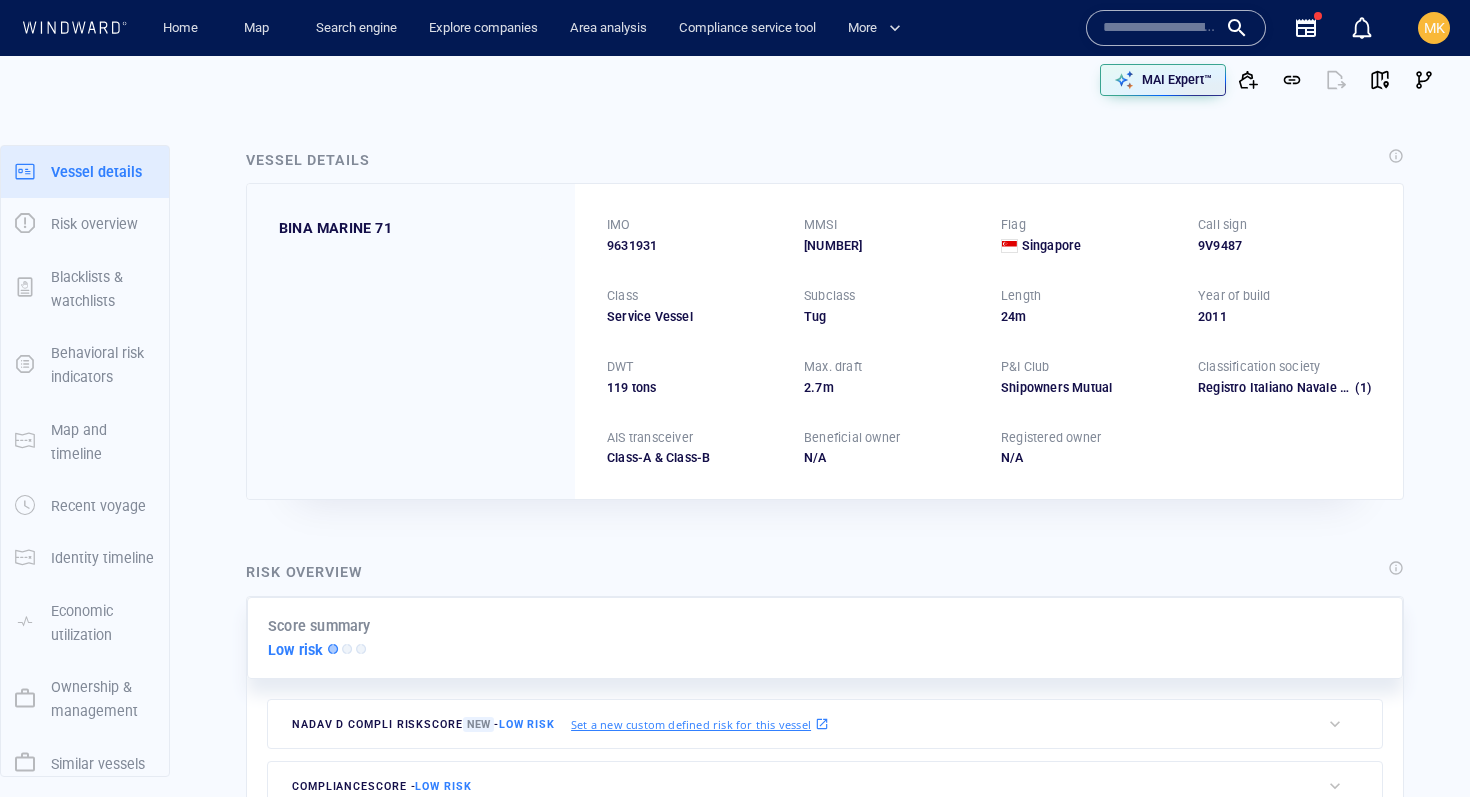 click at bounding box center (1160, 28) 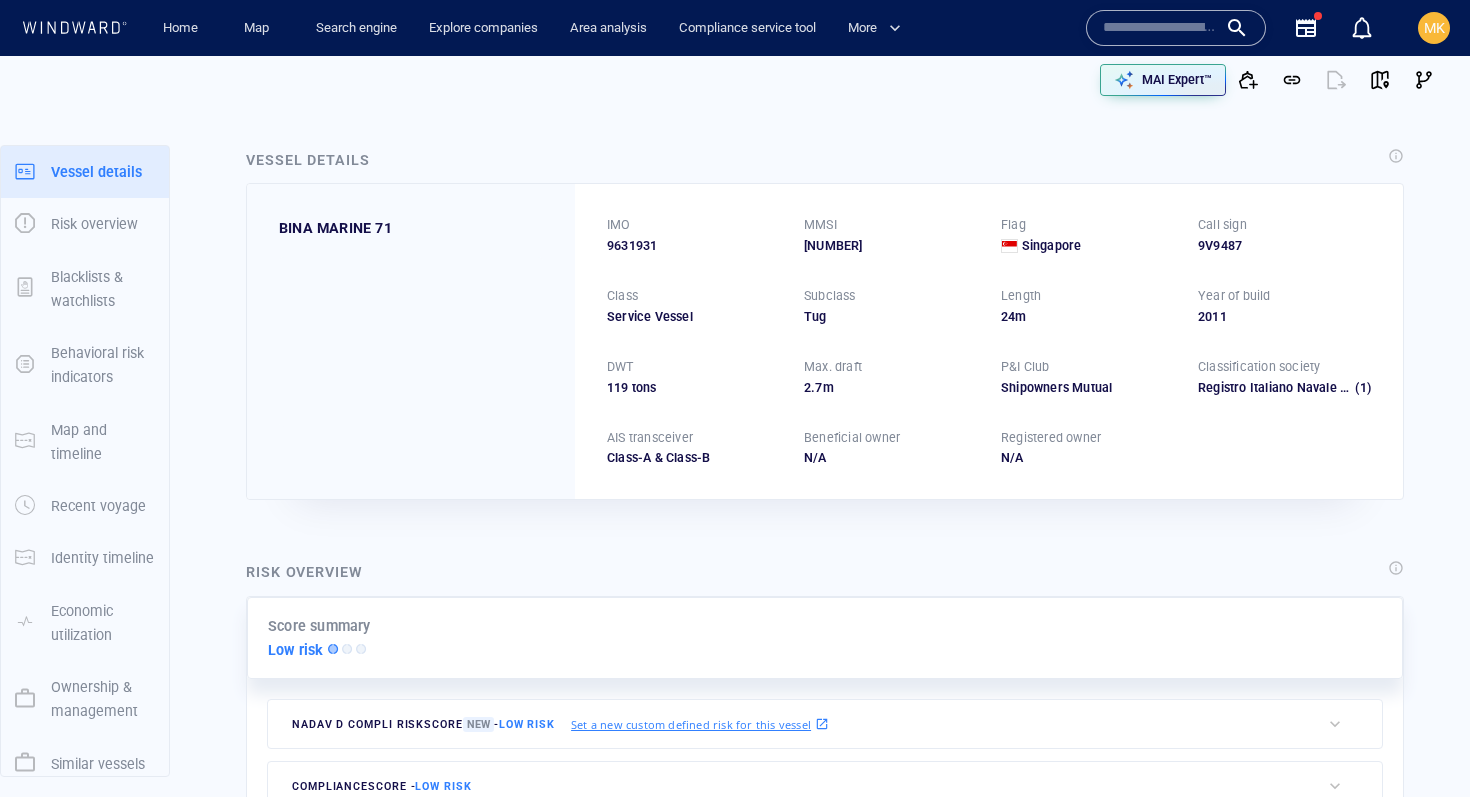 paste on "*******" 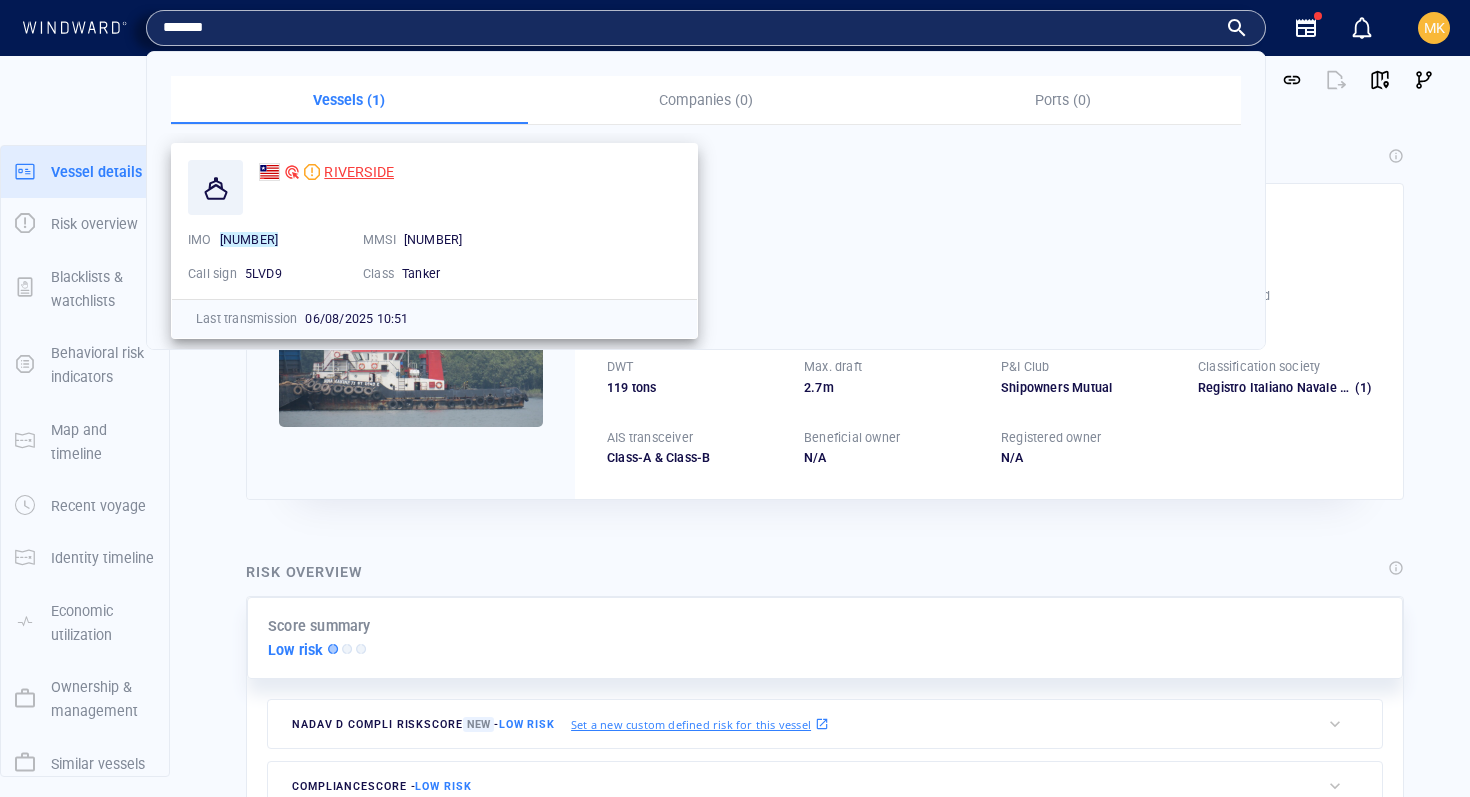 type on "*******" 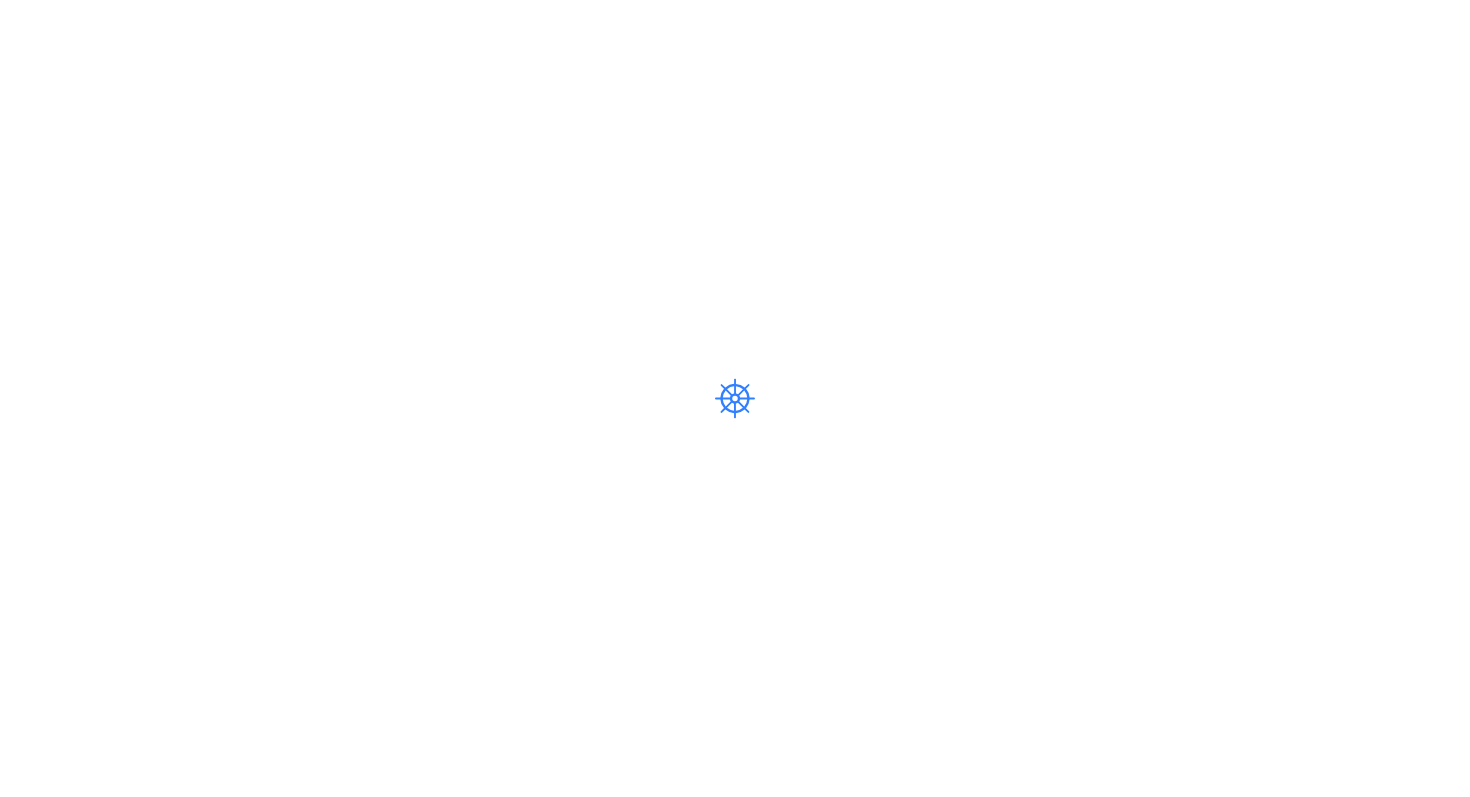scroll, scrollTop: 0, scrollLeft: 0, axis: both 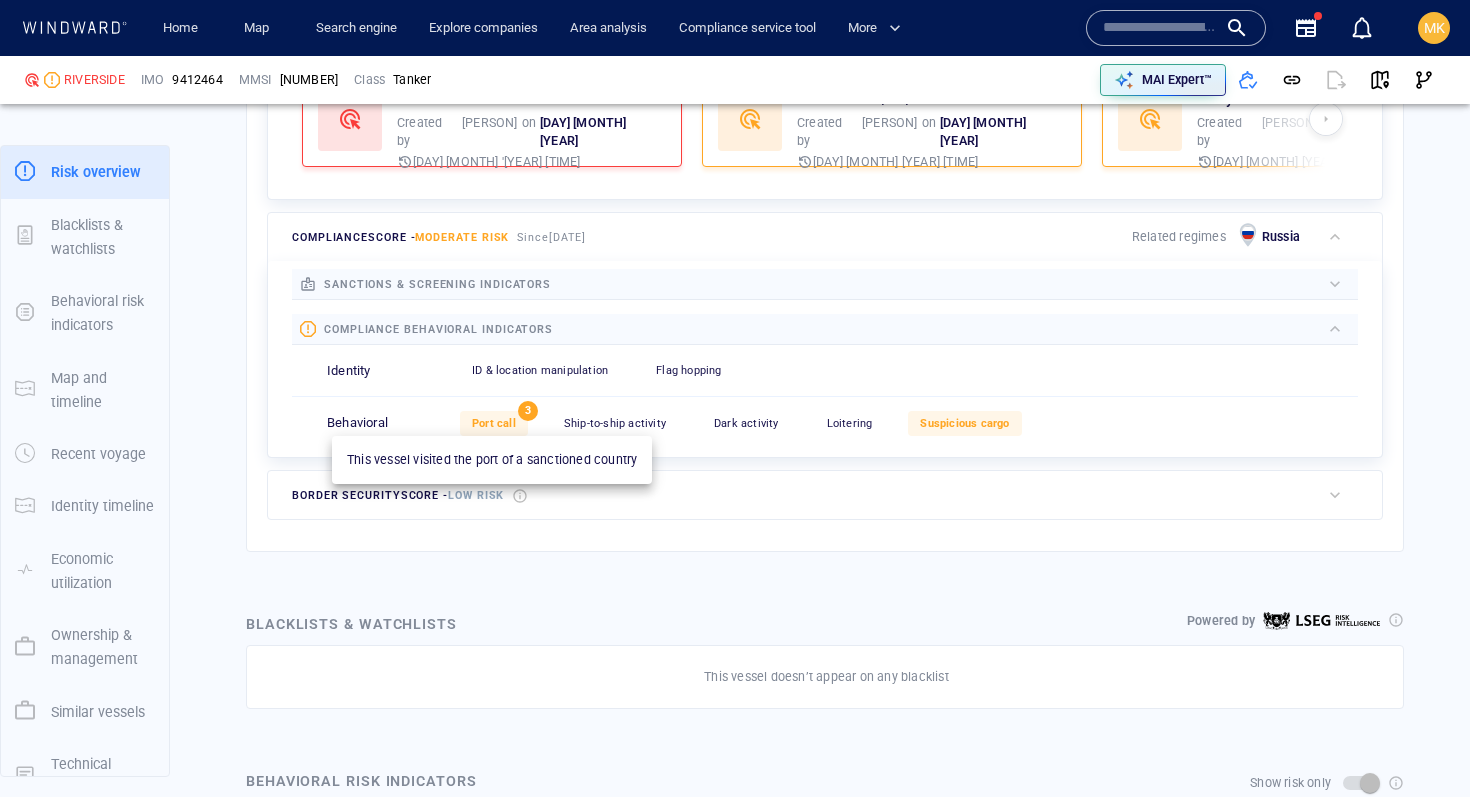 click on "Port call" at bounding box center [494, 423] 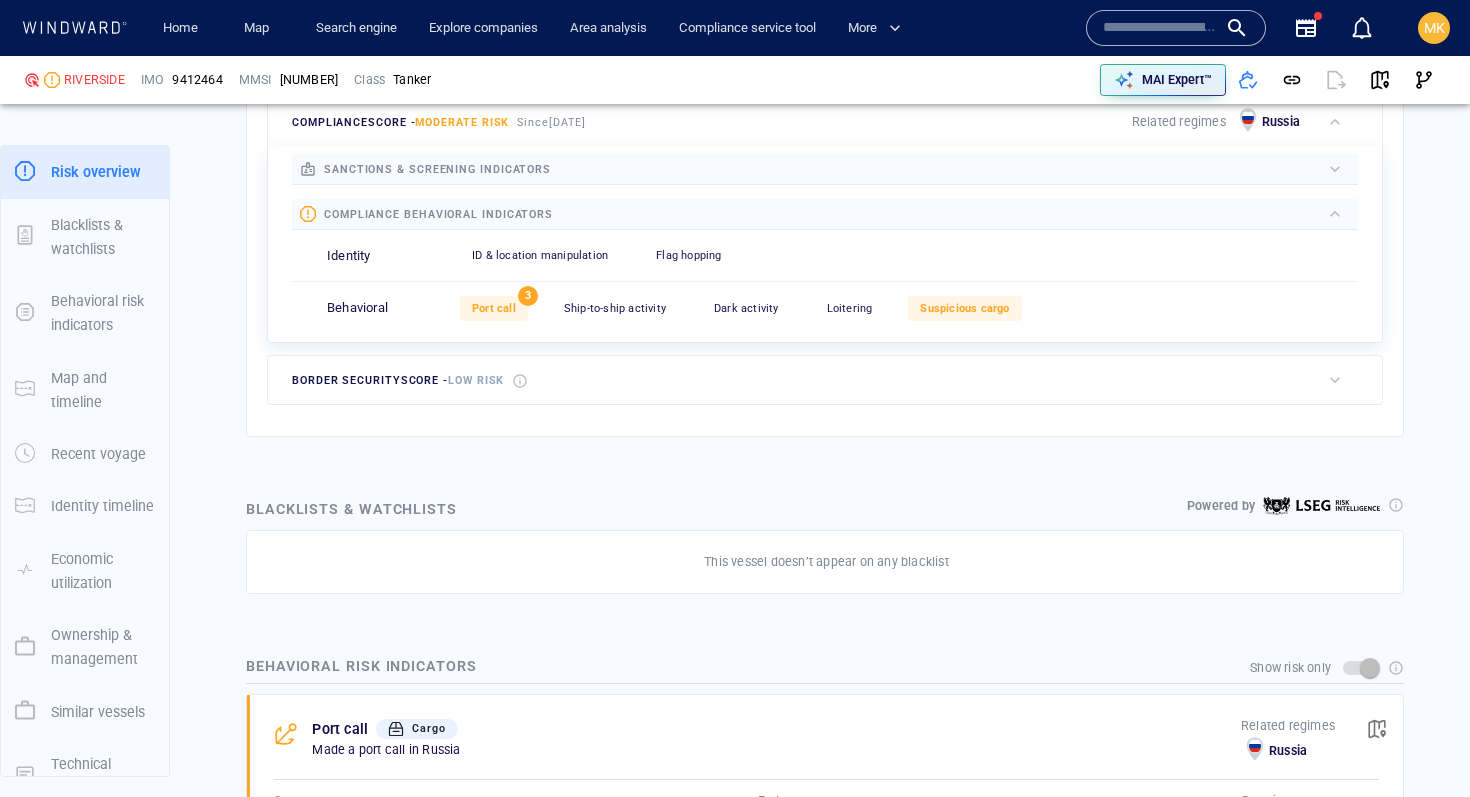 scroll, scrollTop: 1085, scrollLeft: 0, axis: vertical 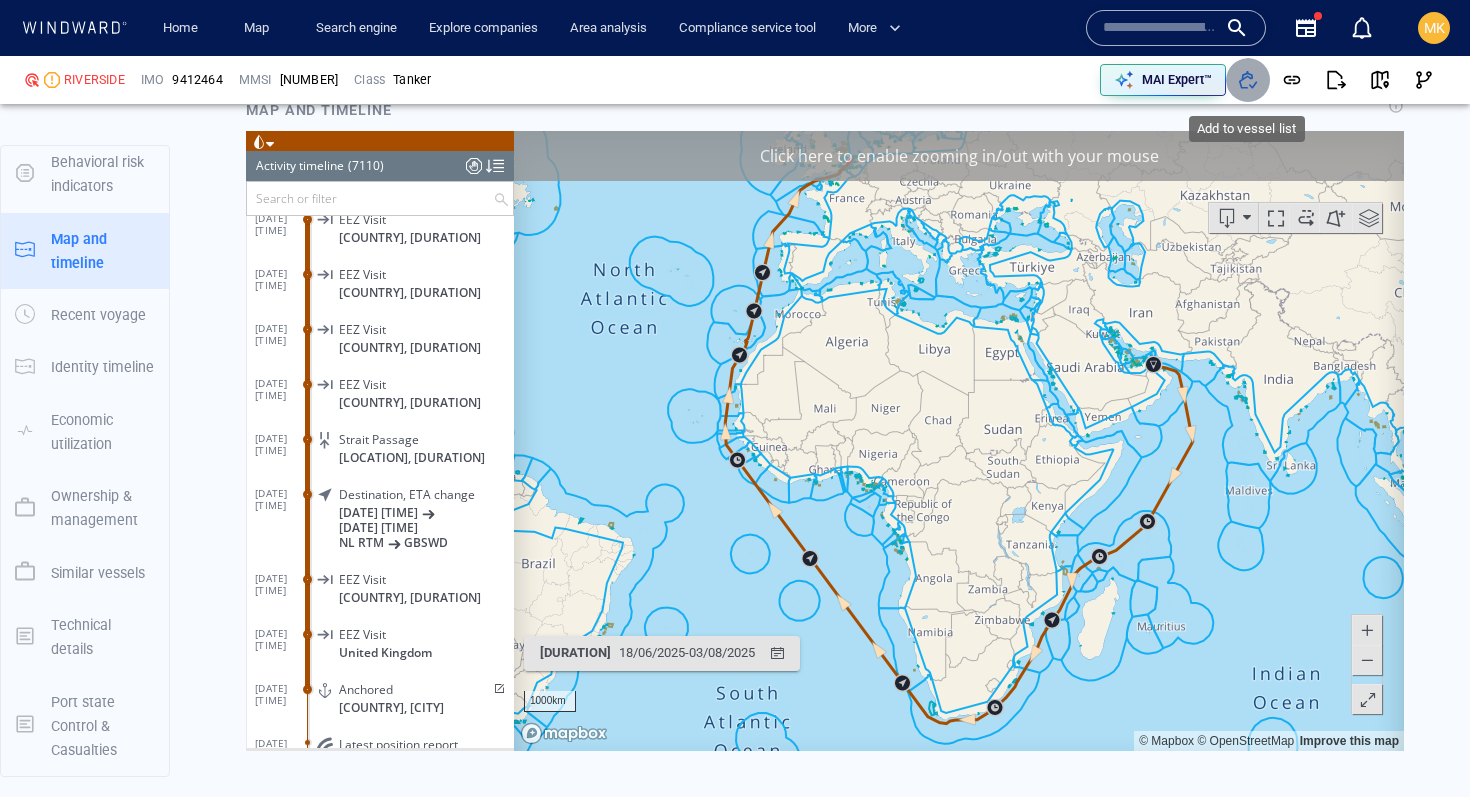 click at bounding box center (1248, 80) 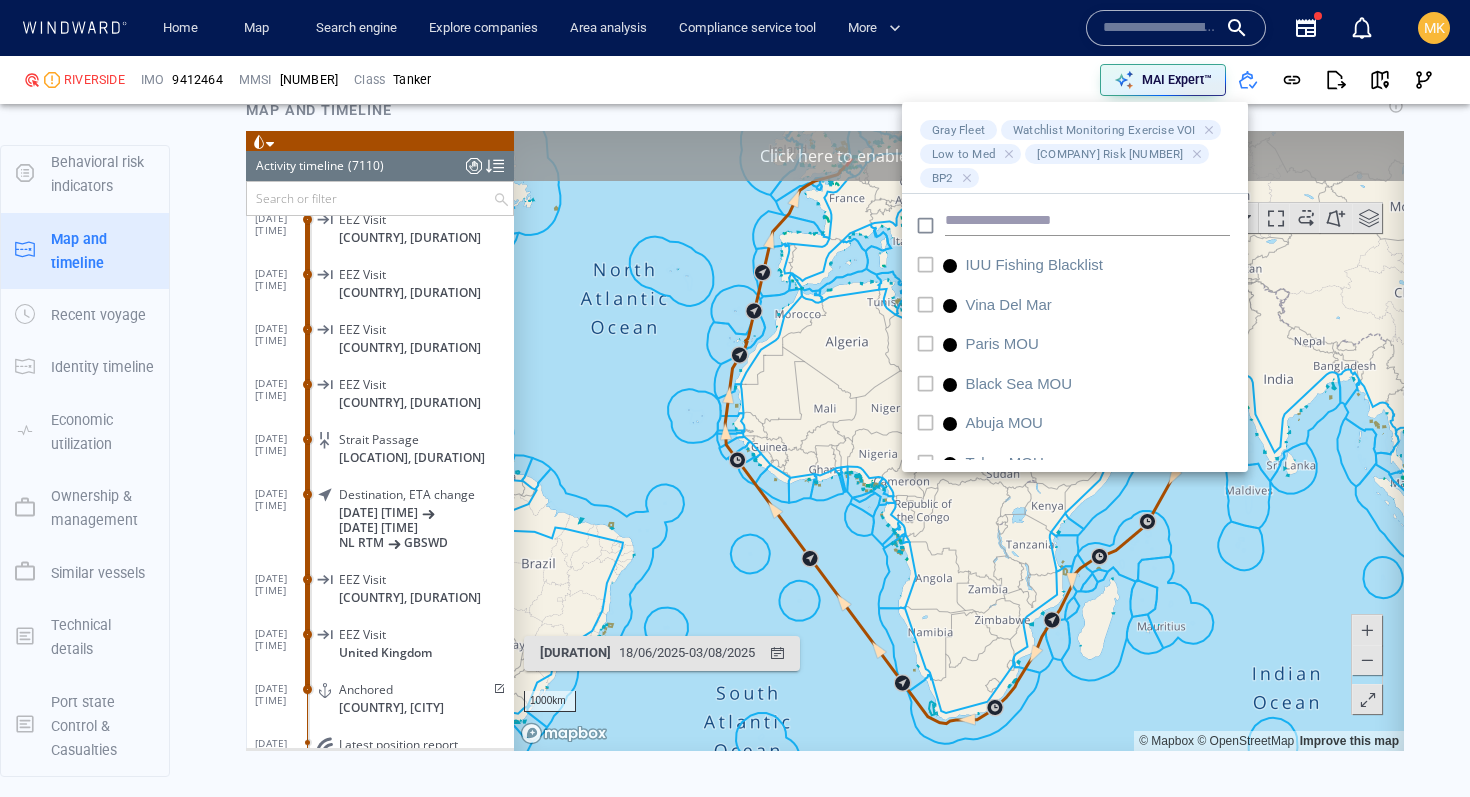 click at bounding box center [735, 398] 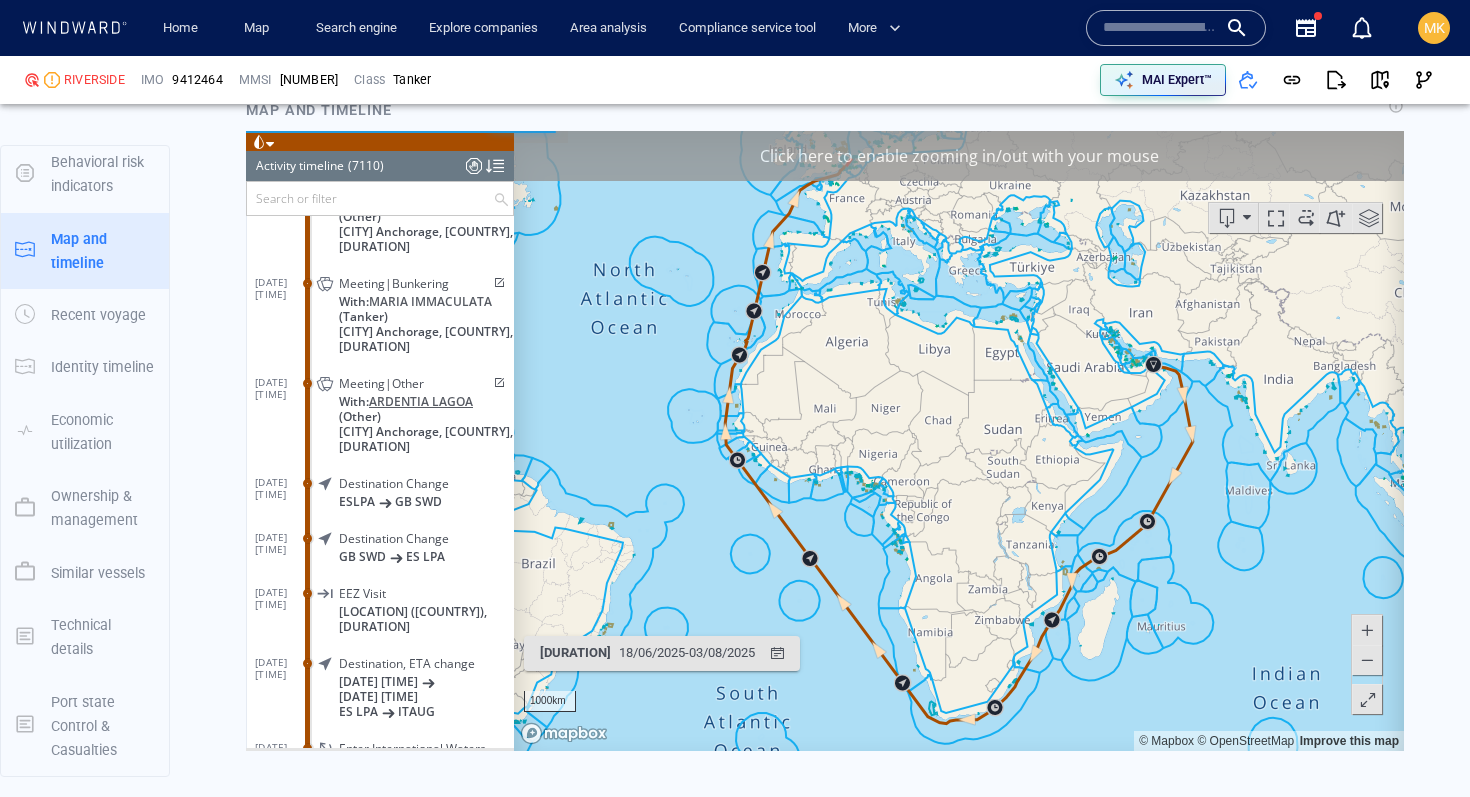 scroll, scrollTop: 390583, scrollLeft: 0, axis: vertical 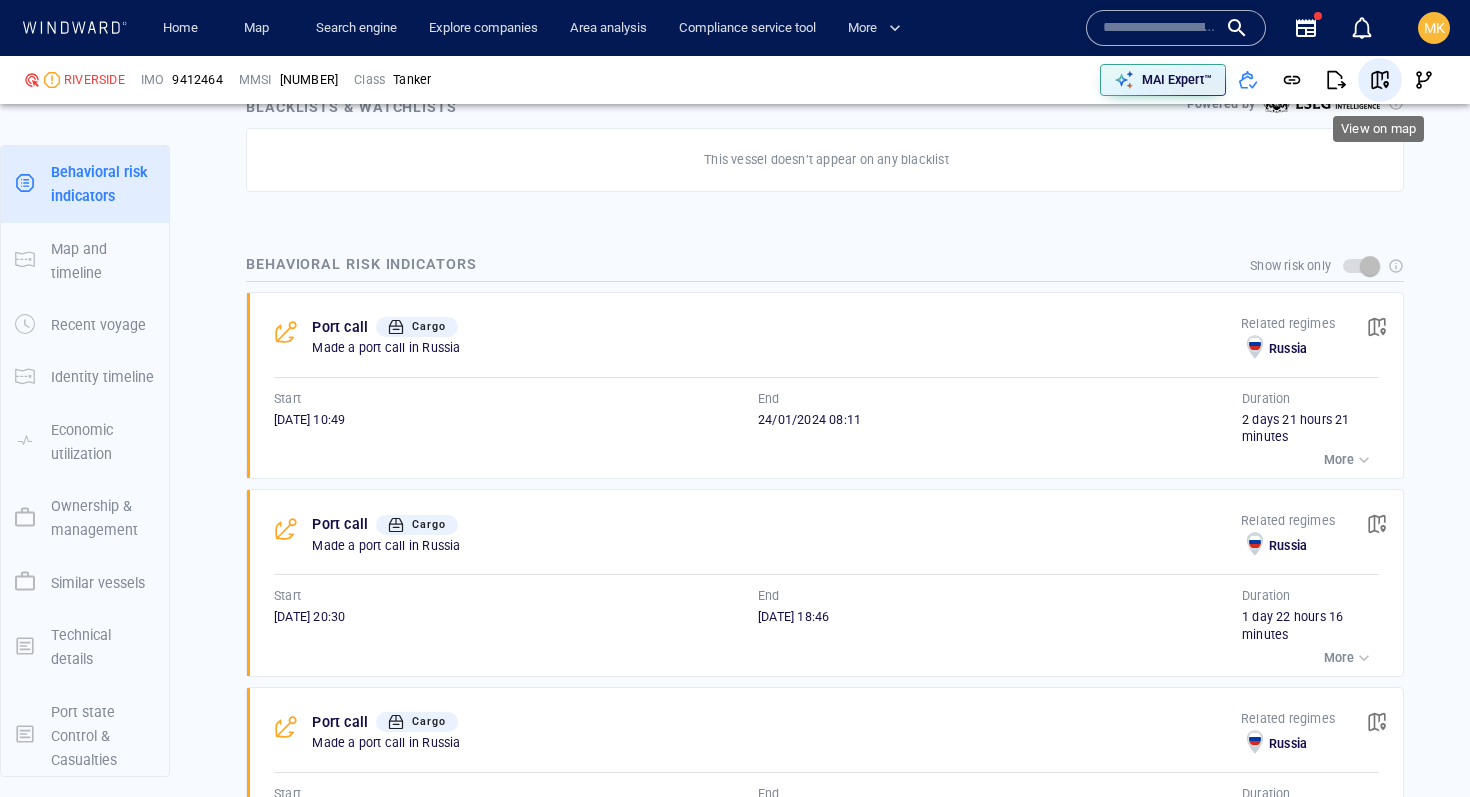 click at bounding box center (1380, 80) 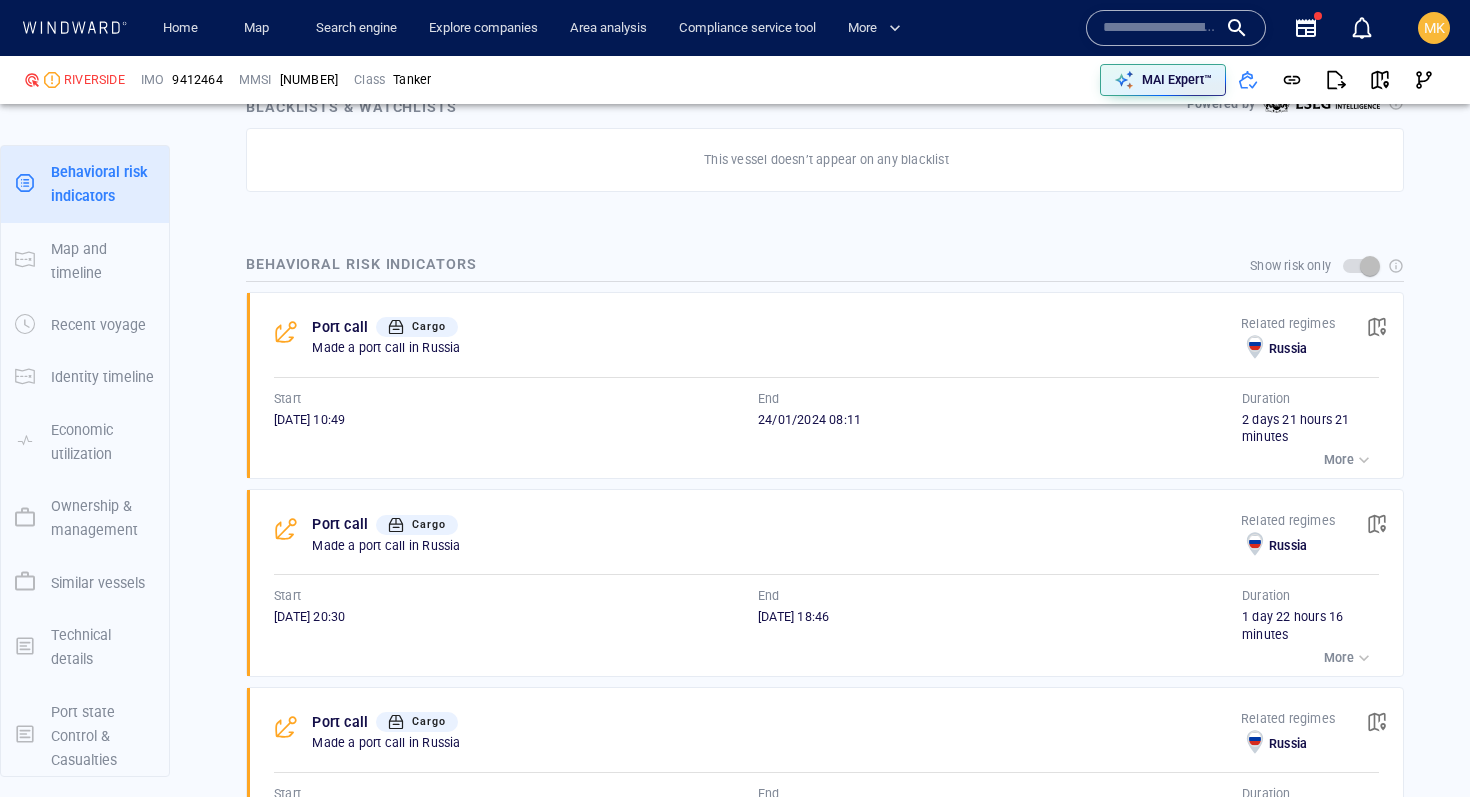 click on "RIVERSIDE" at bounding box center [94, 80] 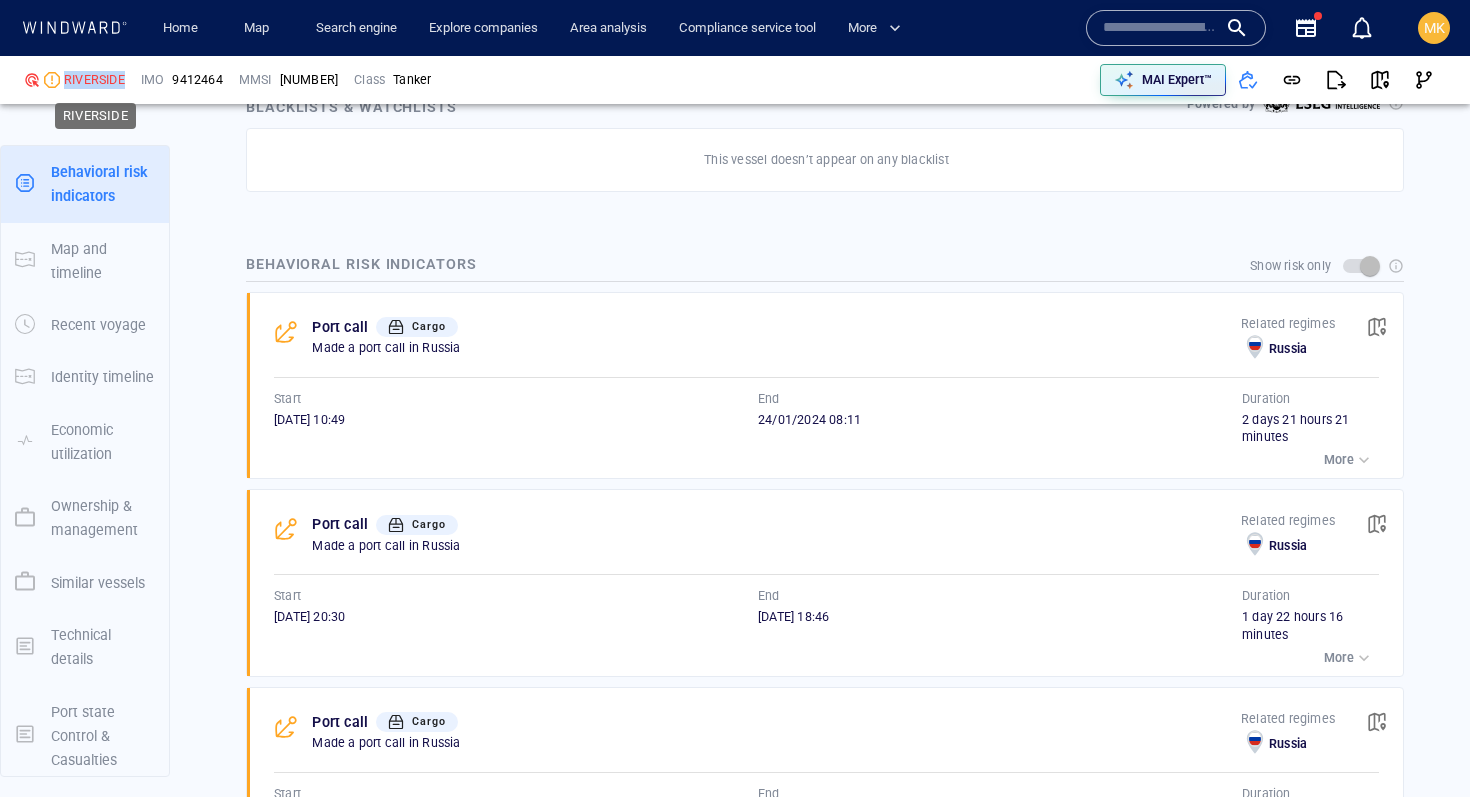 click on "RIVERSIDE" at bounding box center (94, 80) 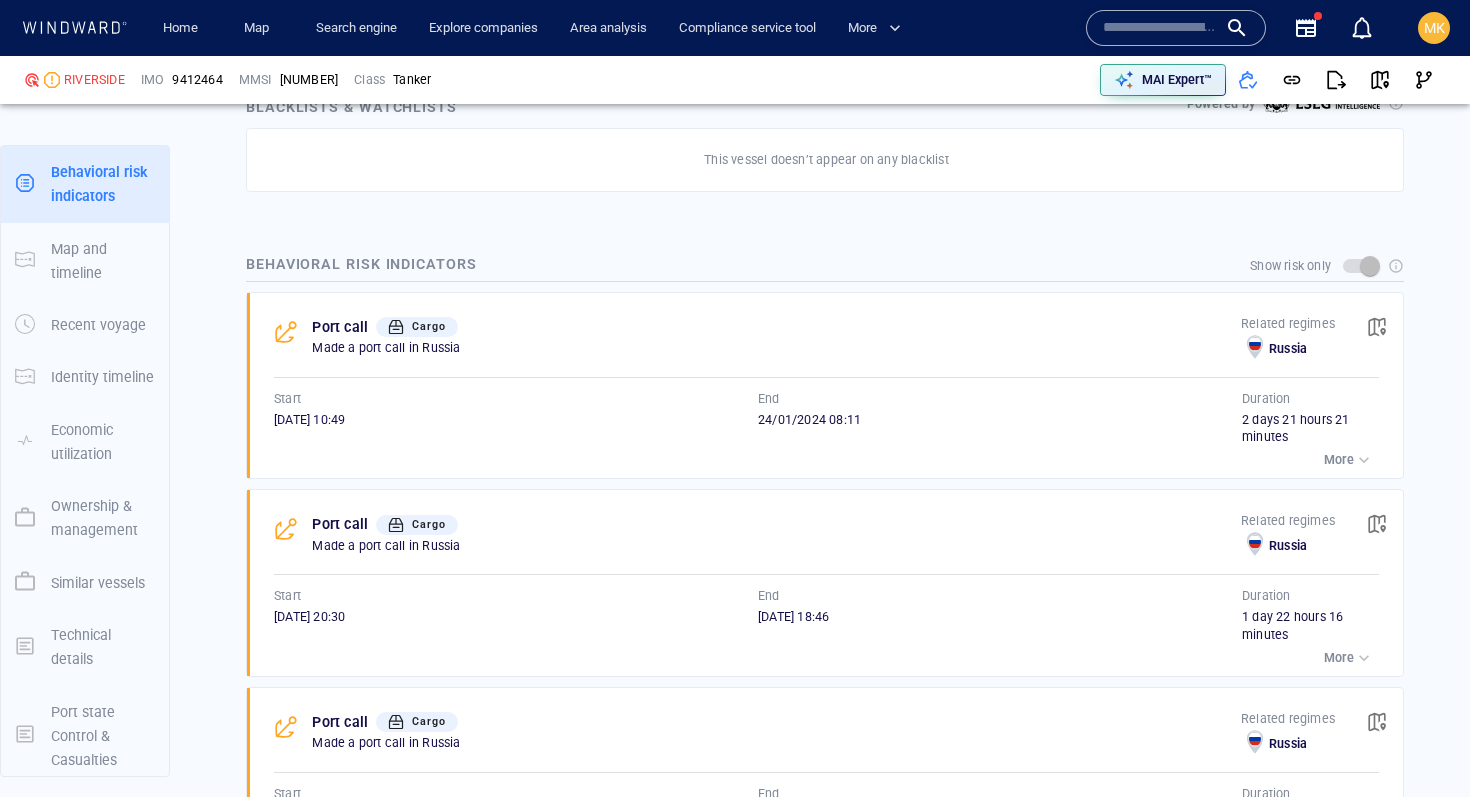 click on "9412464" at bounding box center (197, 80) 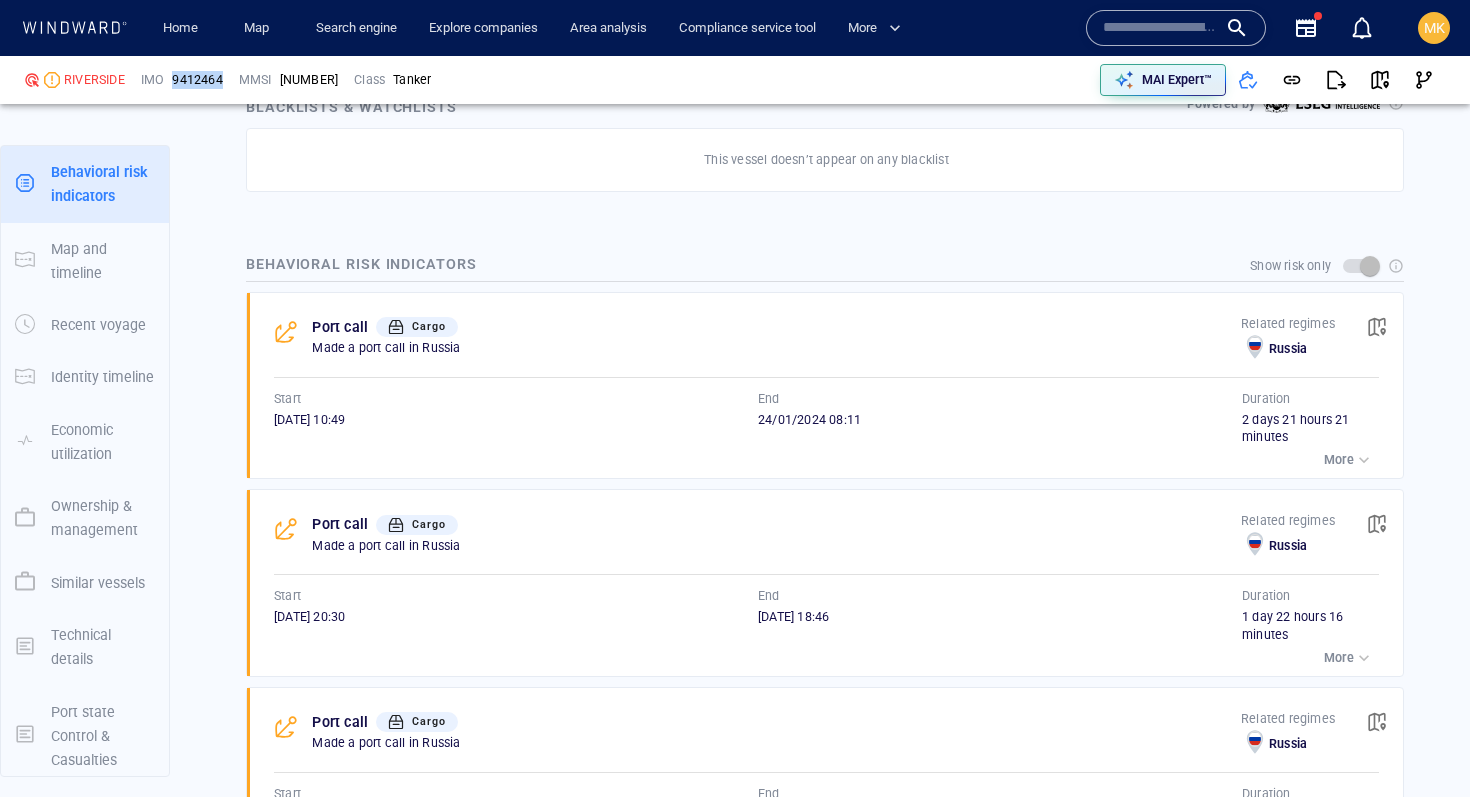 click on "9412464" at bounding box center [197, 80] 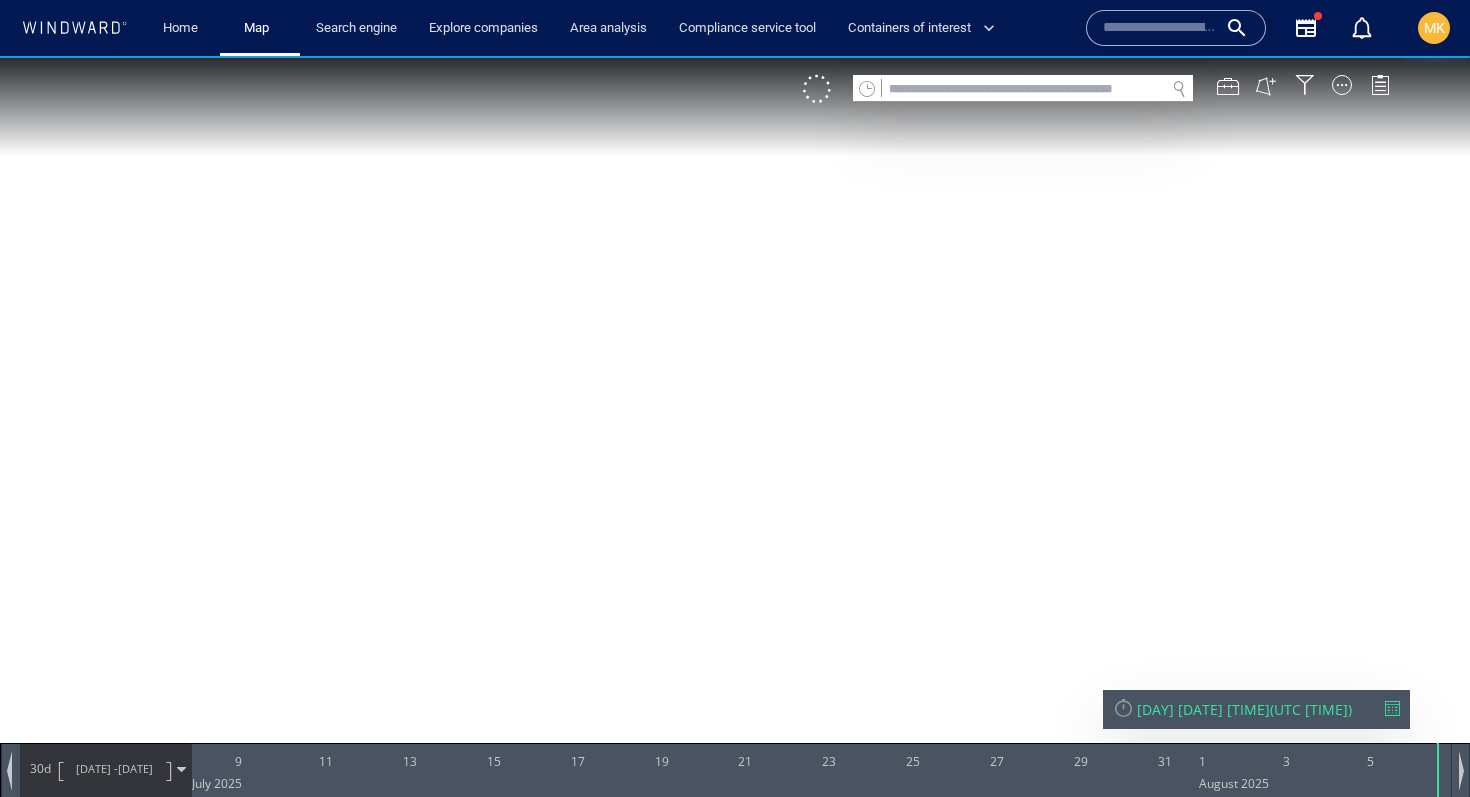scroll, scrollTop: 0, scrollLeft: 0, axis: both 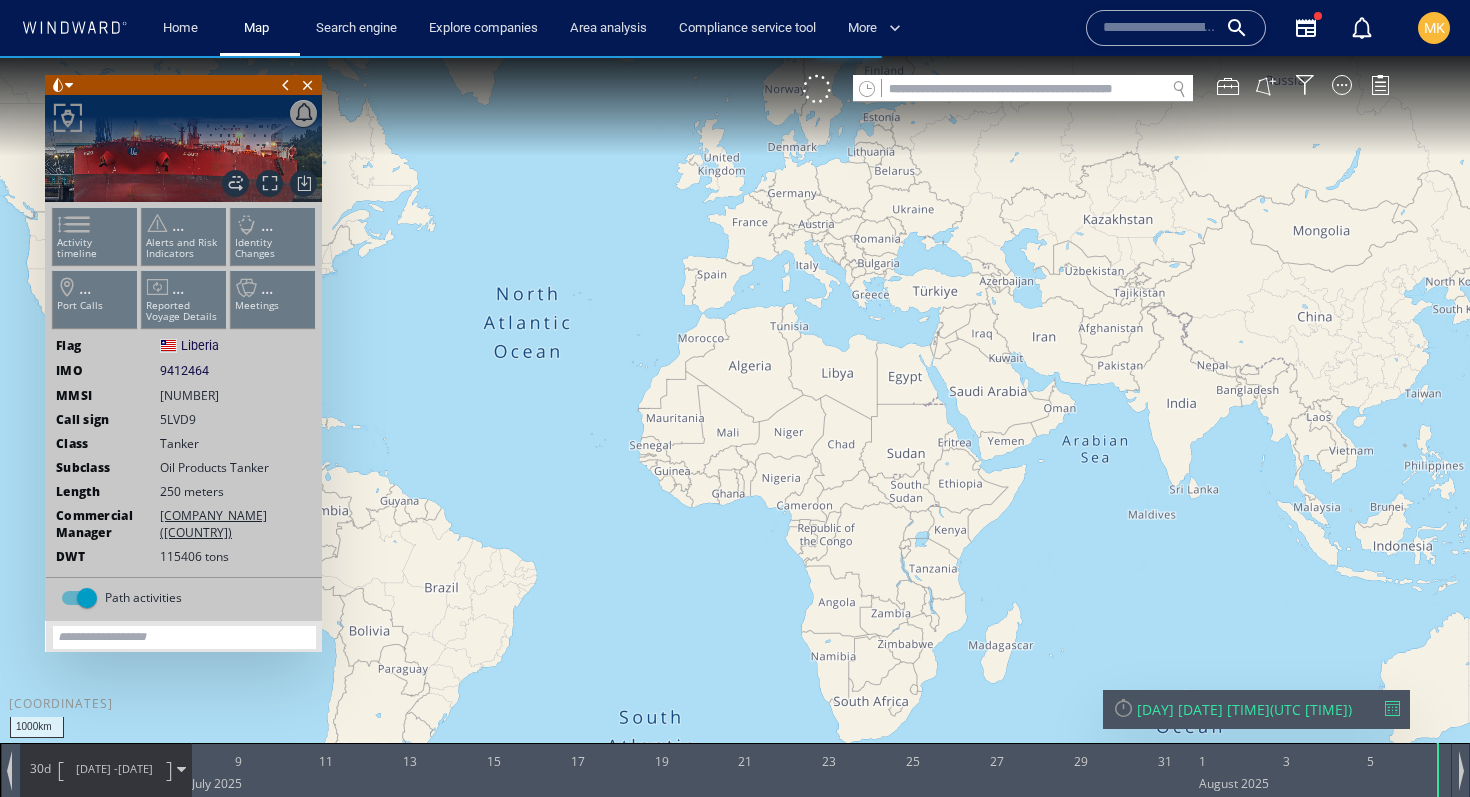 click at bounding box center (1392, 708) 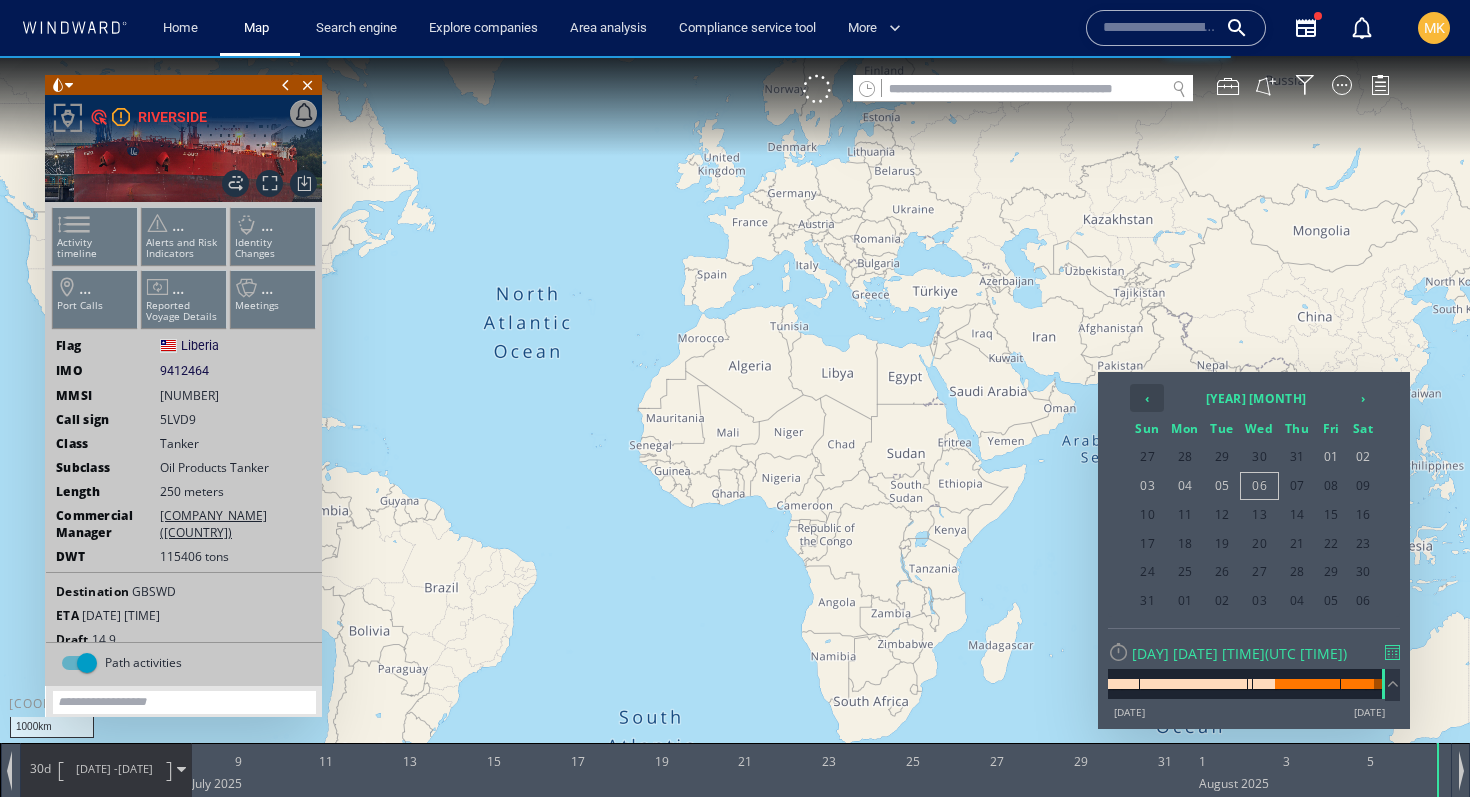 click on "‹" at bounding box center [1147, 398] 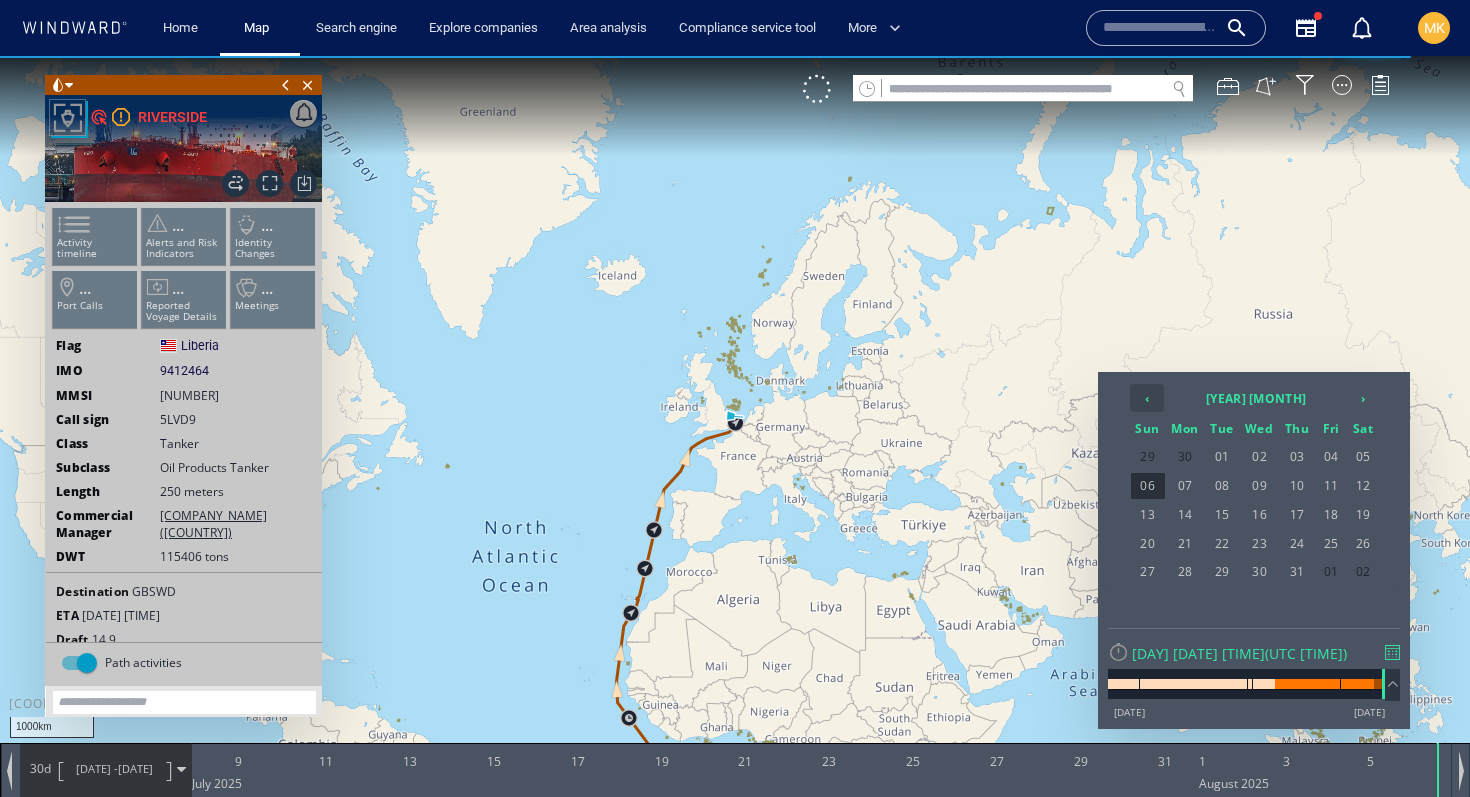 click on "‹" at bounding box center [1147, 398] 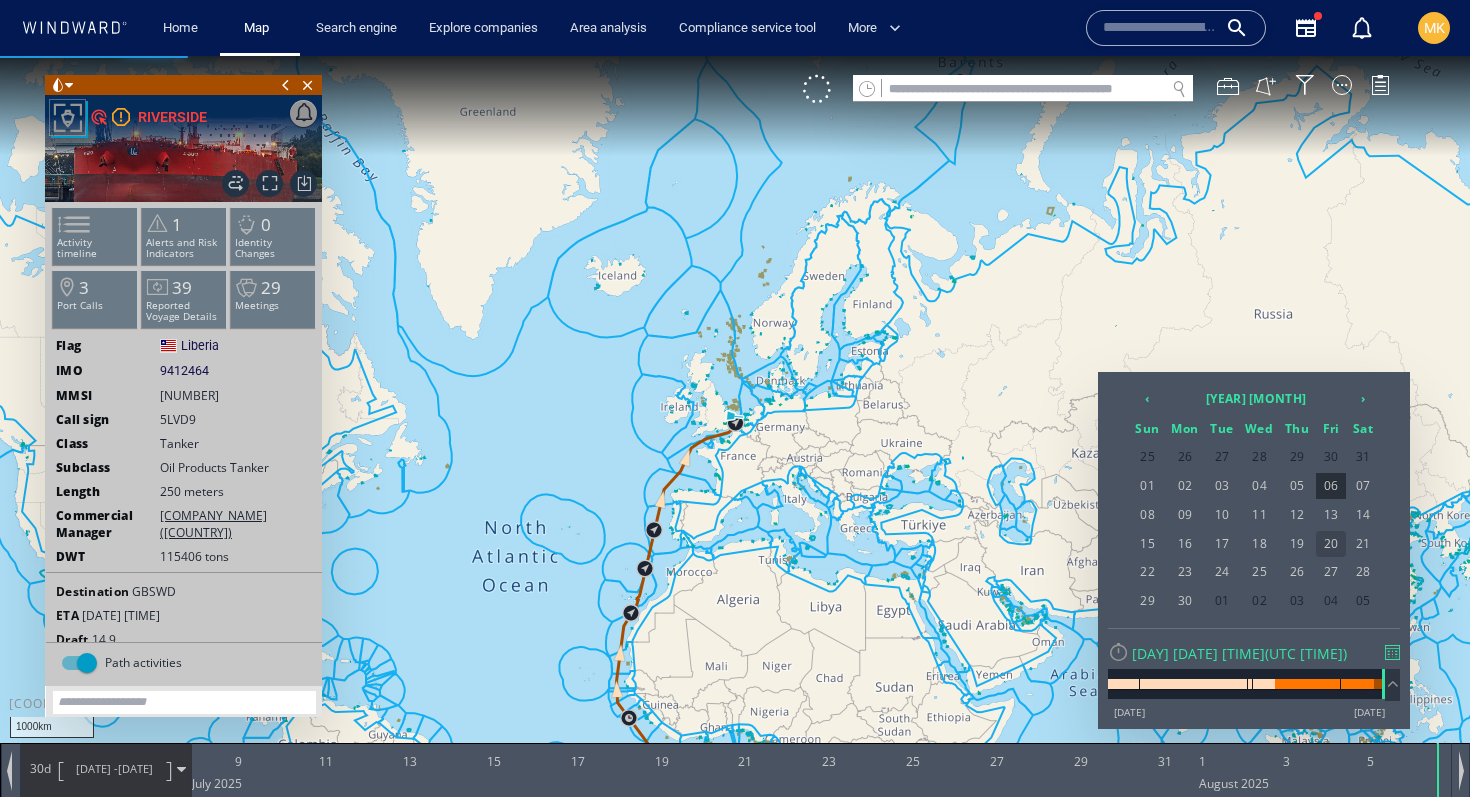 click on "20" at bounding box center (1331, 544) 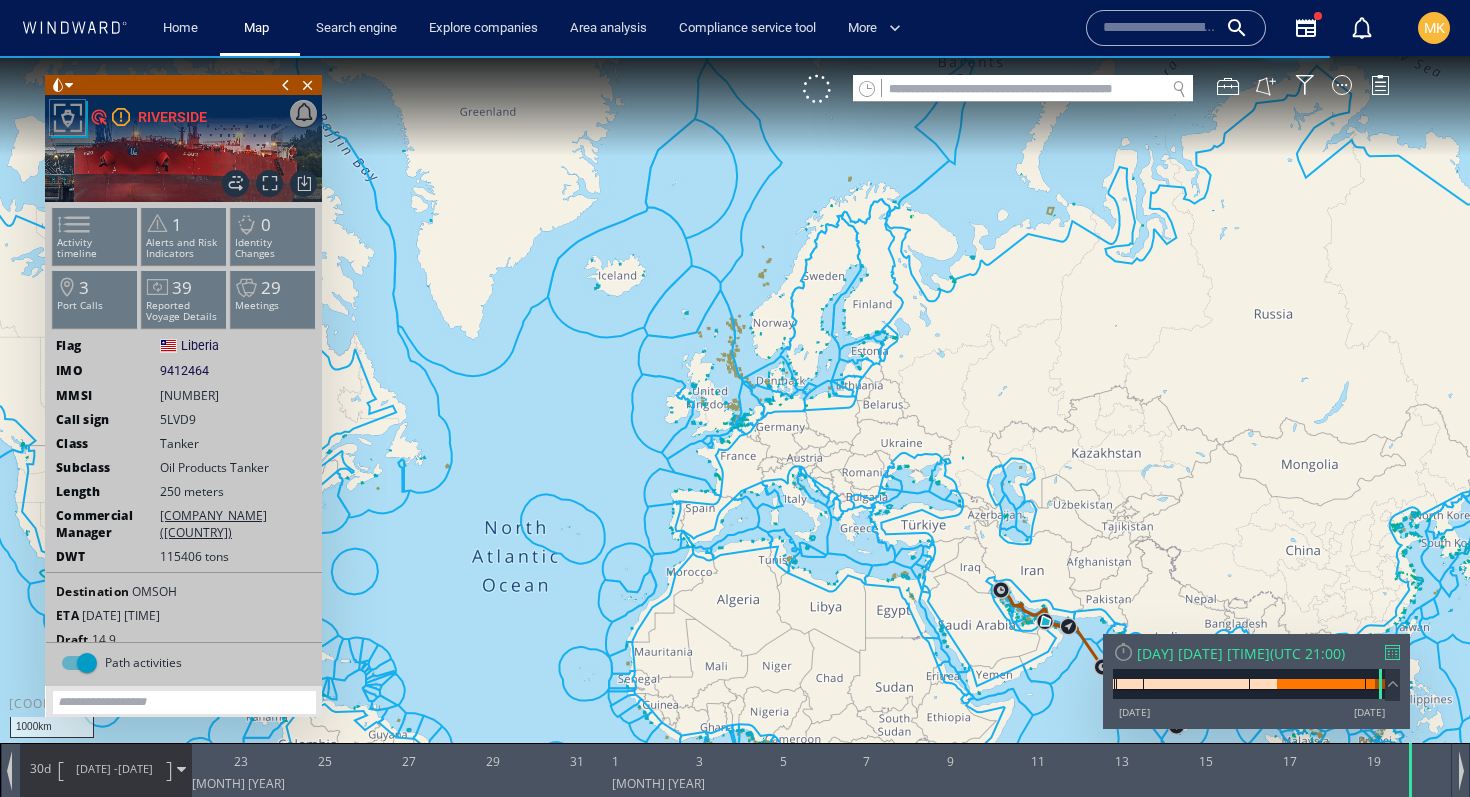 click on "21/05/25 -" at bounding box center (97, 768) 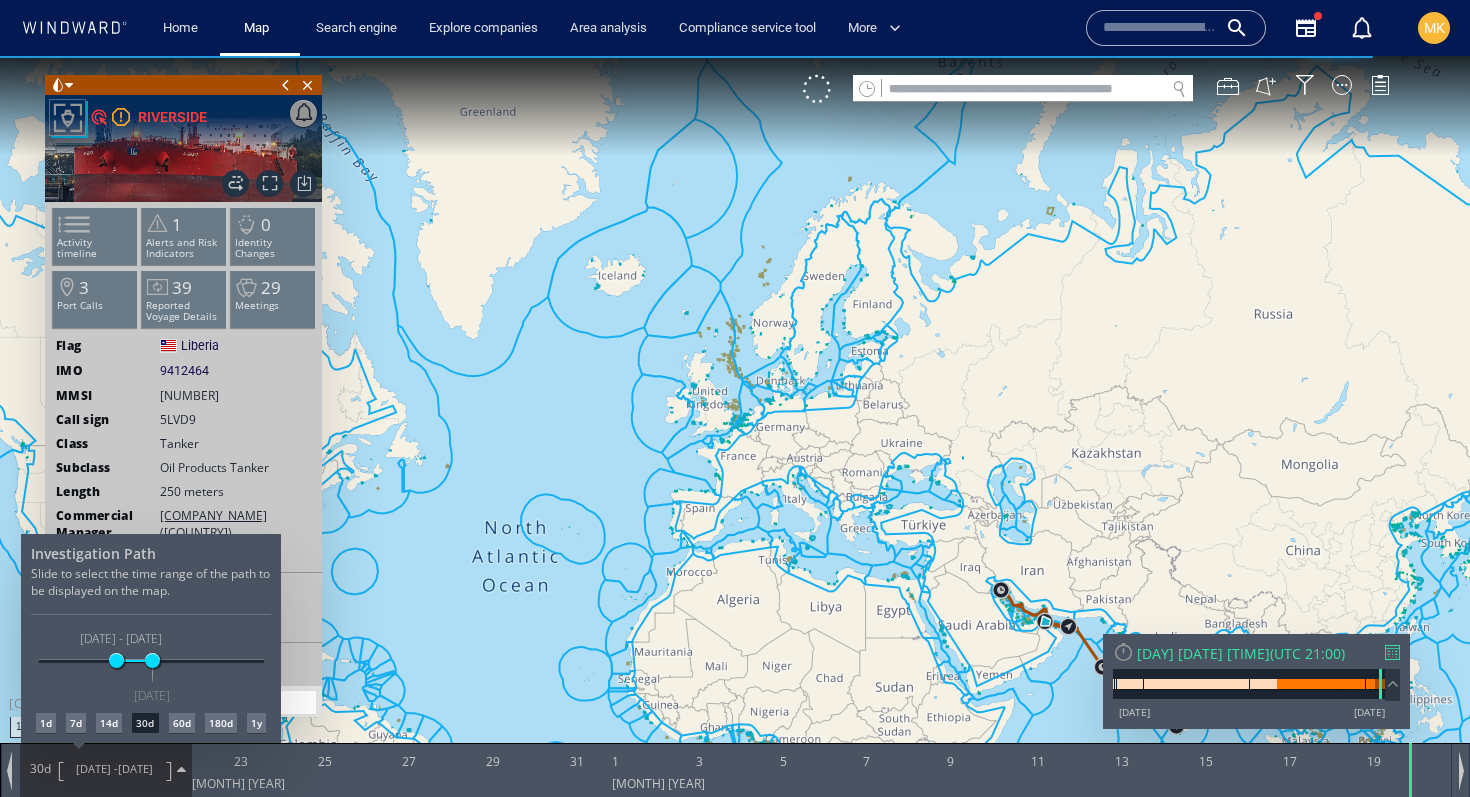 click on "7d" at bounding box center (76, 723) 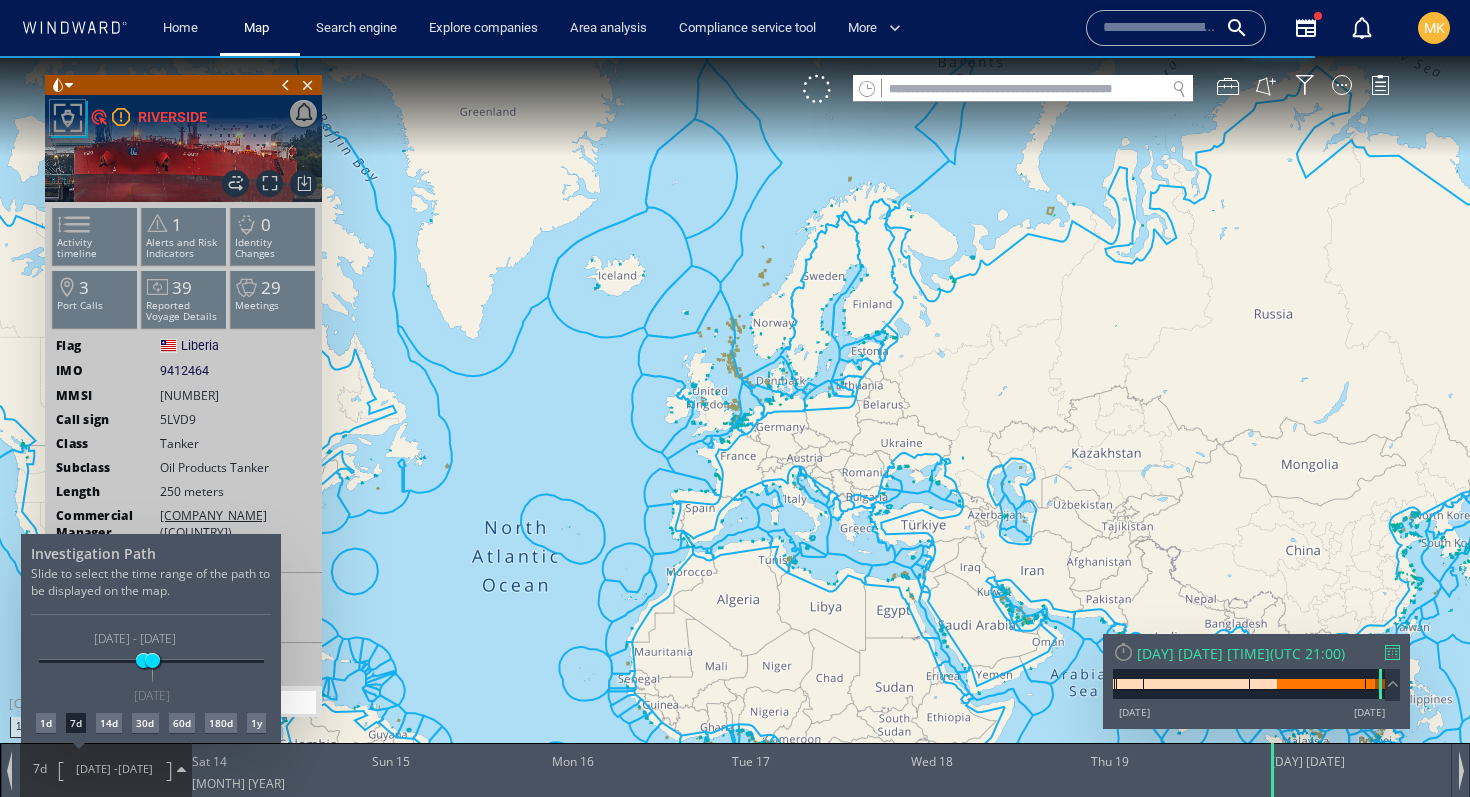 click at bounding box center (735, 426) 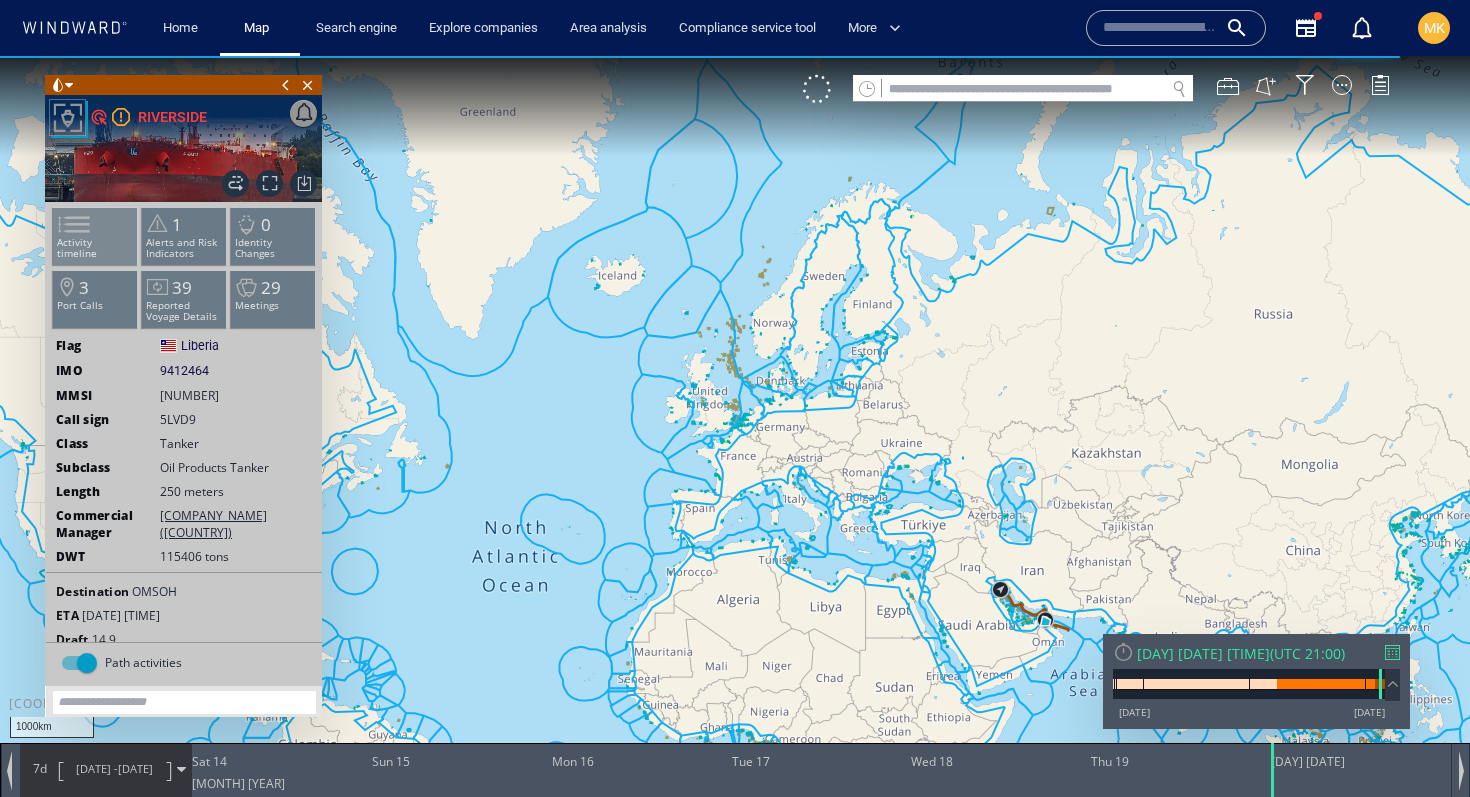 click at bounding box center (62, 224) 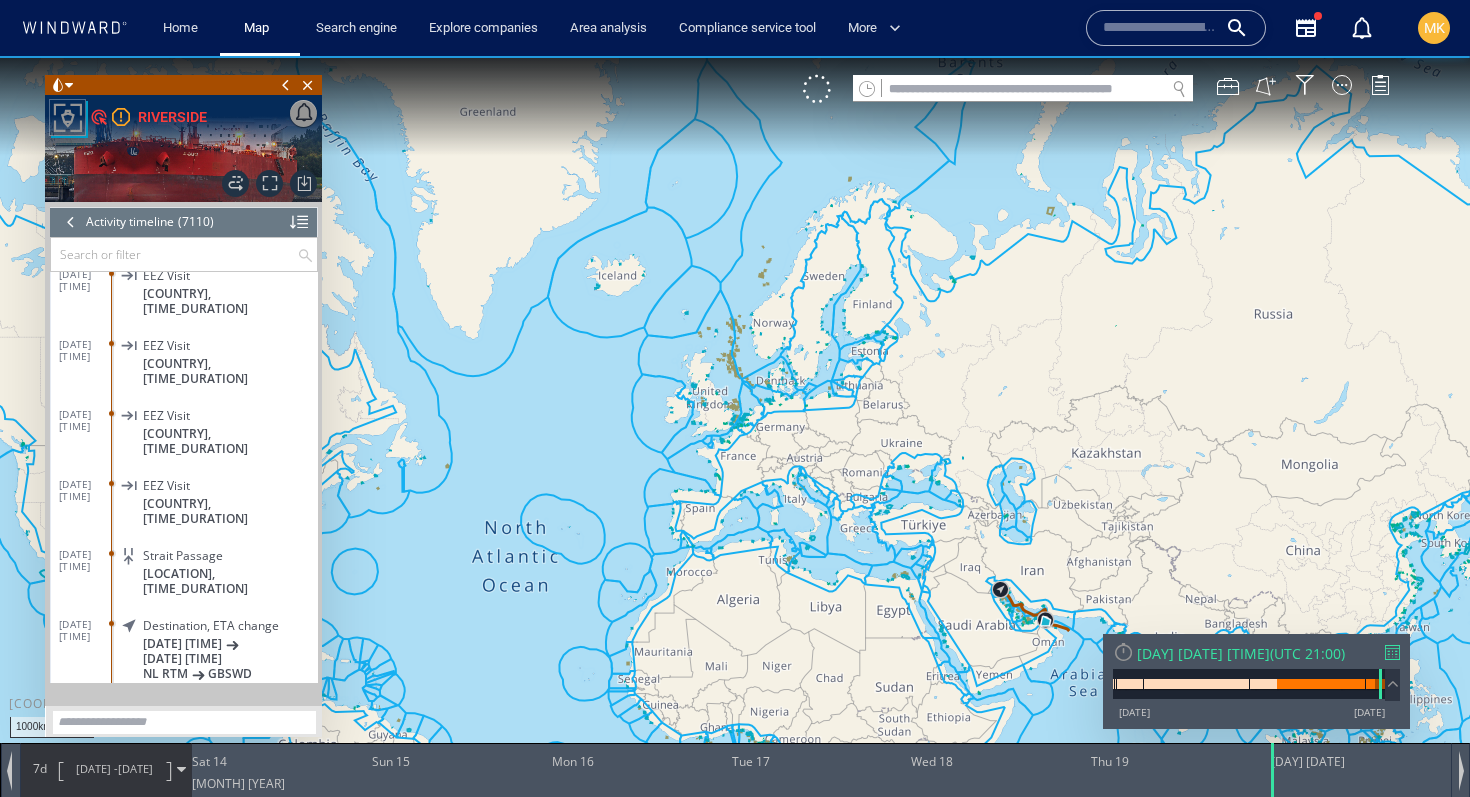 scroll, scrollTop: 390689, scrollLeft: 0, axis: vertical 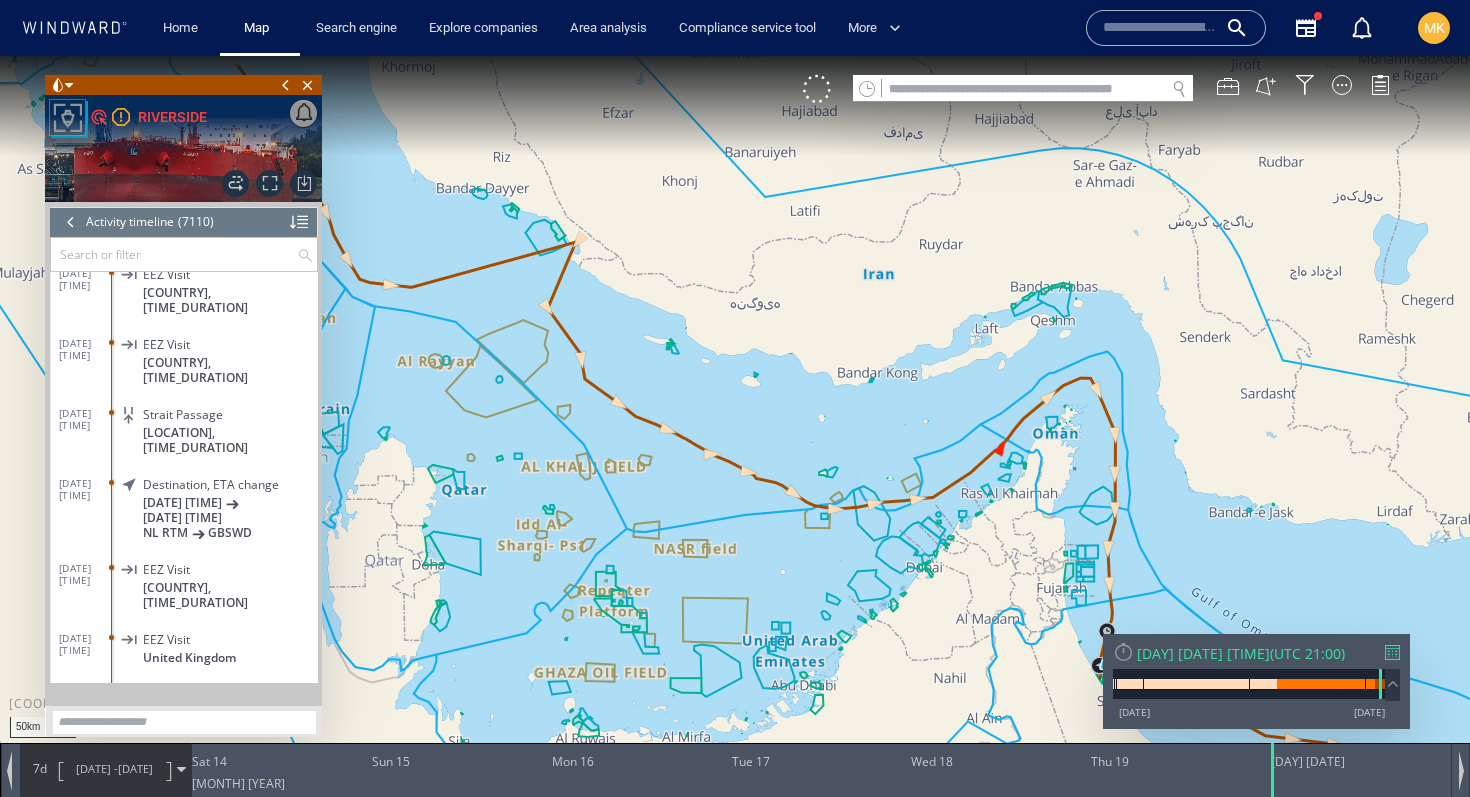 click at bounding box center [735, 416] 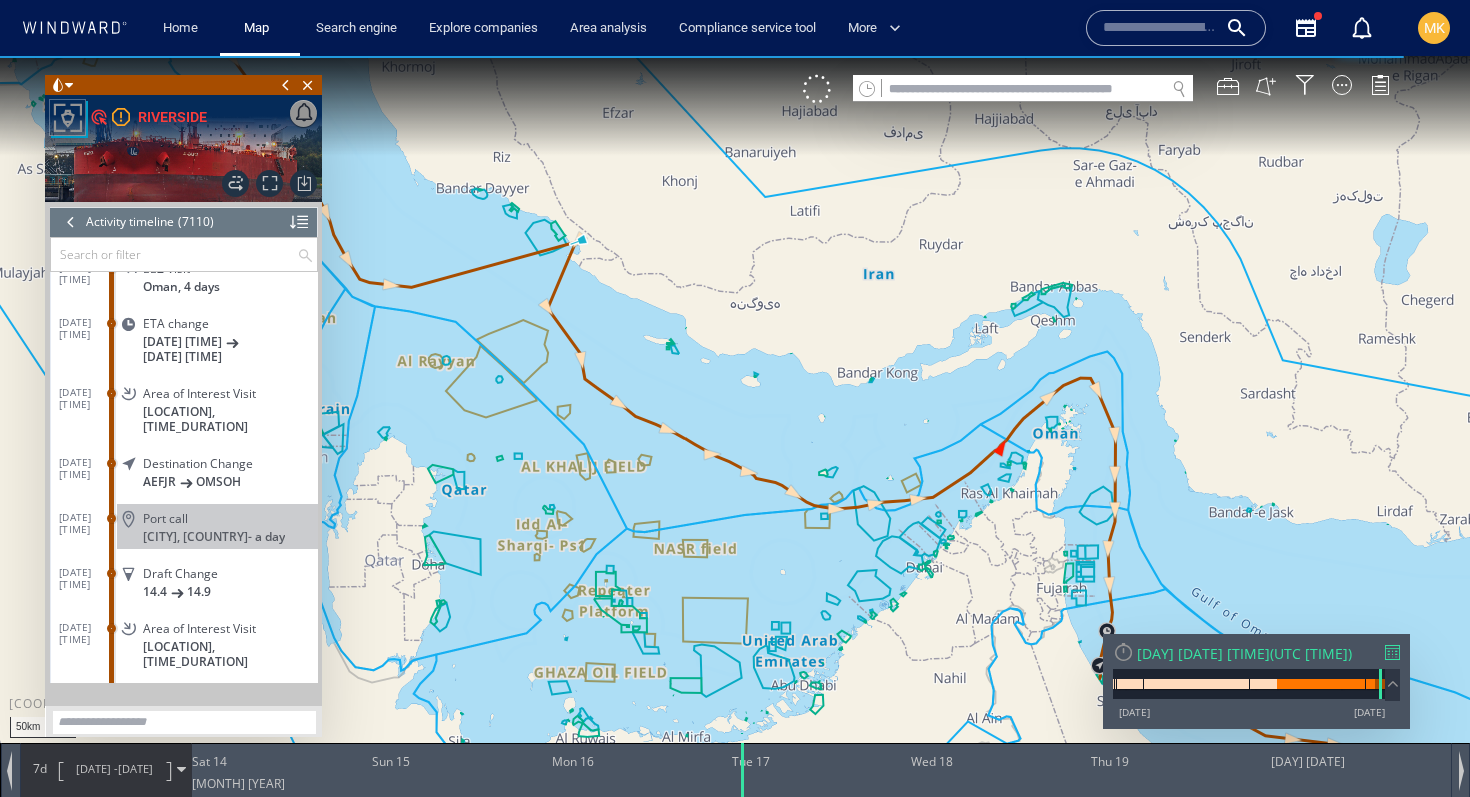 scroll, scrollTop: 386654, scrollLeft: 0, axis: vertical 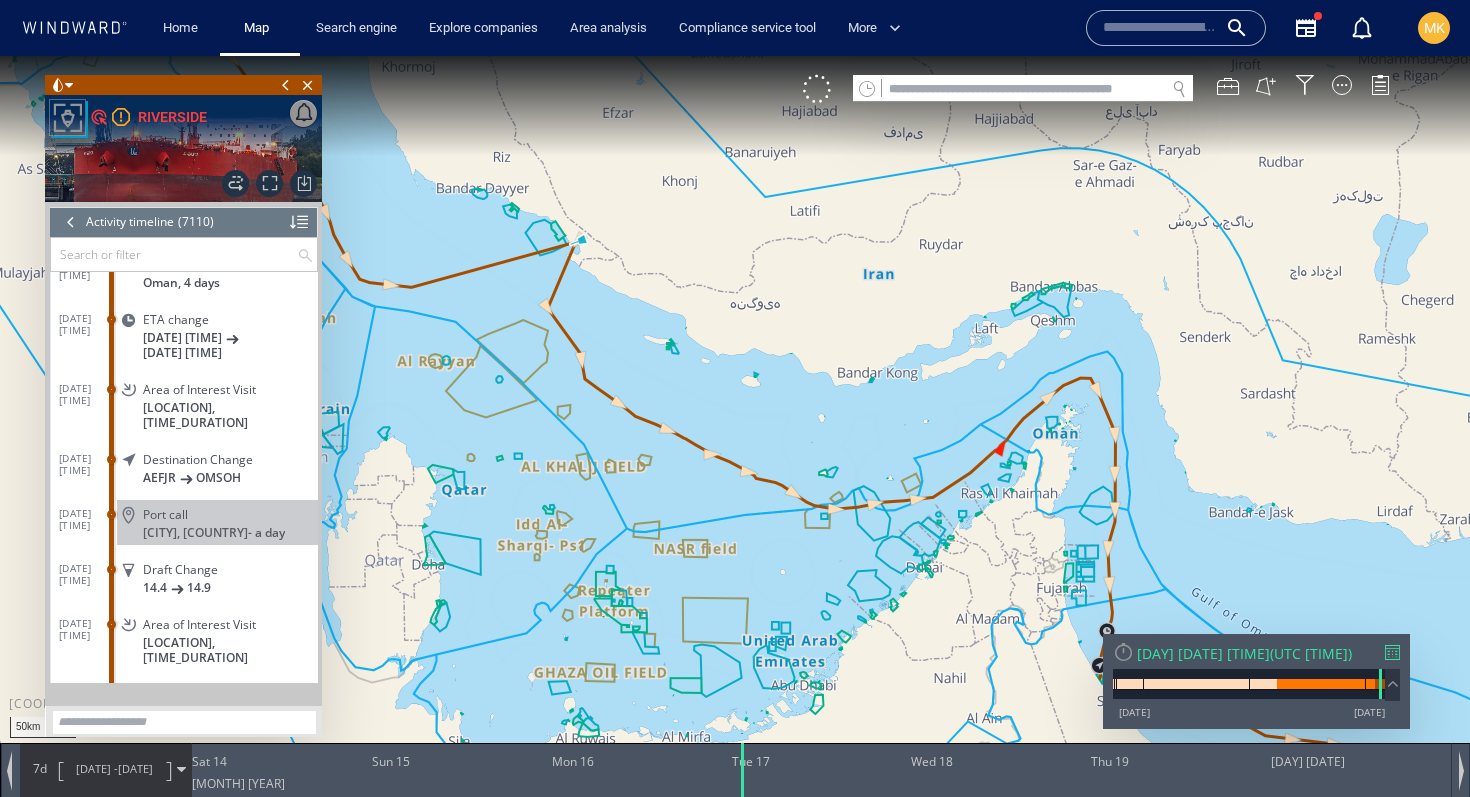click at bounding box center [71, 222] 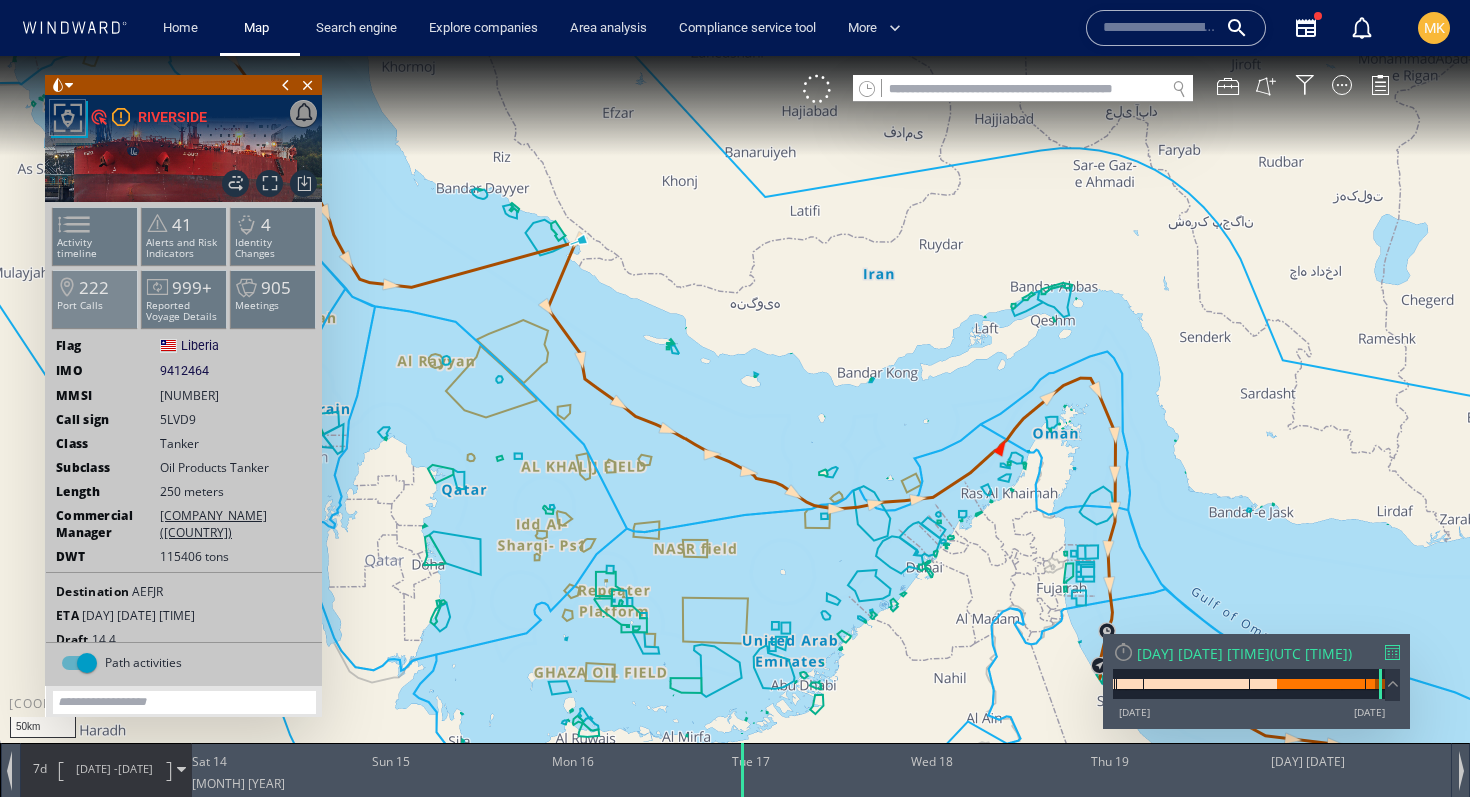 click on "Port Calls" at bounding box center (95, 305) 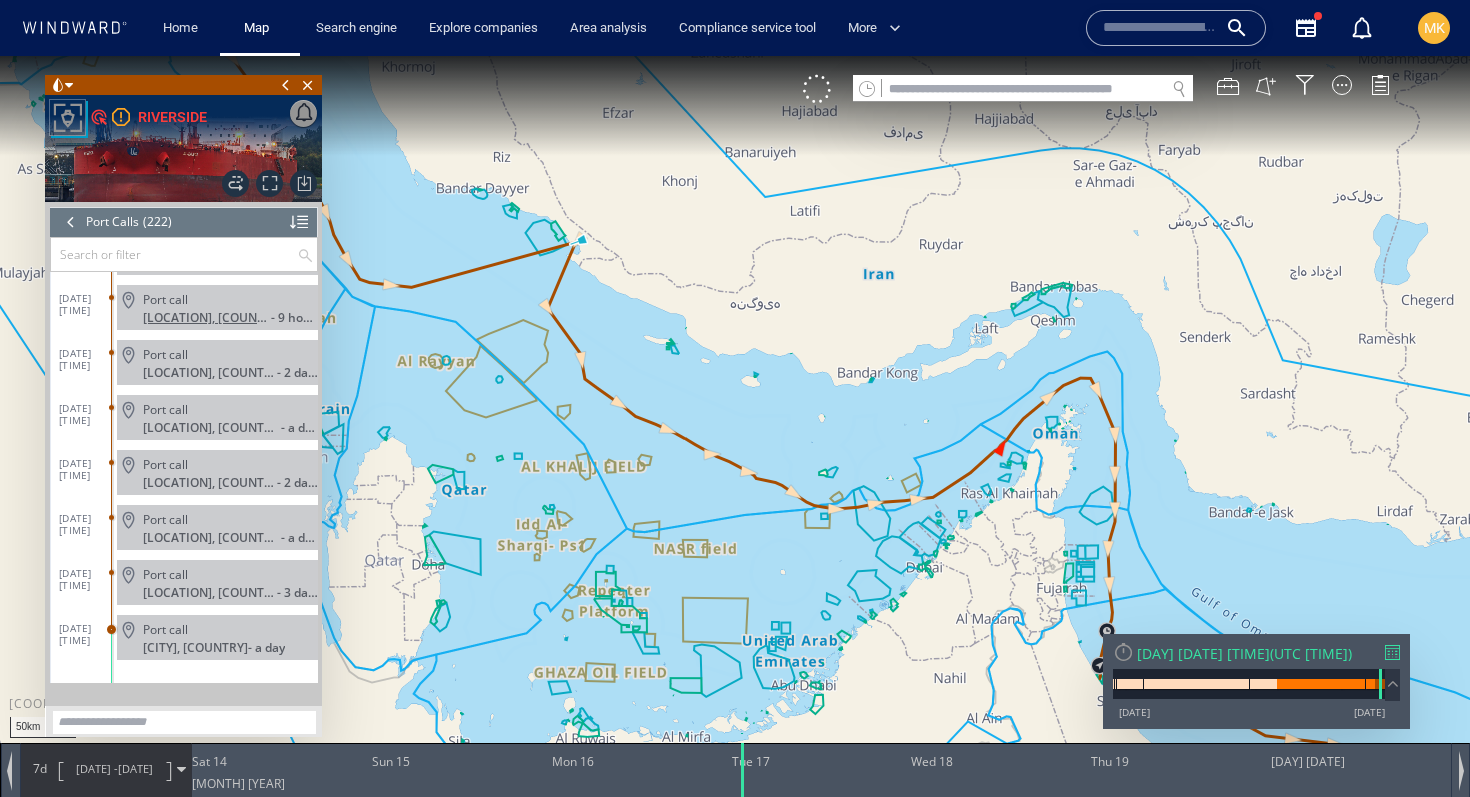 scroll, scrollTop: 11815, scrollLeft: 0, axis: vertical 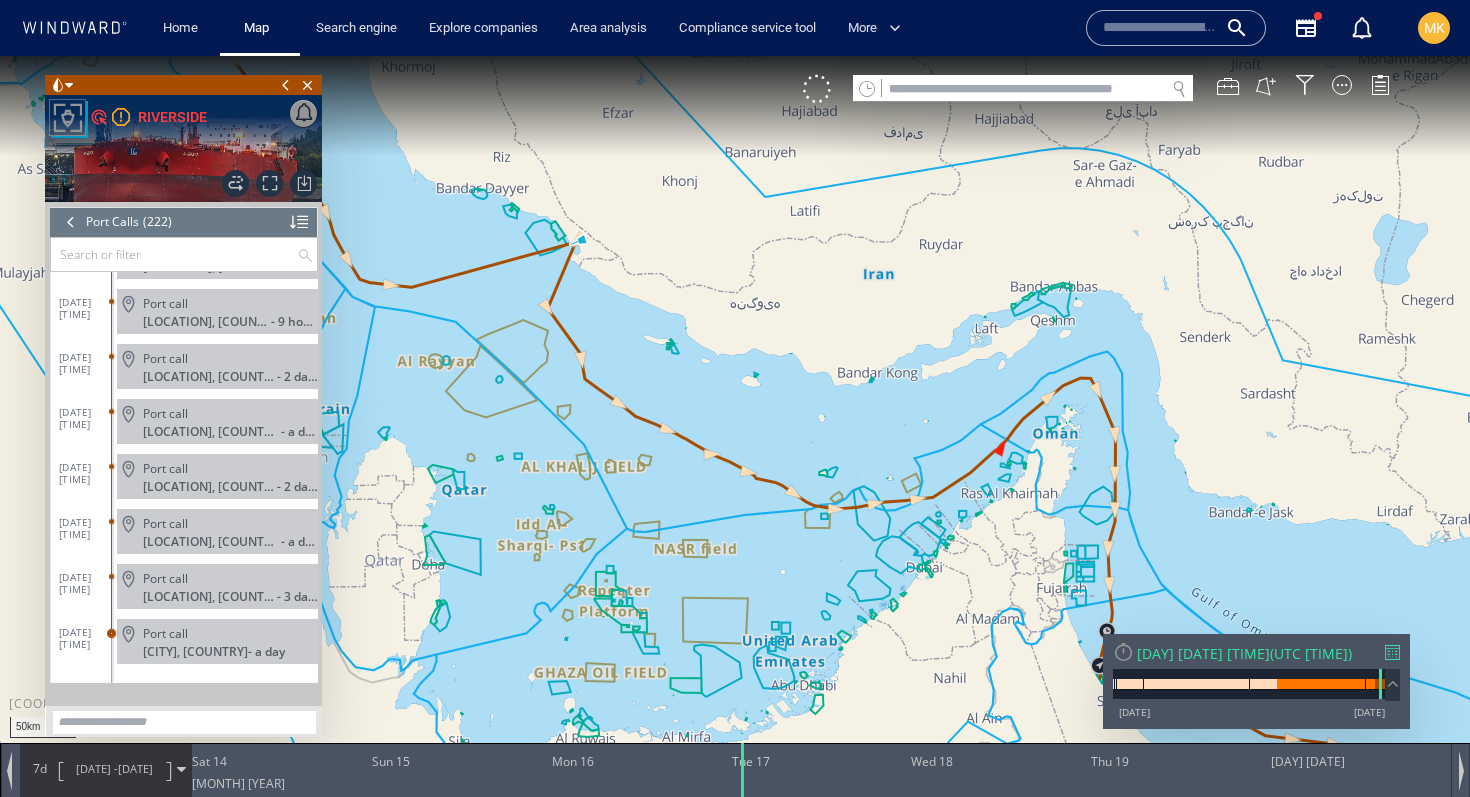 click at bounding box center [71, 222] 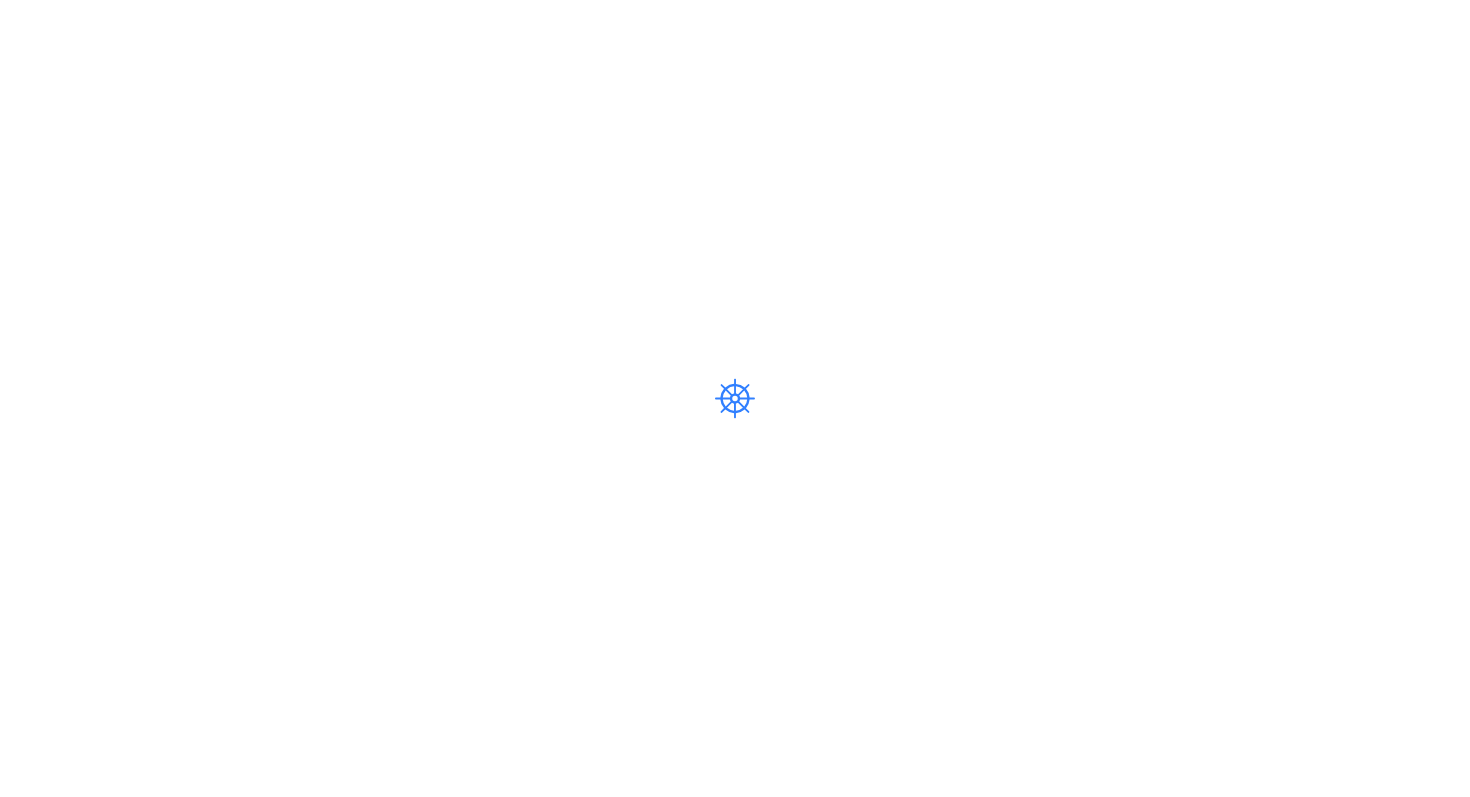 scroll, scrollTop: 0, scrollLeft: 0, axis: both 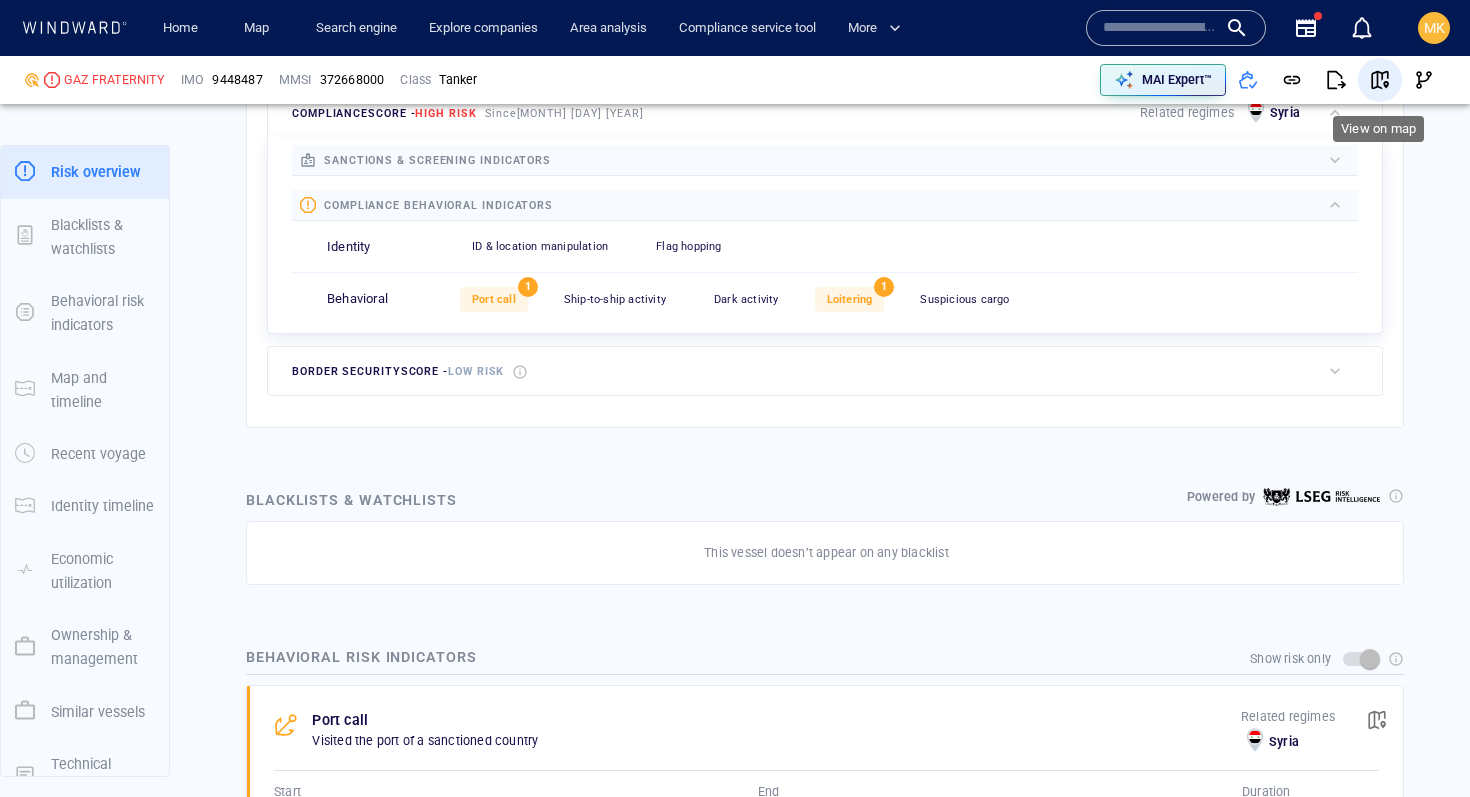 click at bounding box center (1380, 80) 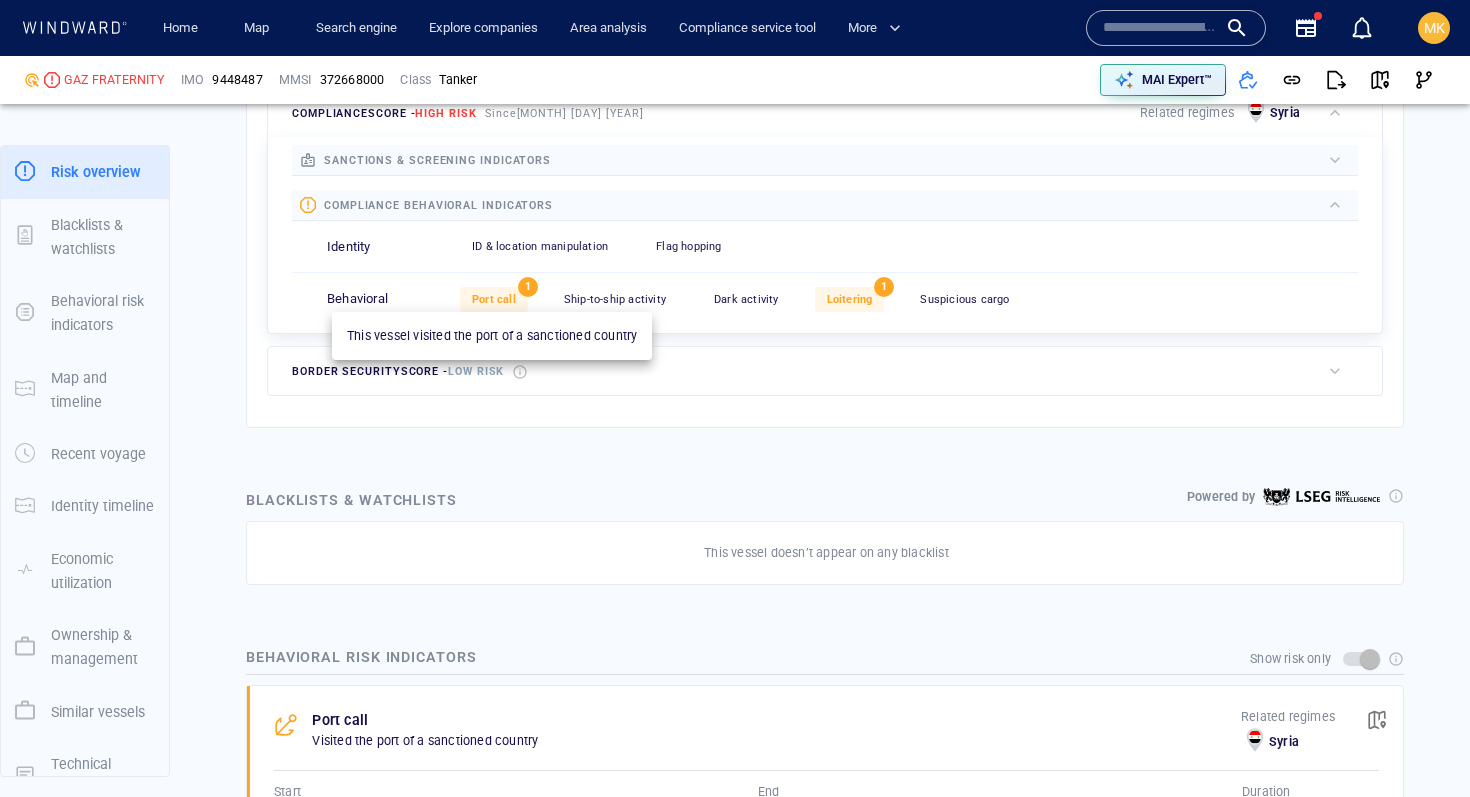 click on "Port call" at bounding box center (494, 299) 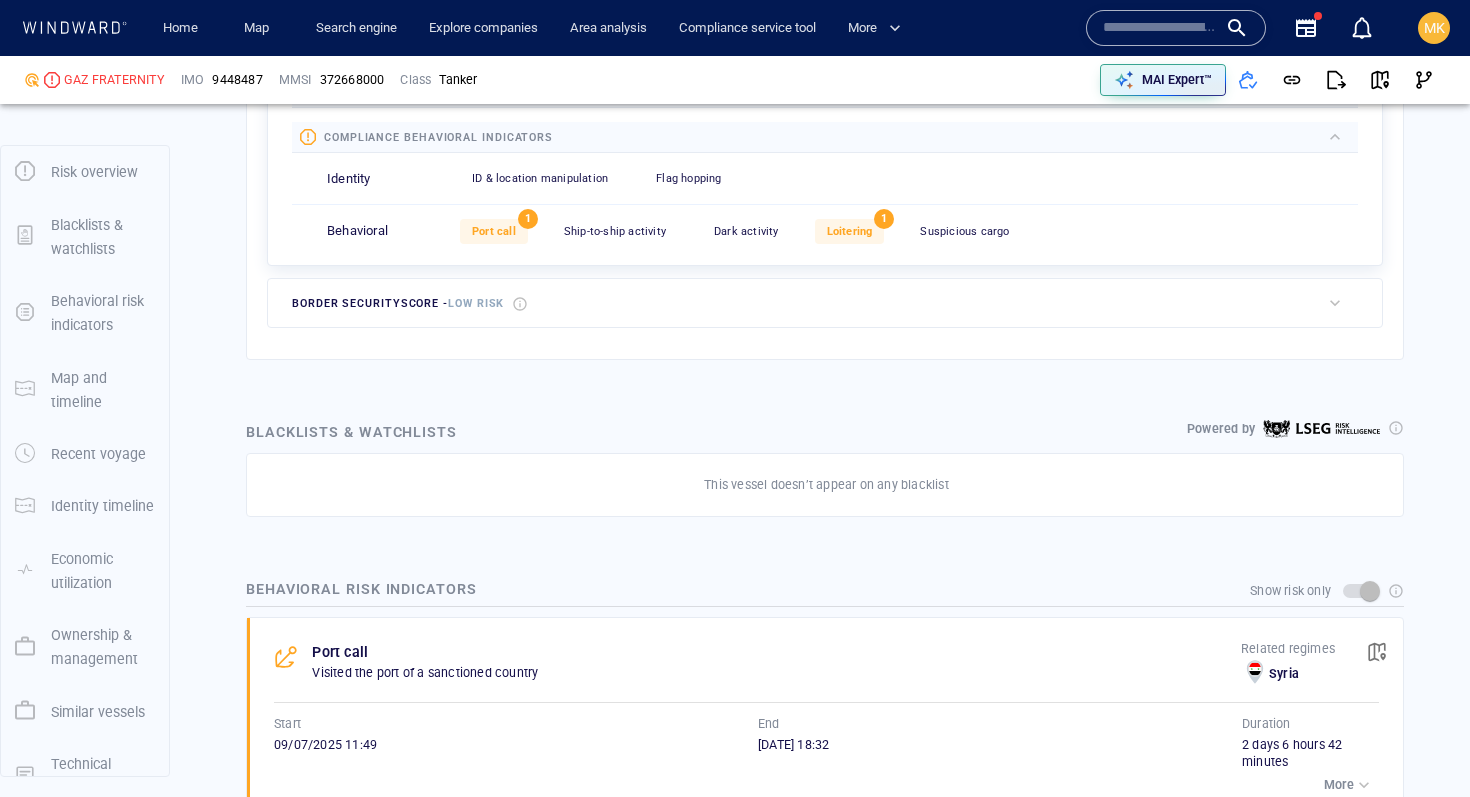 scroll, scrollTop: 1024, scrollLeft: 0, axis: vertical 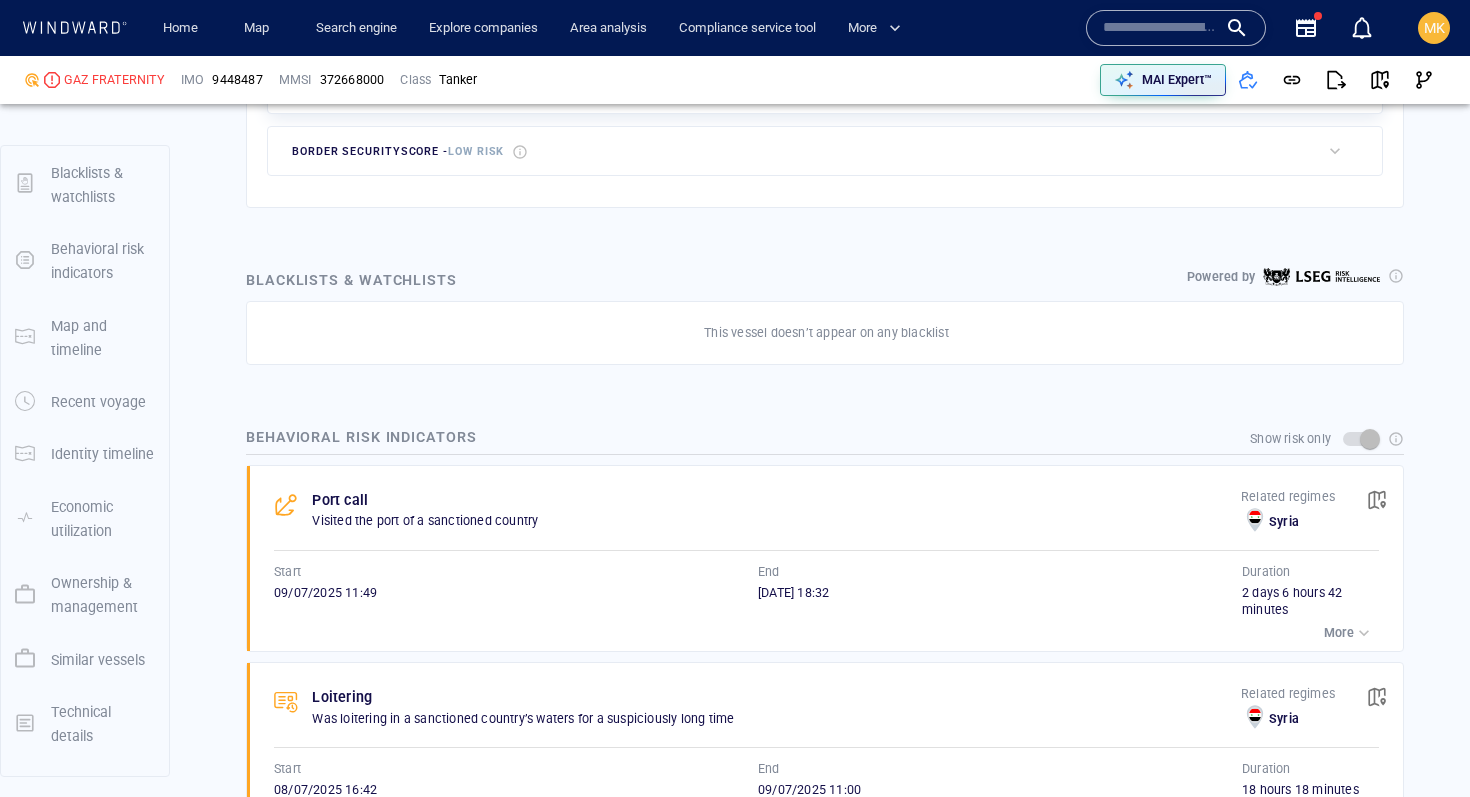 click on "Vessel details GAZ FRATERNITY IMO 9448487 MMSI 372668000 Flag     Panama Call sign 3ETS6 Class     Tanker Subclass LPG Tanker Length 154  m Year of build 2010 DWT 17,022 tons Max. draft 8 . 817  m P&I Club UK P&I Club Classification society Bureau Veritas   (1) AIS transceiver Class-A Beneficial owner Naftomar Shipping & Trading Co. Ltd Inc   (31) Registered owner Universal Shipping & Trading Co. Sa   (1) Risk overview Score summary High risk Due to compliance score Nadav D Compli risk  score  New  -  Moderate risk Since  10 Jul 2025 Nadav D Compli defined risk indicators Risky tankers - Commodity STS Created by  NadavDavidson2  on  6 Aug 25 6 Aug '25 02:03 PM compliance  score  -  High risk Since  9 Jul 2025 Related regimes Syria sanctions & screening indicators List & registry Sanctioned vessel 0 Sanctioned country flag 0 Former sanctioned flag 0 Sanctioned company 0 Company in sanctioned country 0 compliance behavioral indicators Identity ID & location manipulation 0 Flag hopping 0 Behavioral Port call" at bounding box center (825, 2347) 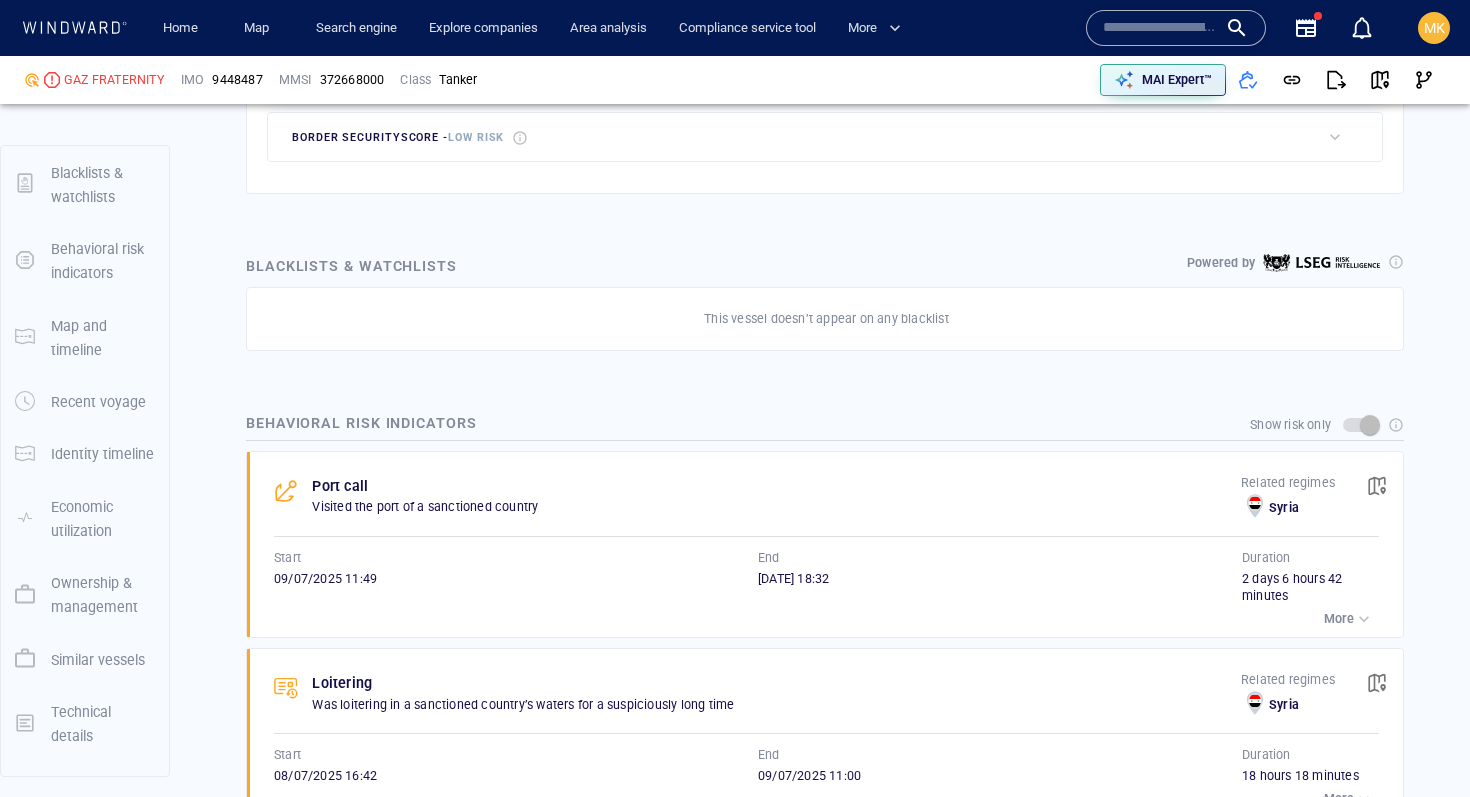 scroll, scrollTop: 181, scrollLeft: 0, axis: vertical 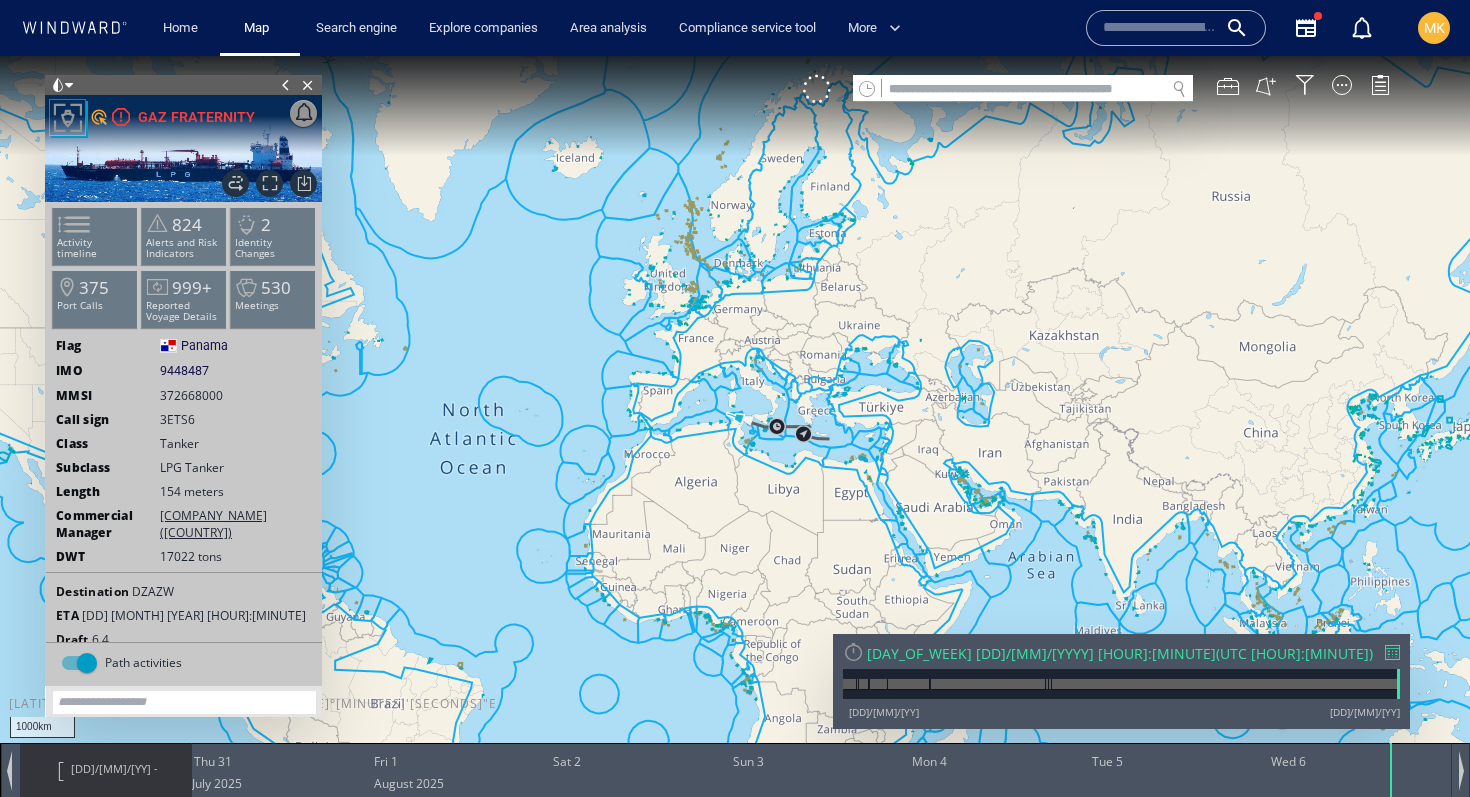 click at bounding box center [1392, 652] 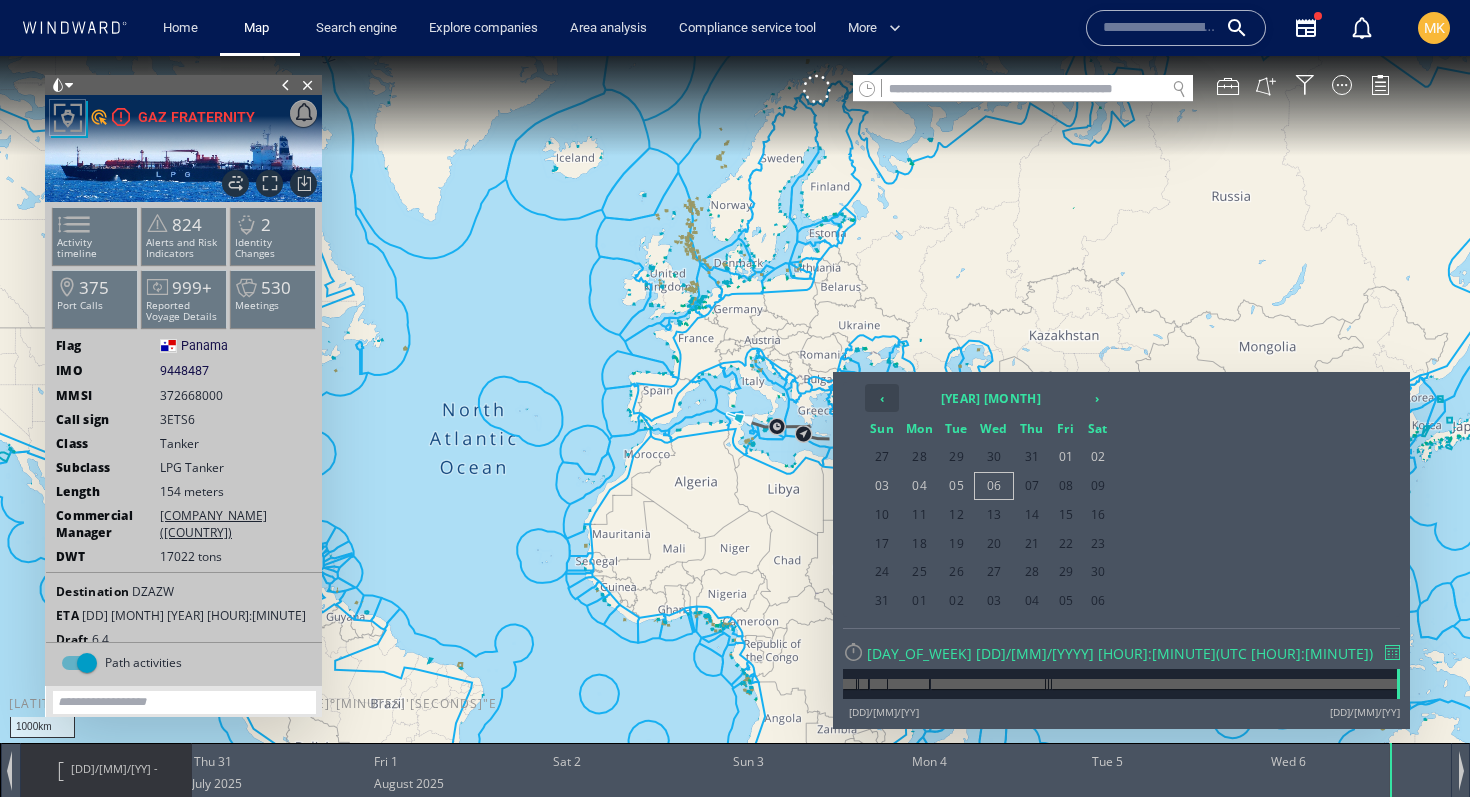 click on "‹" at bounding box center (882, 398) 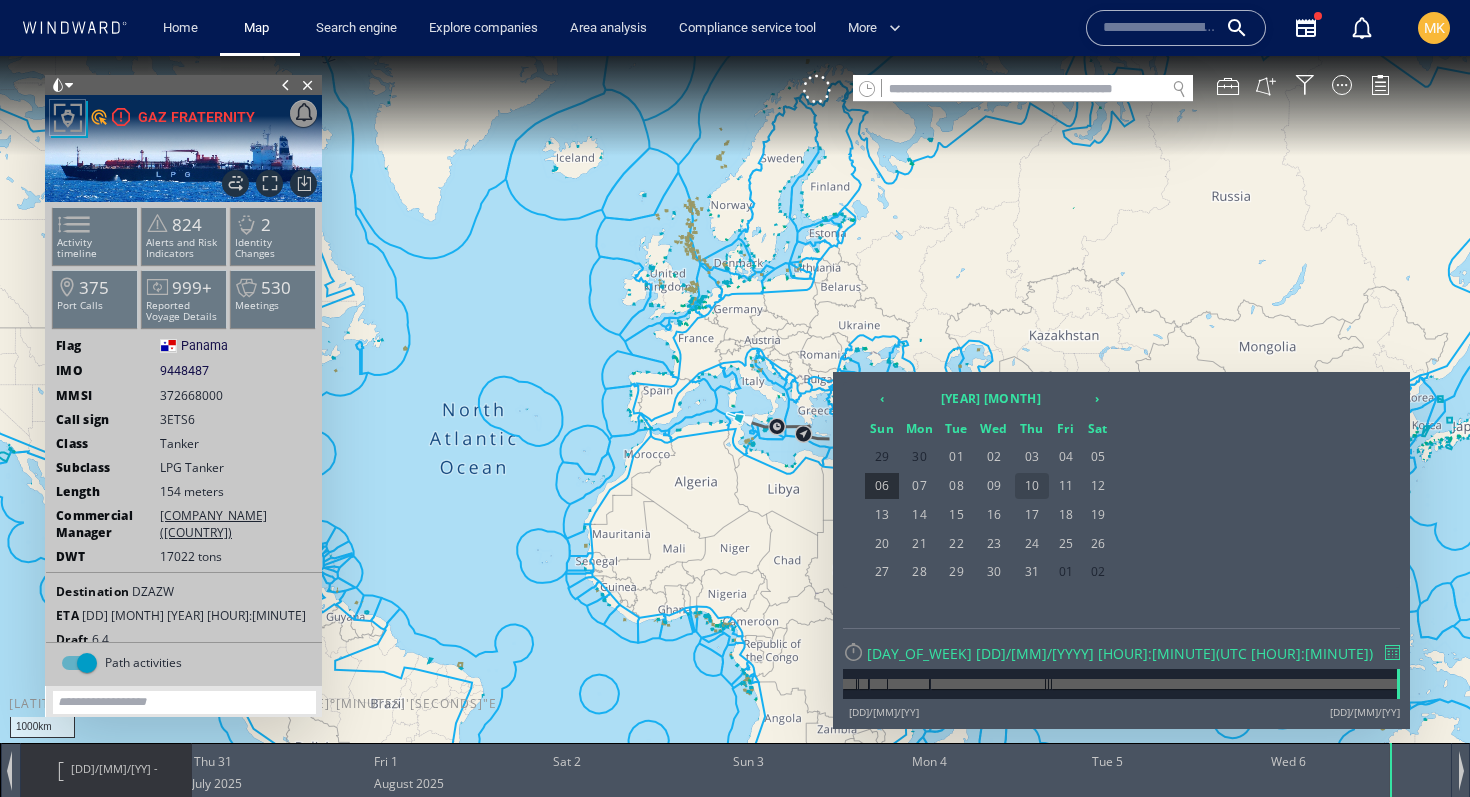 click on "10" at bounding box center (1032, 486) 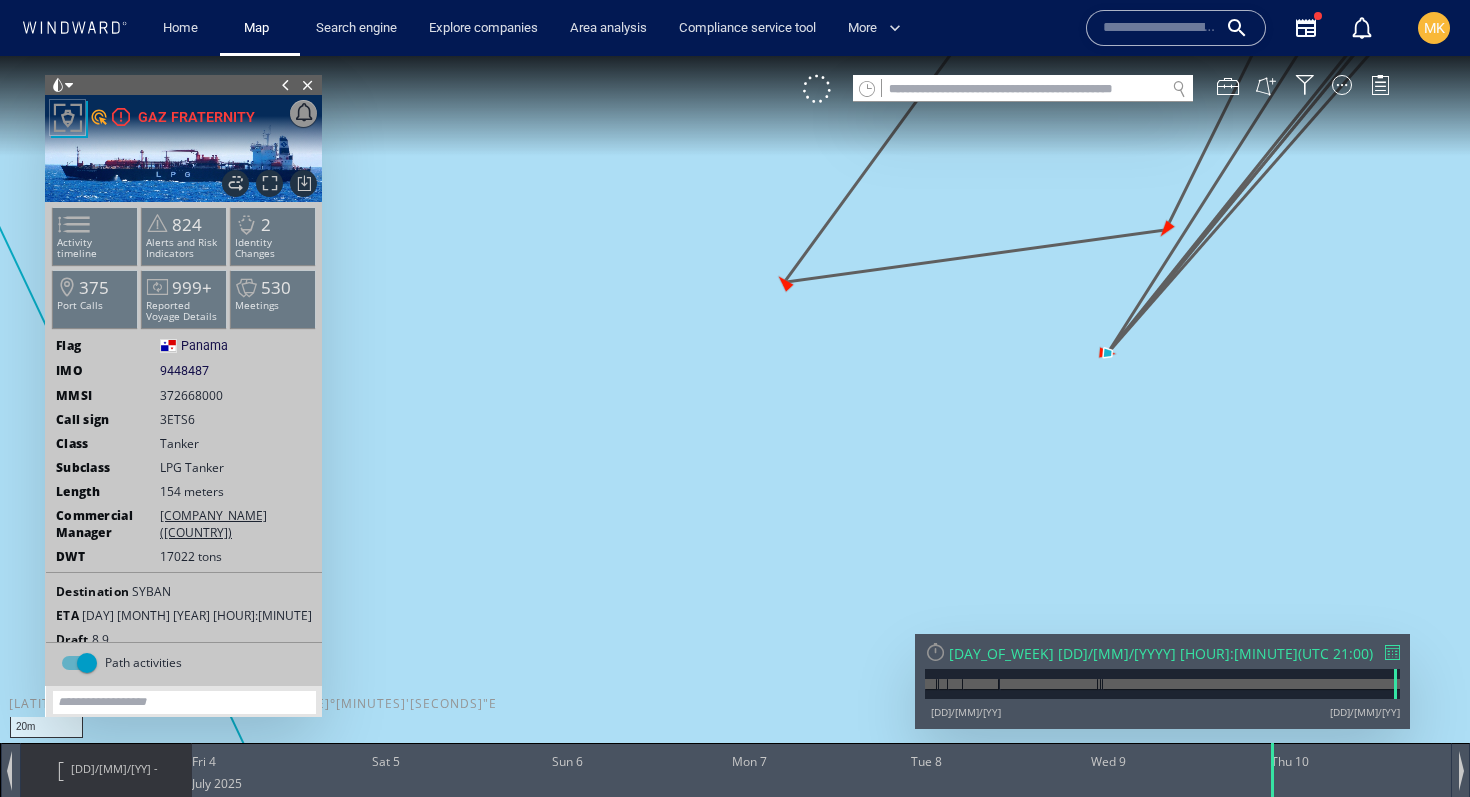 drag, startPoint x: 1182, startPoint y: 337, endPoint x: 1101, endPoint y: 735, distance: 406.15884 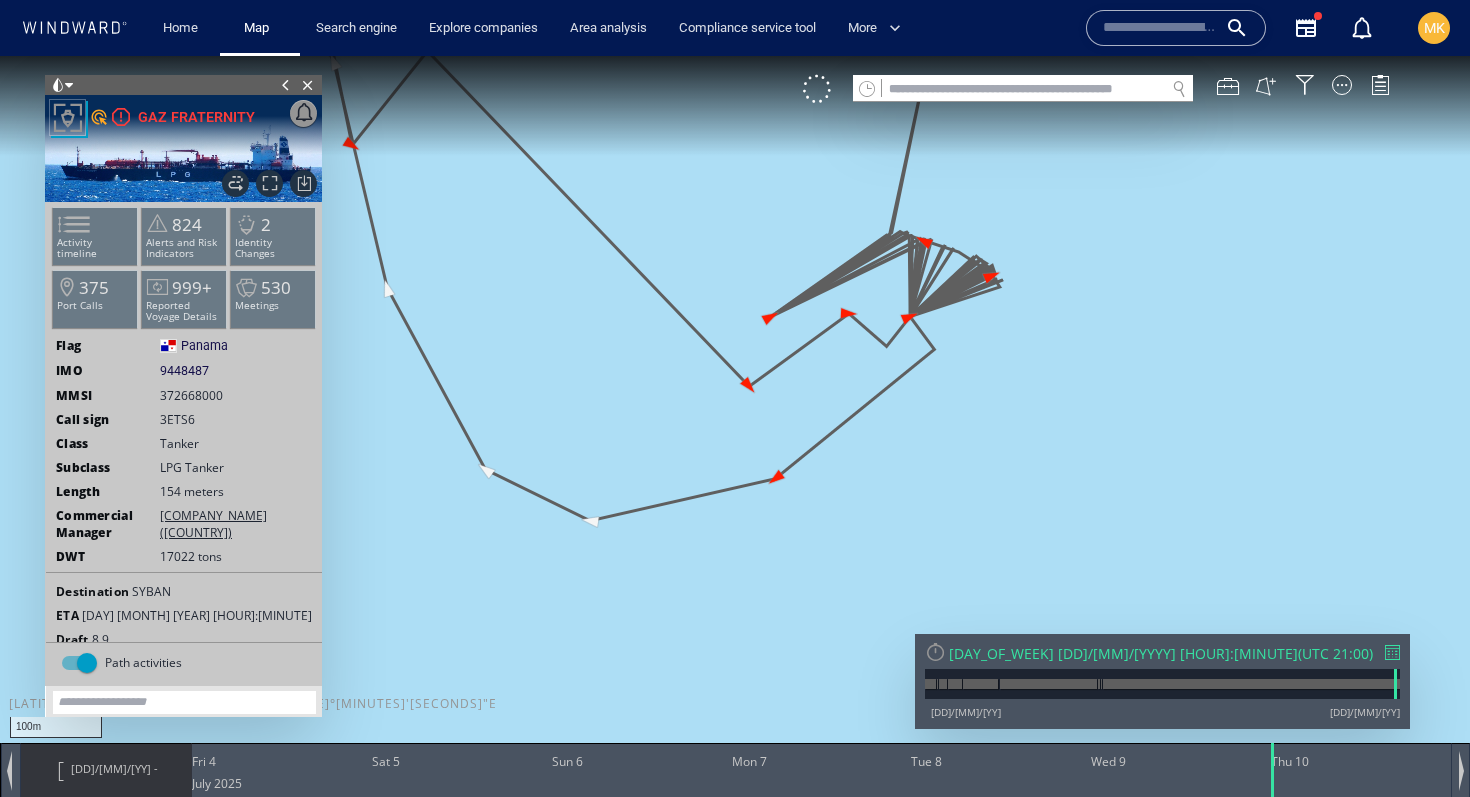 drag, startPoint x: 1014, startPoint y: 195, endPoint x: 1004, endPoint y: 454, distance: 259.193 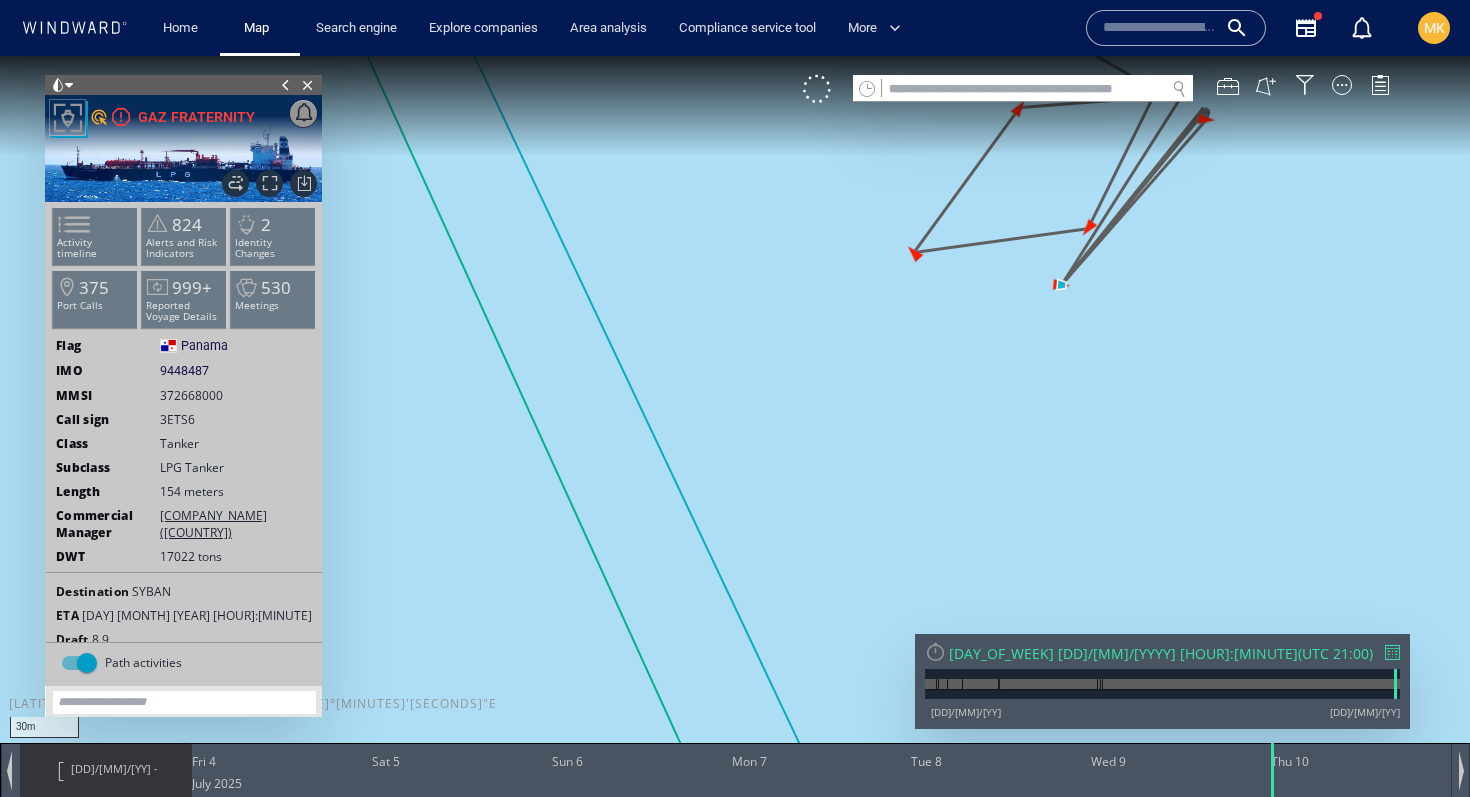 drag, startPoint x: 1129, startPoint y: 221, endPoint x: 1063, endPoint y: 363, distance: 156.58864 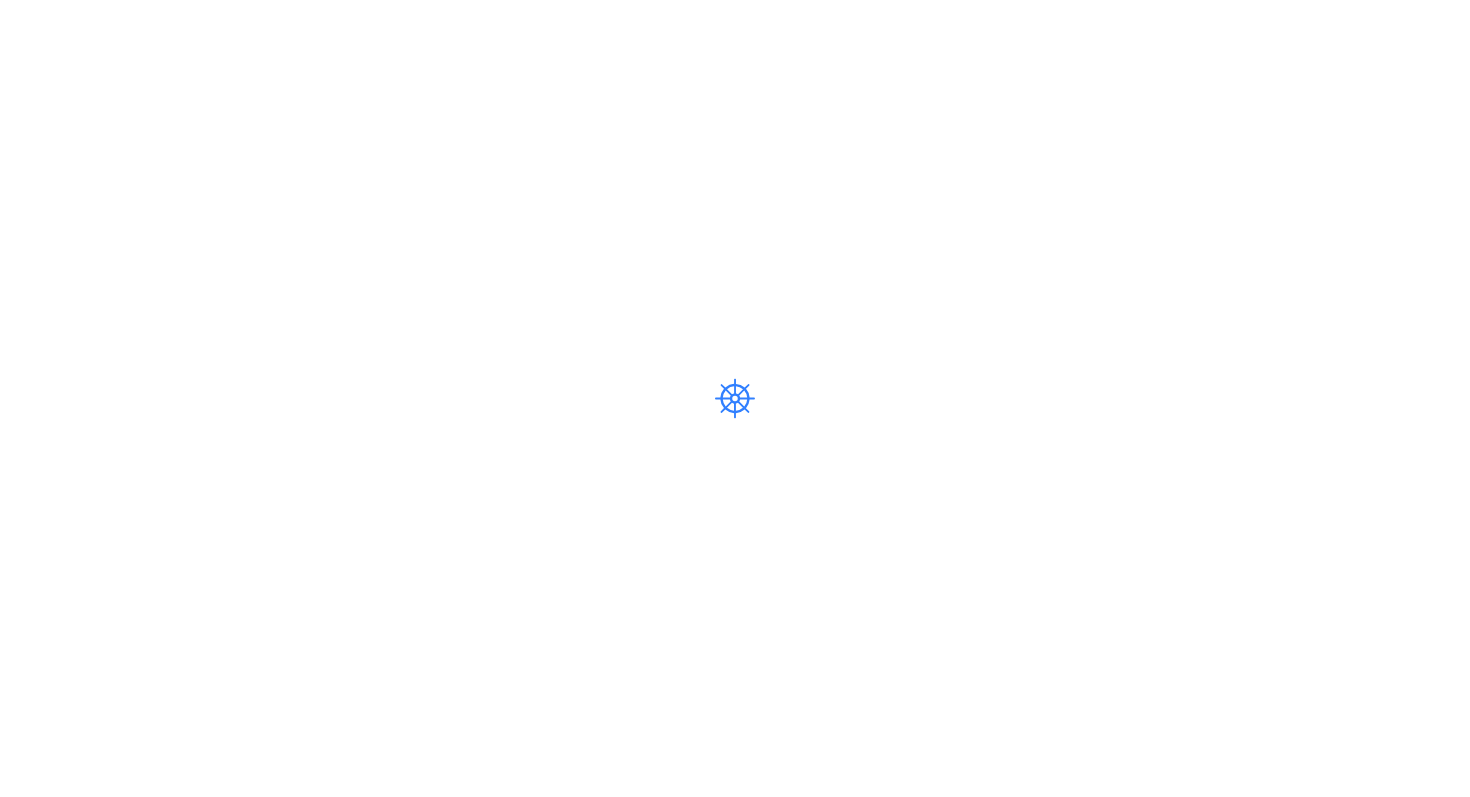 scroll, scrollTop: 0, scrollLeft: 0, axis: both 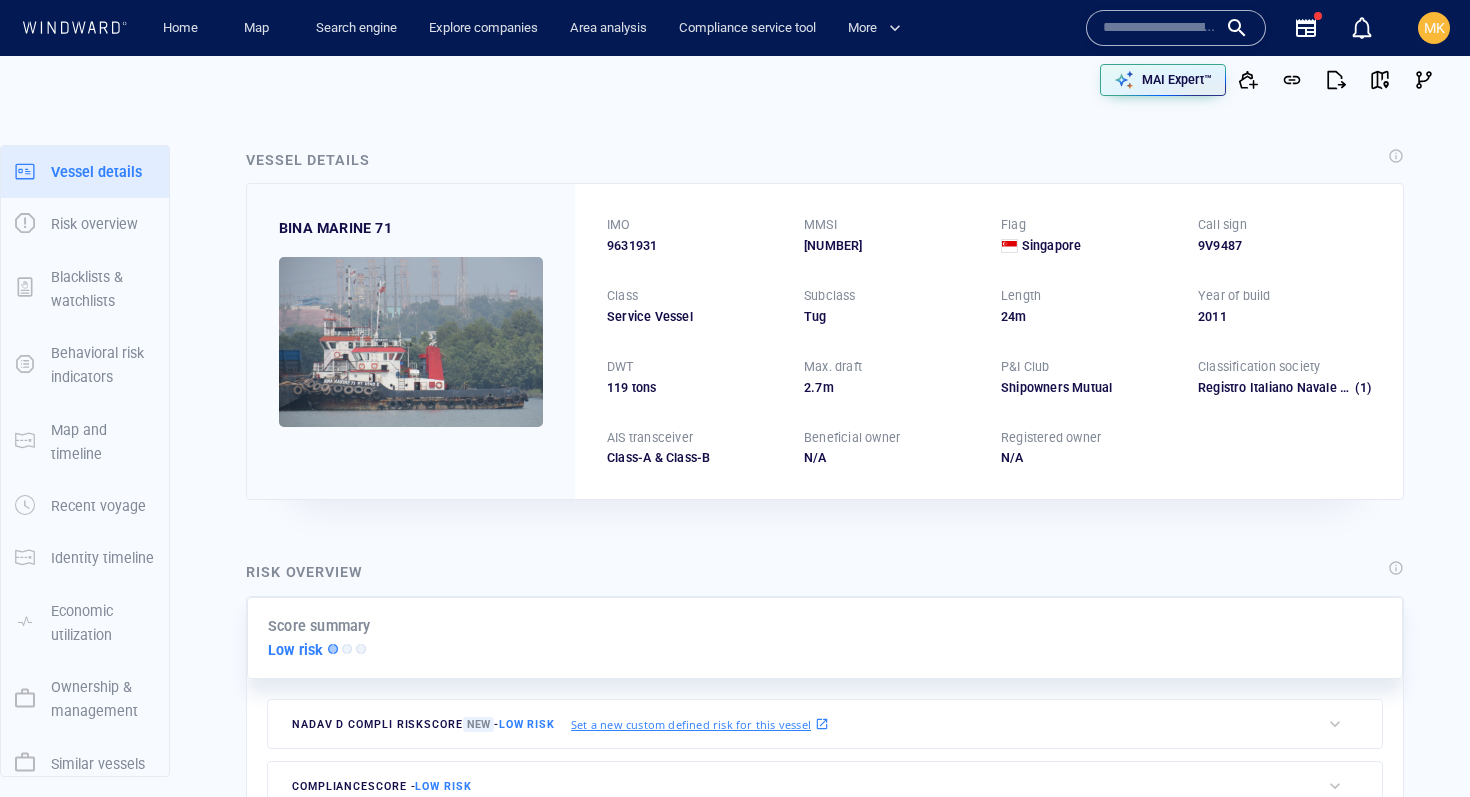 click at bounding box center [1160, 28] 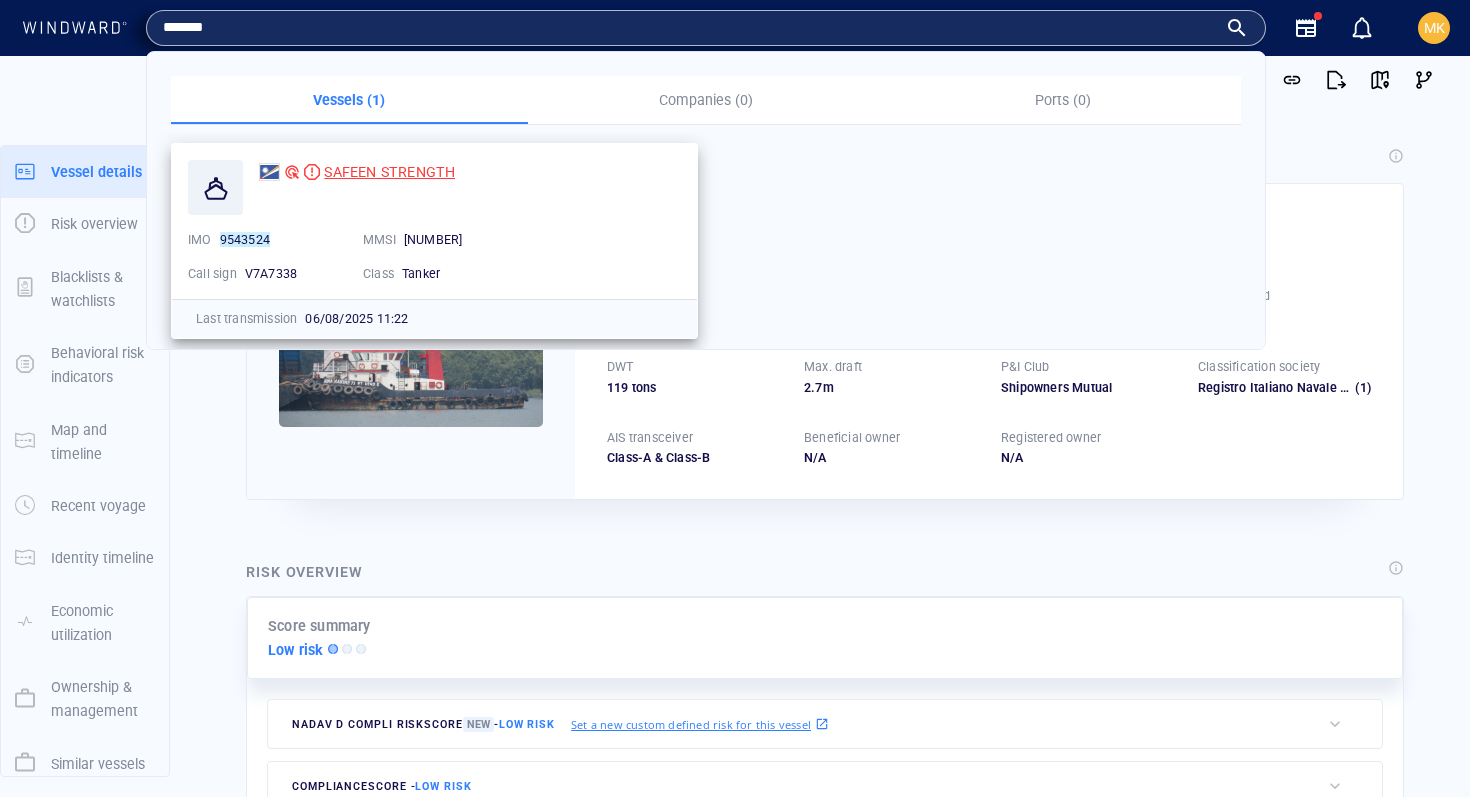 type on "*******" 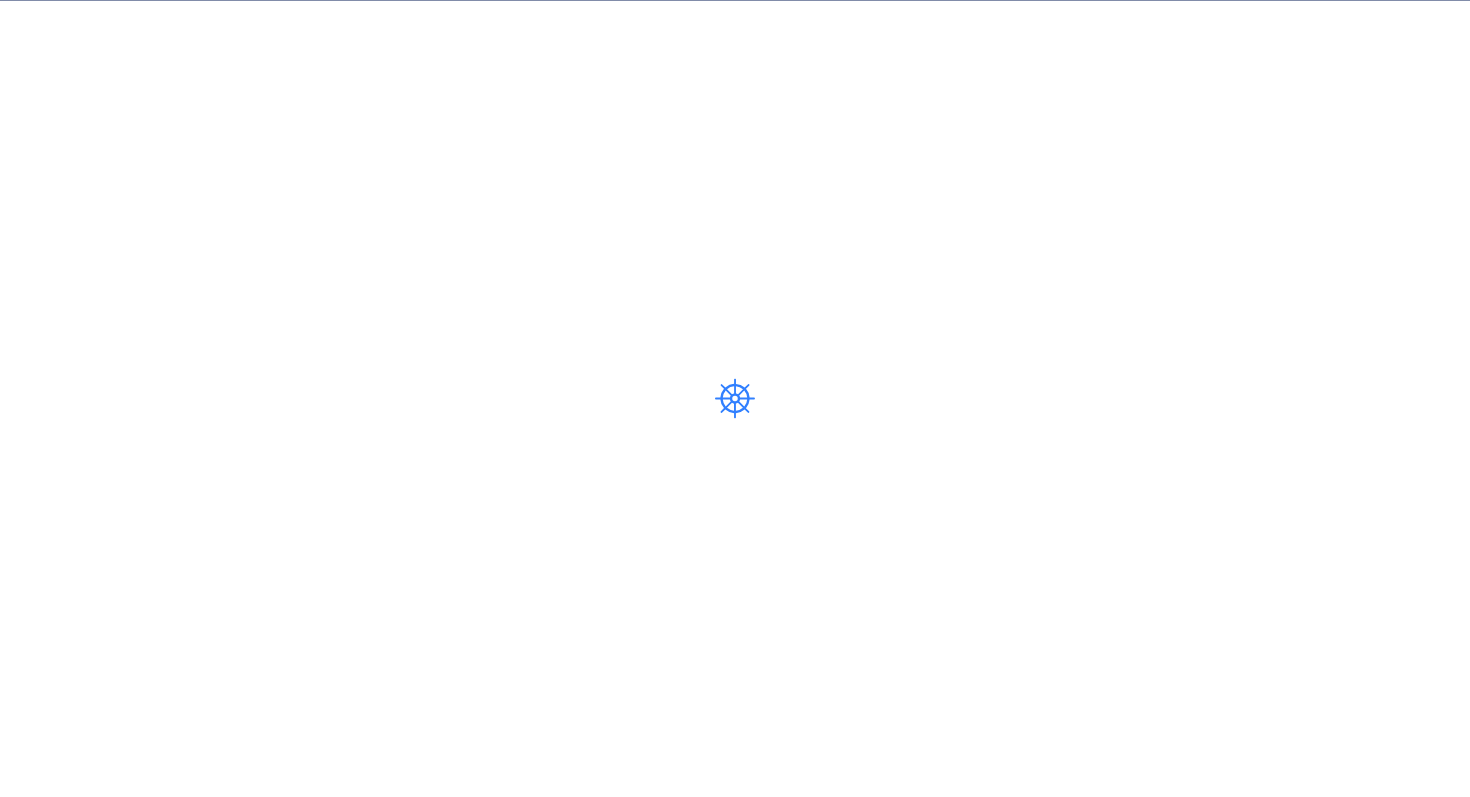 scroll, scrollTop: 0, scrollLeft: 0, axis: both 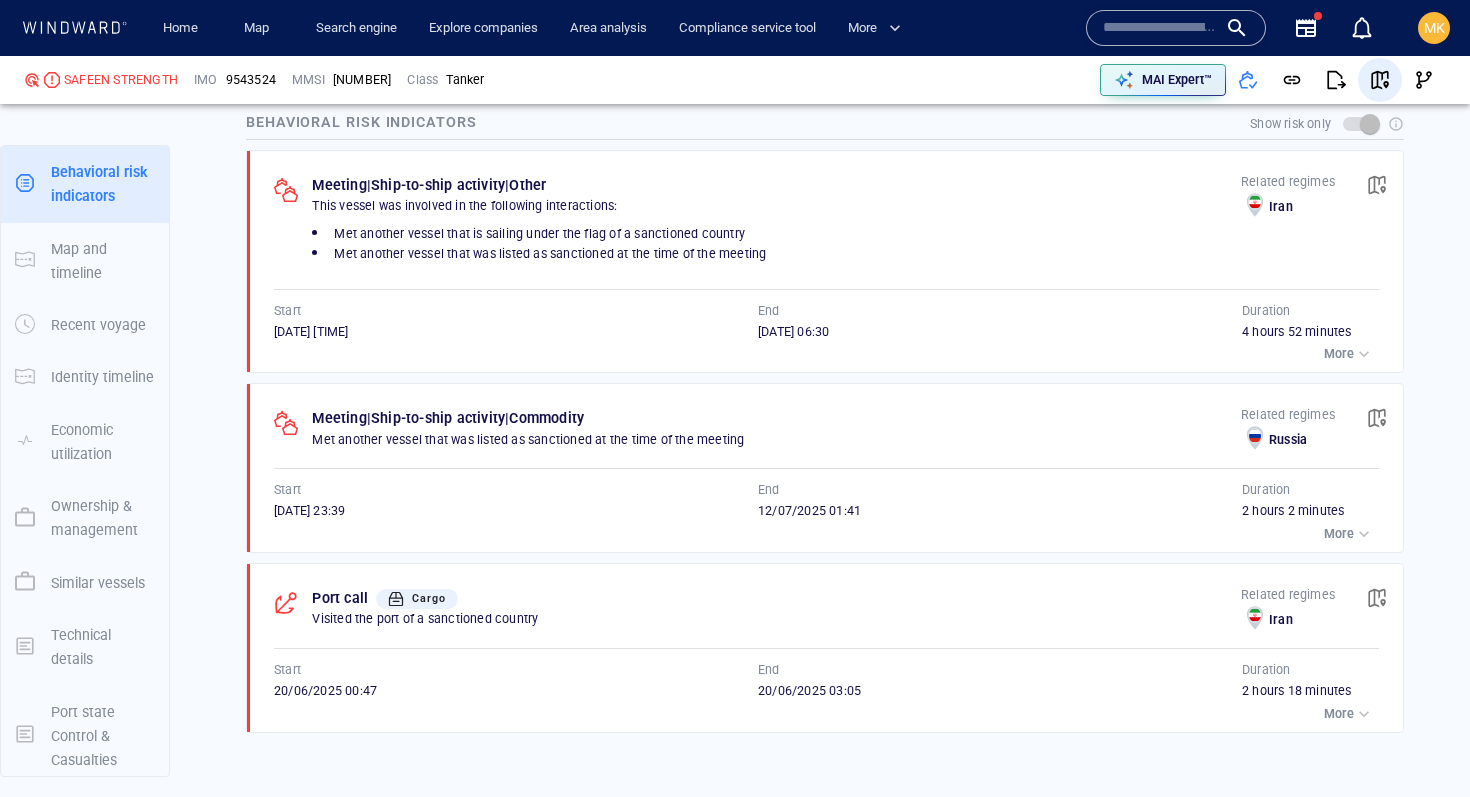 click at bounding box center [1380, 80] 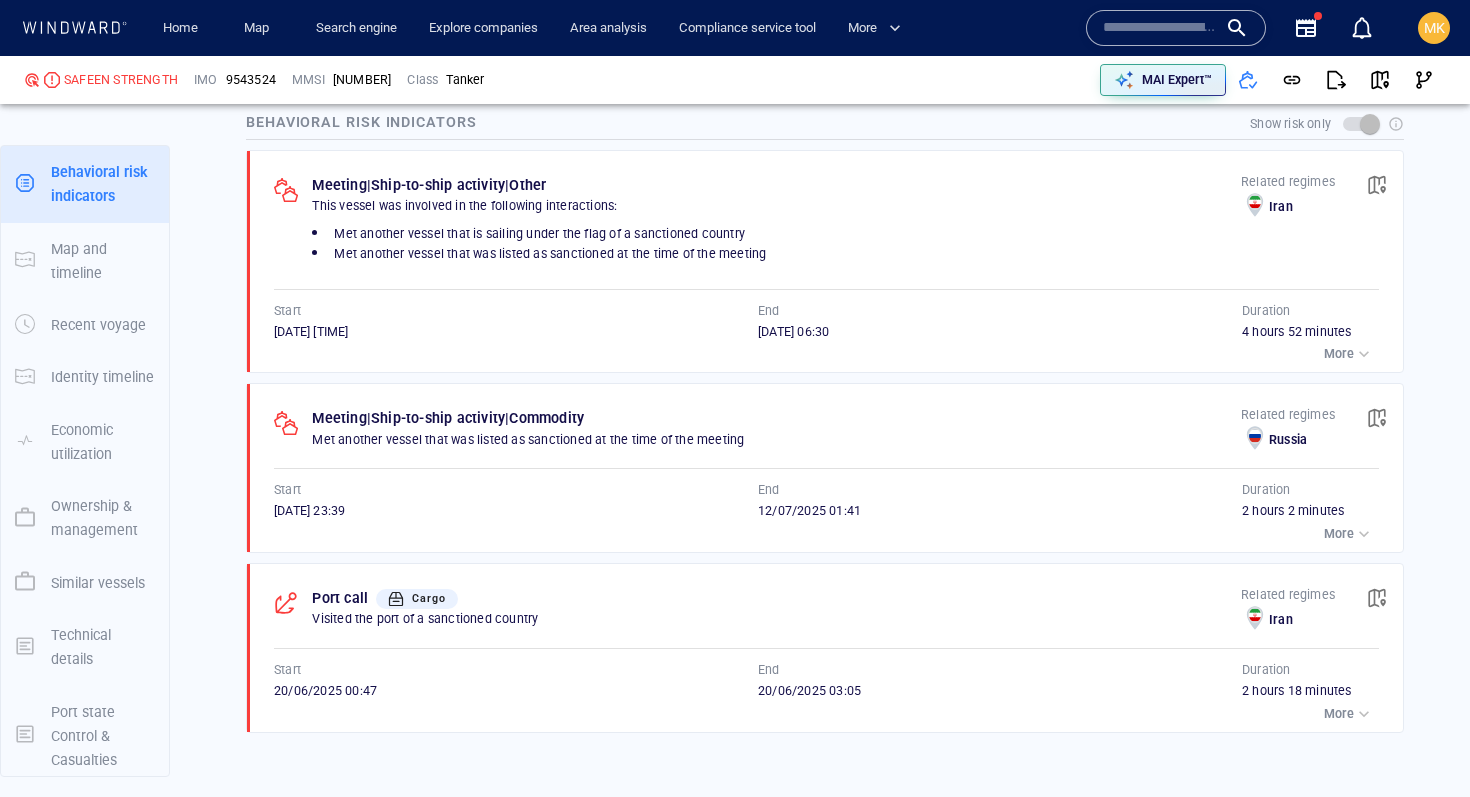 click on "More" at bounding box center [1339, 534] 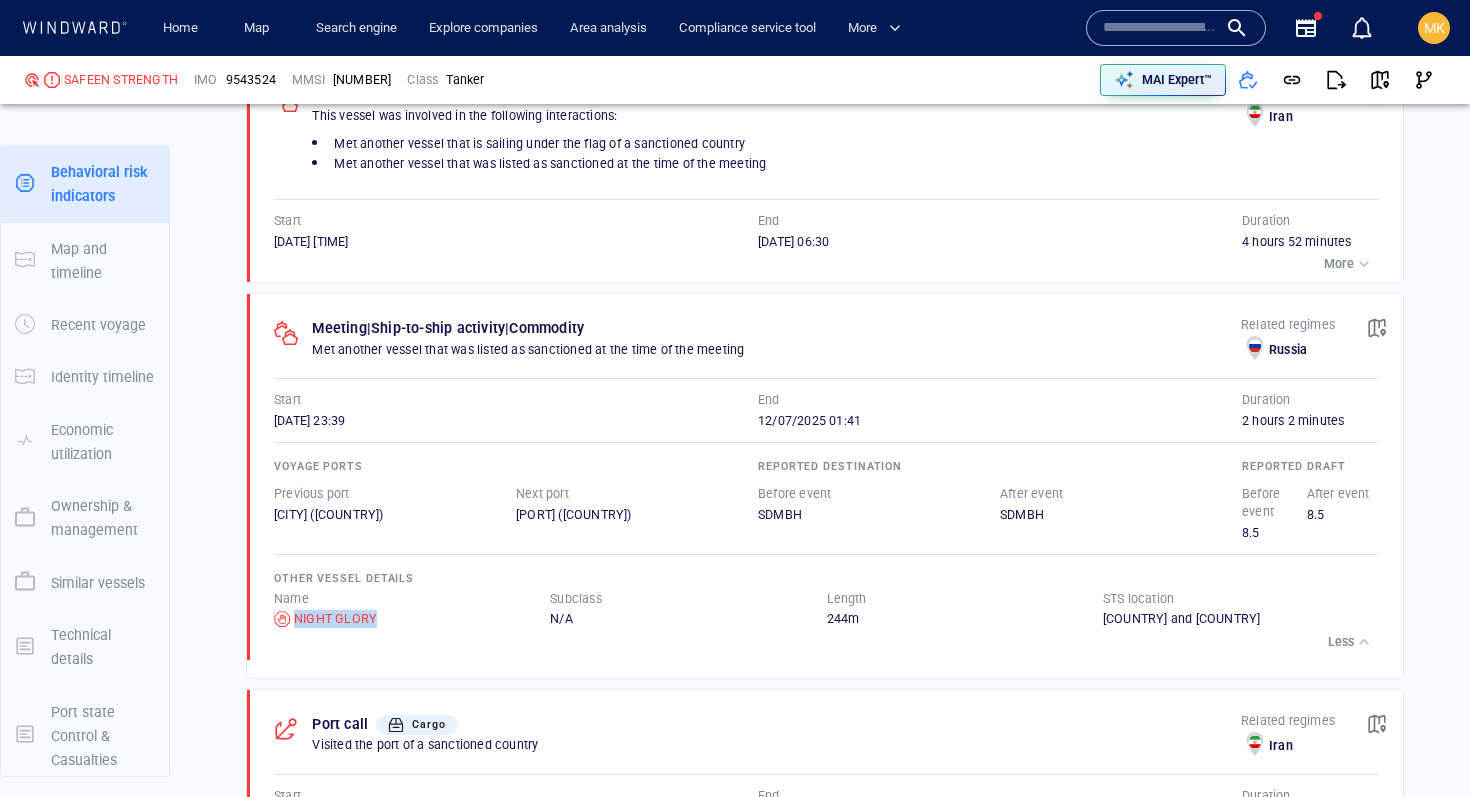 scroll, scrollTop: 1480, scrollLeft: 0, axis: vertical 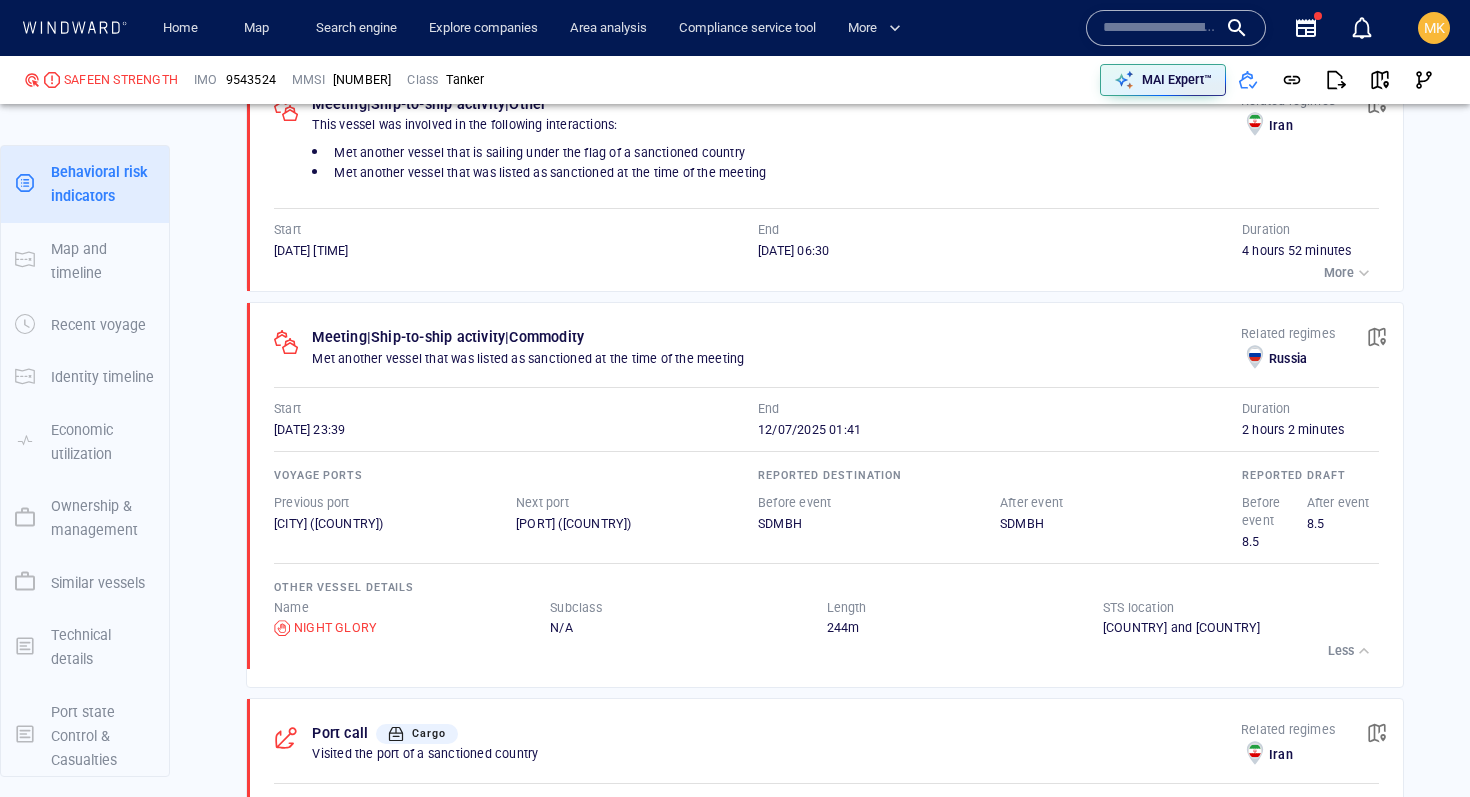 click on "Meeting  |  Ship-to-ship activity  |  Other This vessel was involved in the following interactions: Met another vessel that is sailing under the flag of a sanctioned country Met another vessel that was listed as sanctioned at the time of the meeting Related regimes Iran Start 13/07/2025   01:37 End 13/07/2025   06:30 Duration 4   hours   52   minutes Voyage ports Previous port New Mangalore (India) Next port Beshayer Oil Terminal (Sudan) Reported destination Before event SDMBH After event MALAYSIA,FOR ORDER Reported draft Before event 8.5 After event 14.4 Other vessel details Name NEGAR Subclass General Cargo Length 168  m STS location Sudan and South Sudan More Meeting  |  Ship-to-ship activity  |  Commodity Met another vessel that was listed as sanctioned at the time of the meeting Related regimes Russia Start 11/07/2025   23:39 End 12/07/2025   01:41 Duration 2   hours   2   minutes Voyage ports Previous port New Mangalore (India) Next port Beshayer Oil Terminal (Sudan) Reported destination SDMBH" at bounding box center (825, 473) 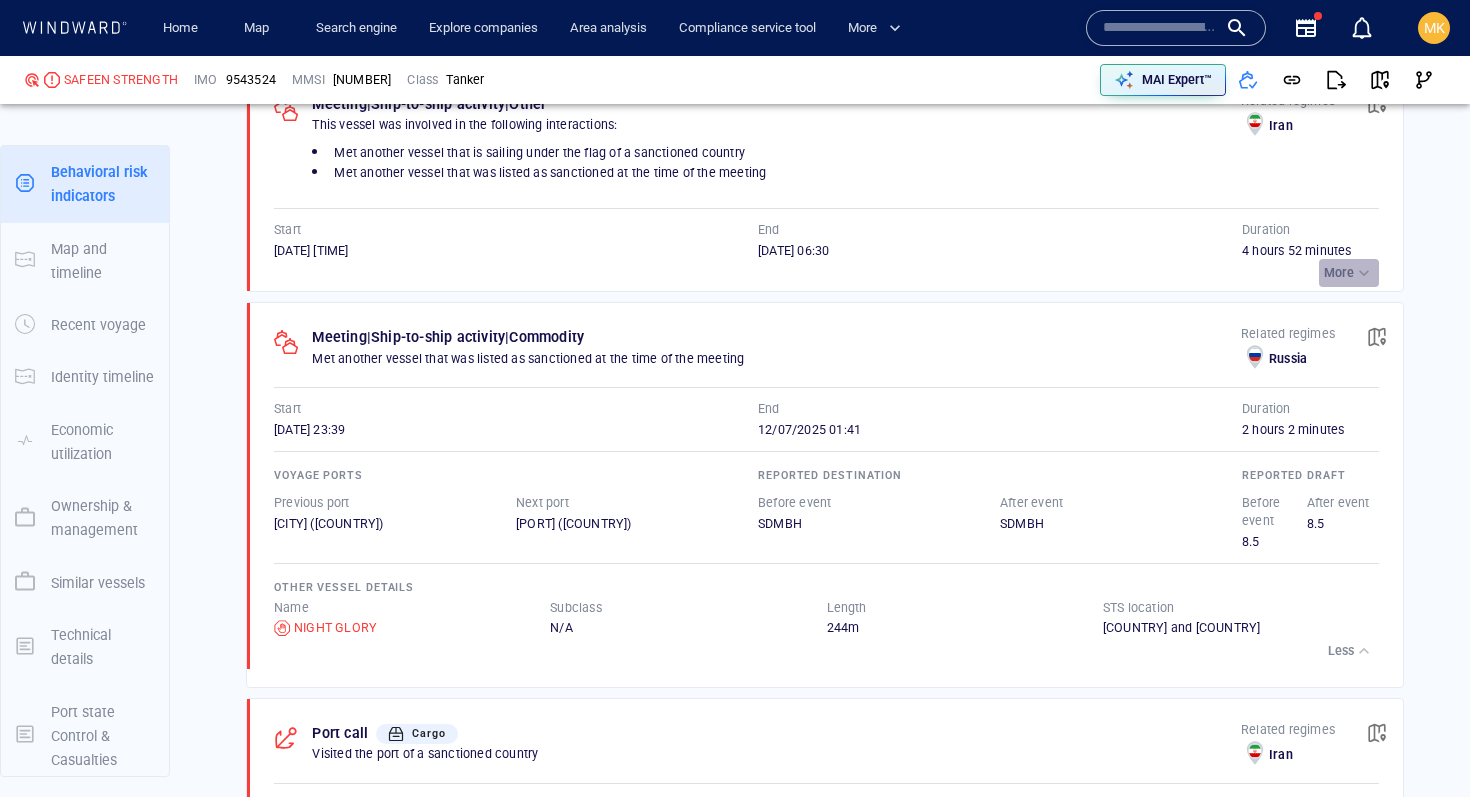 click on "More" at bounding box center [1339, 273] 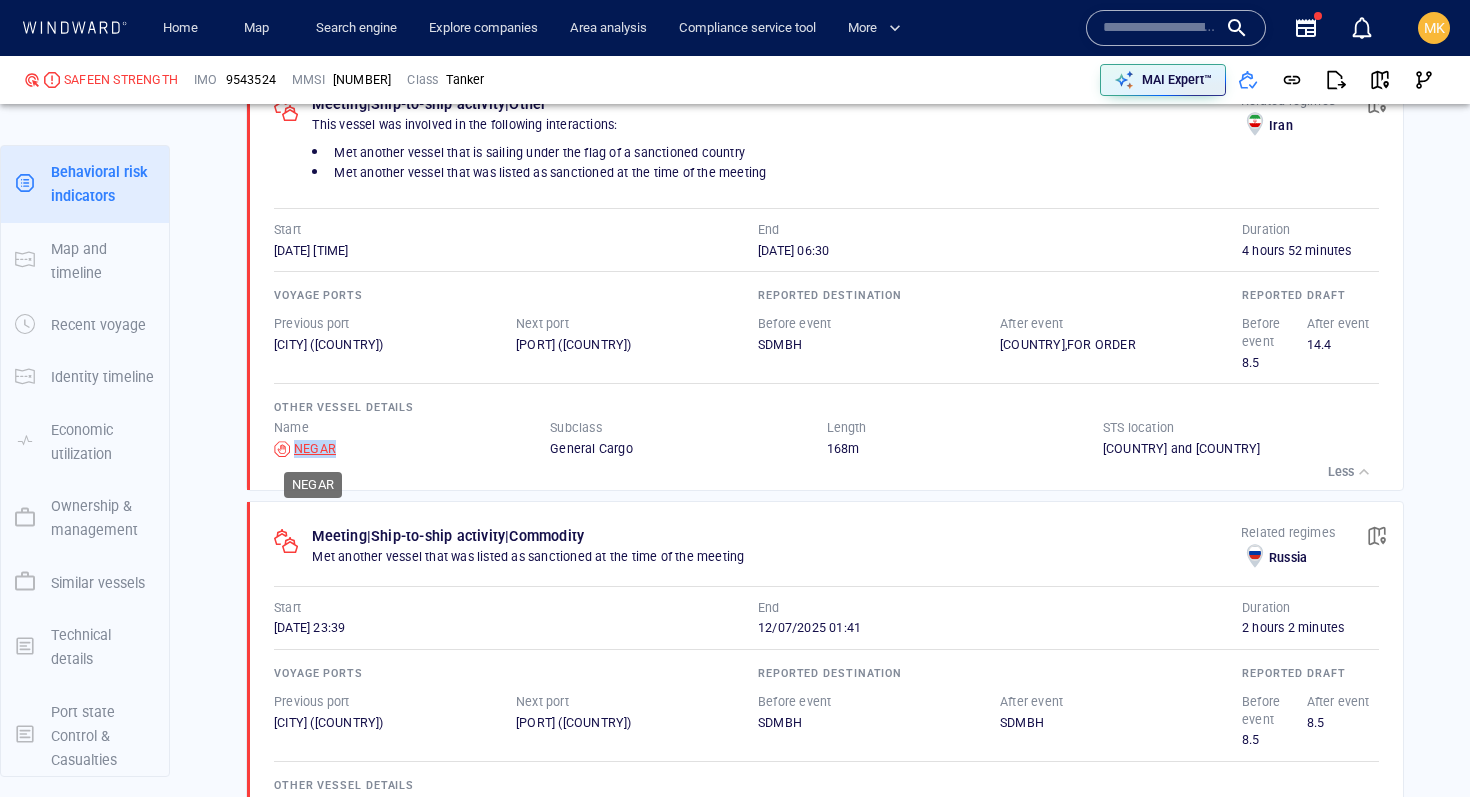 copy on "NEGAR" 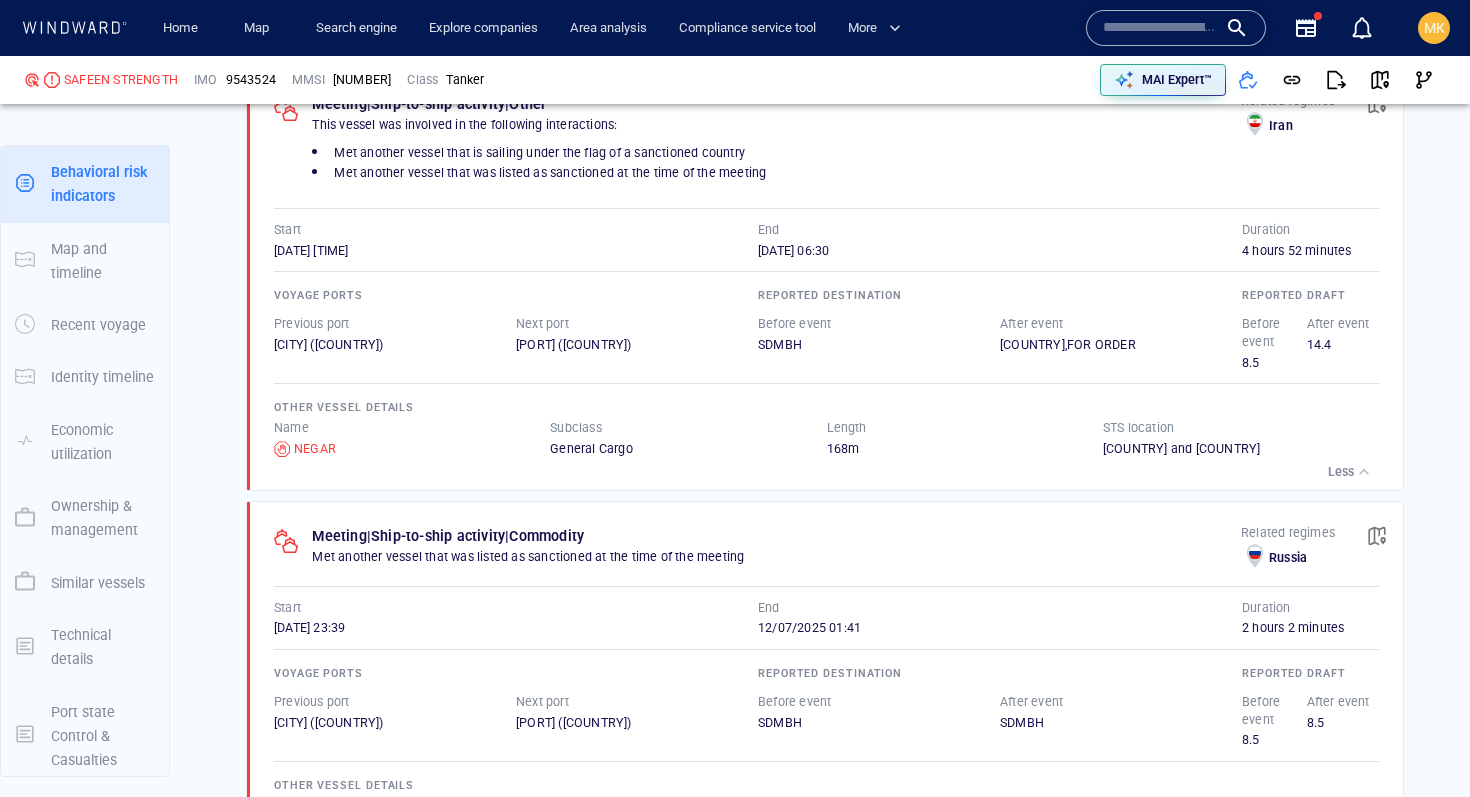 click on "SAFEEN STRENGTH" at bounding box center [121, 80] 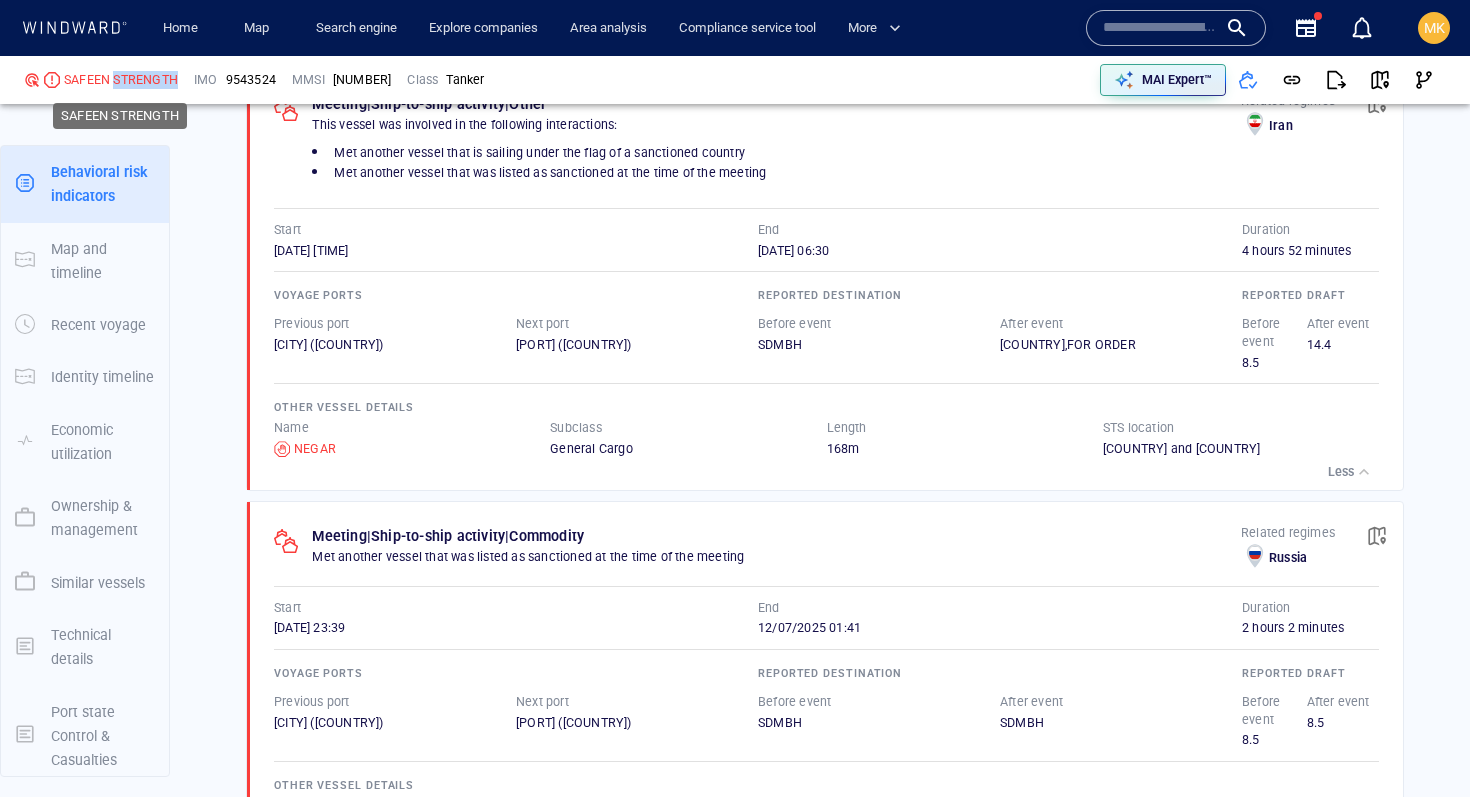 click on "SAFEEN STRENGTH" at bounding box center (121, 80) 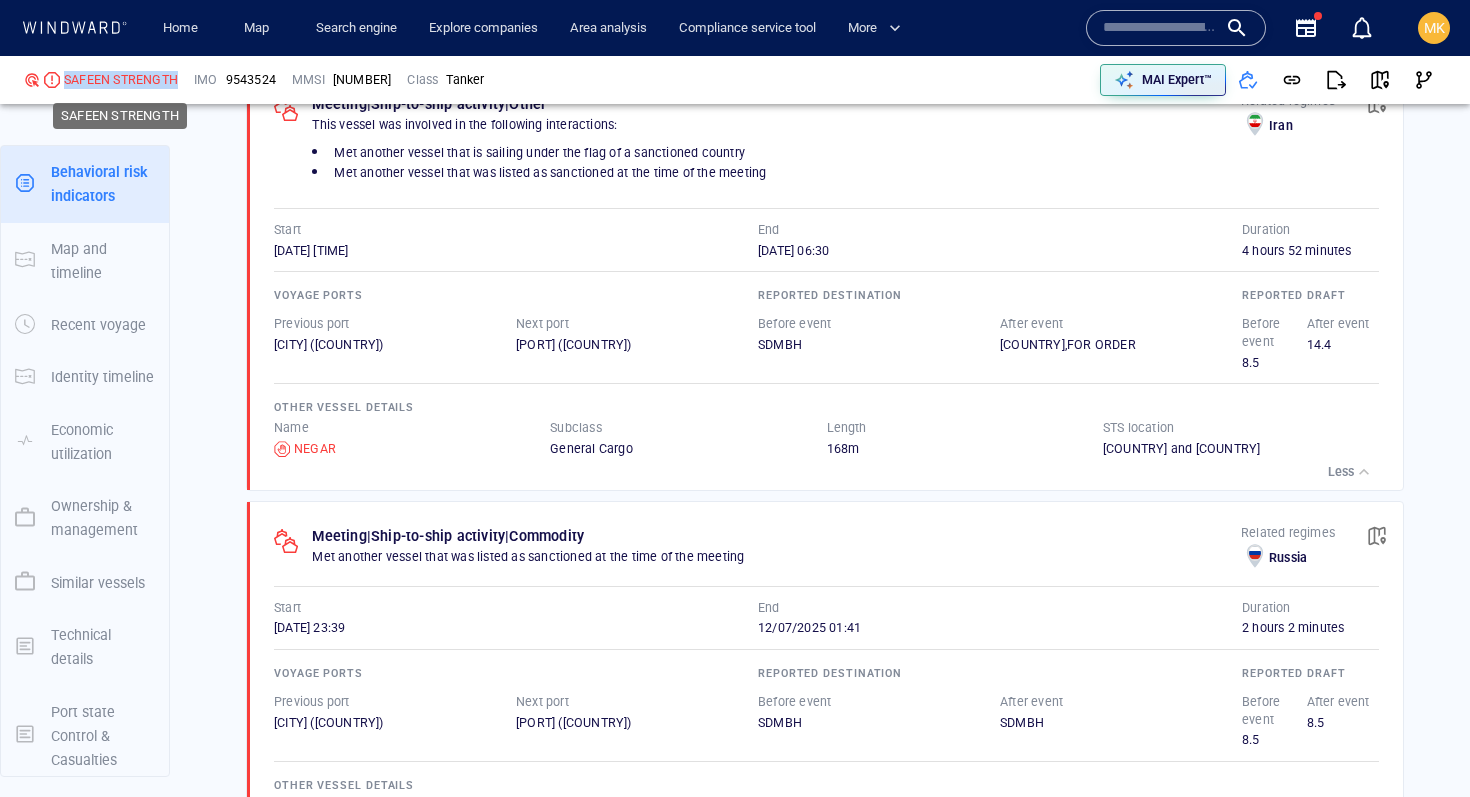 click on "SAFEEN STRENGTH" at bounding box center (121, 80) 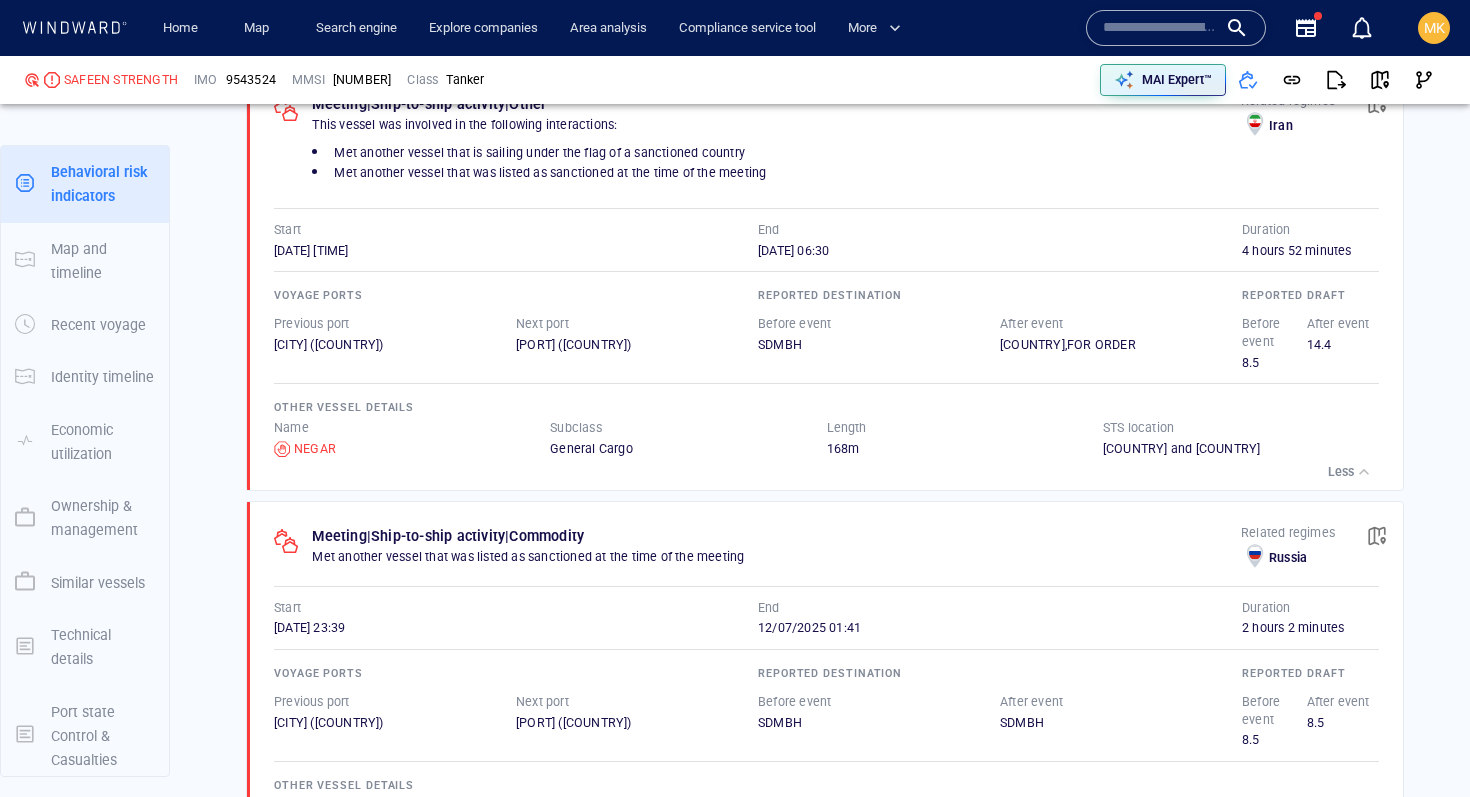 click on "9543524" at bounding box center (251, 80) 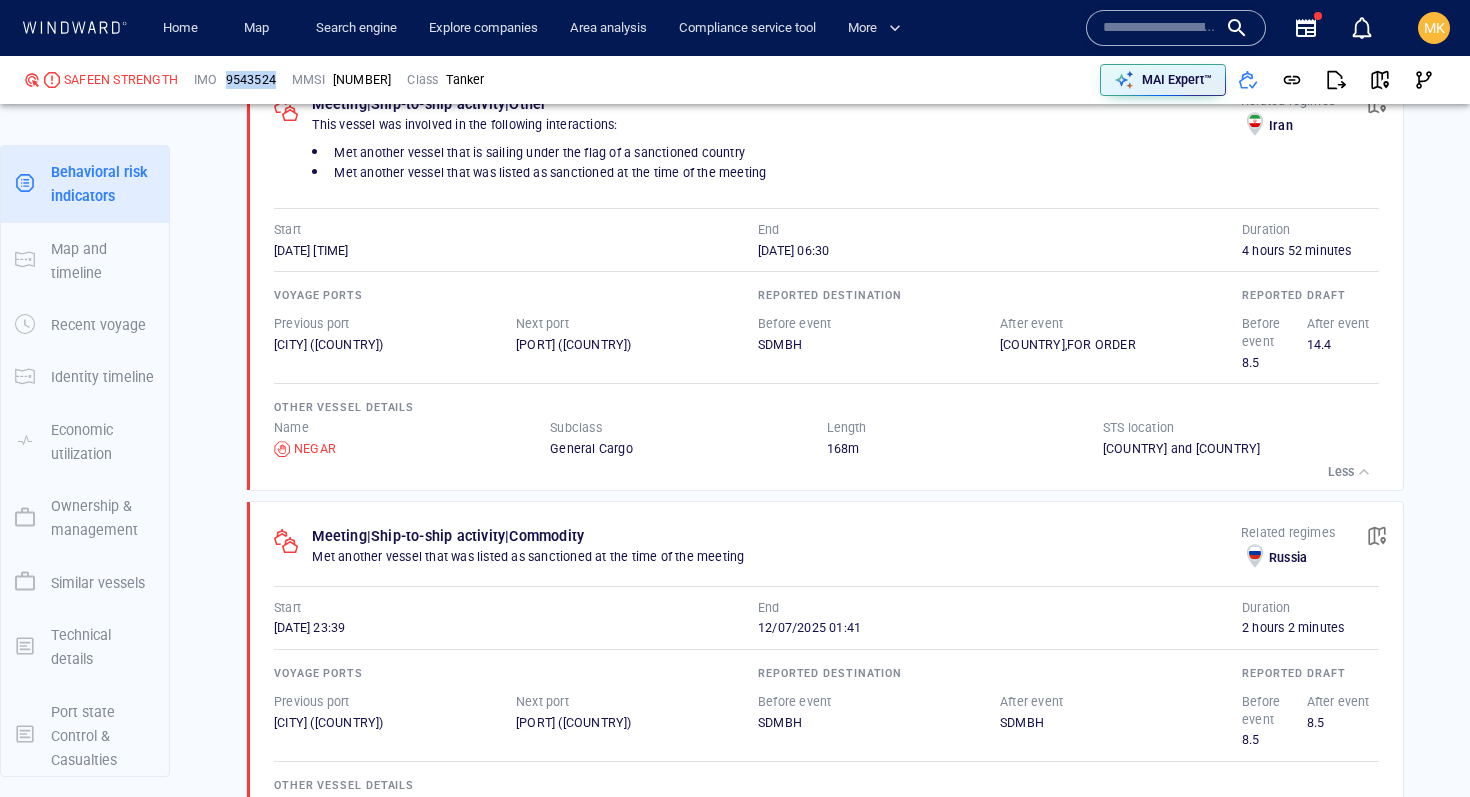 click on "9543524" at bounding box center [251, 80] 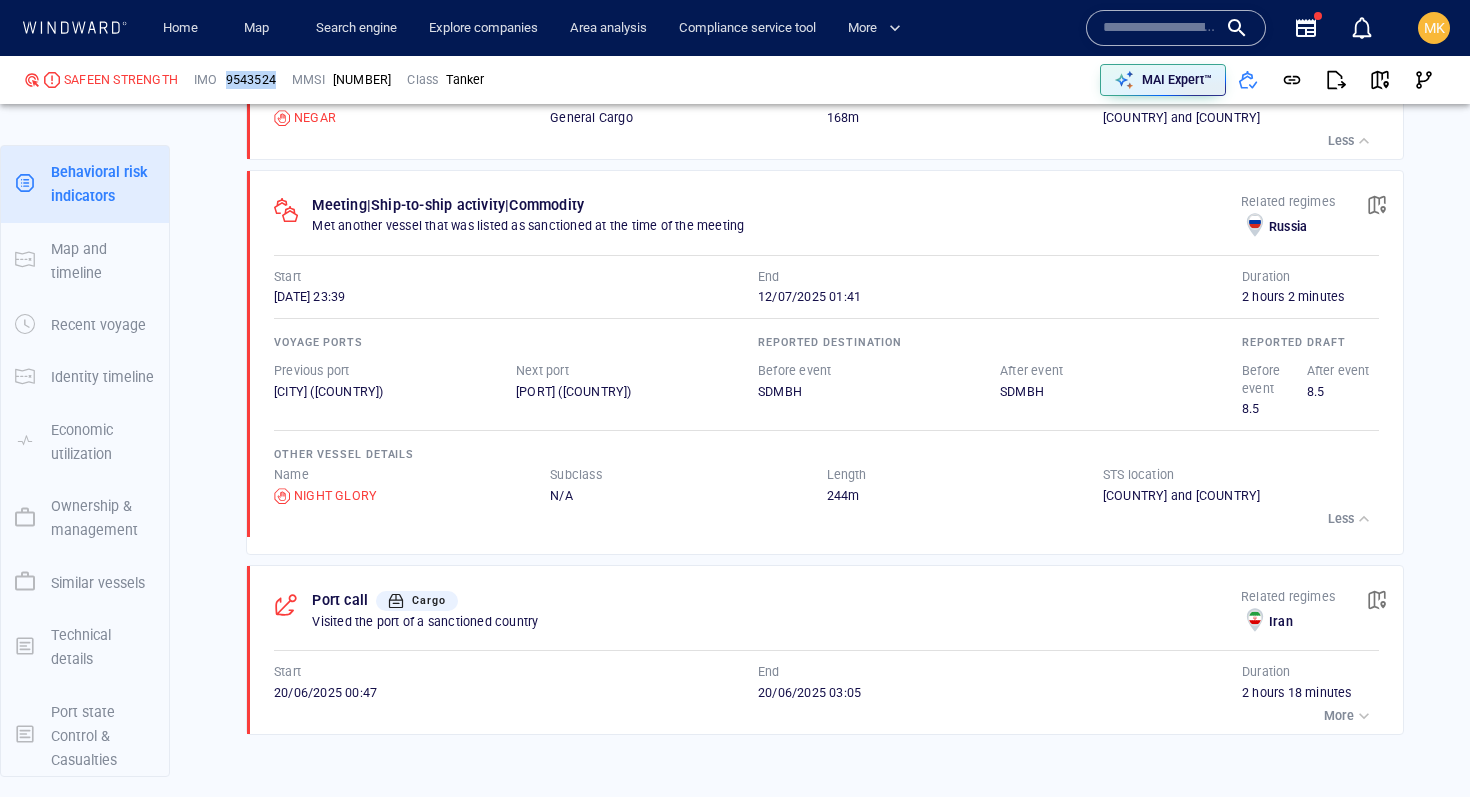 scroll, scrollTop: 1828, scrollLeft: 0, axis: vertical 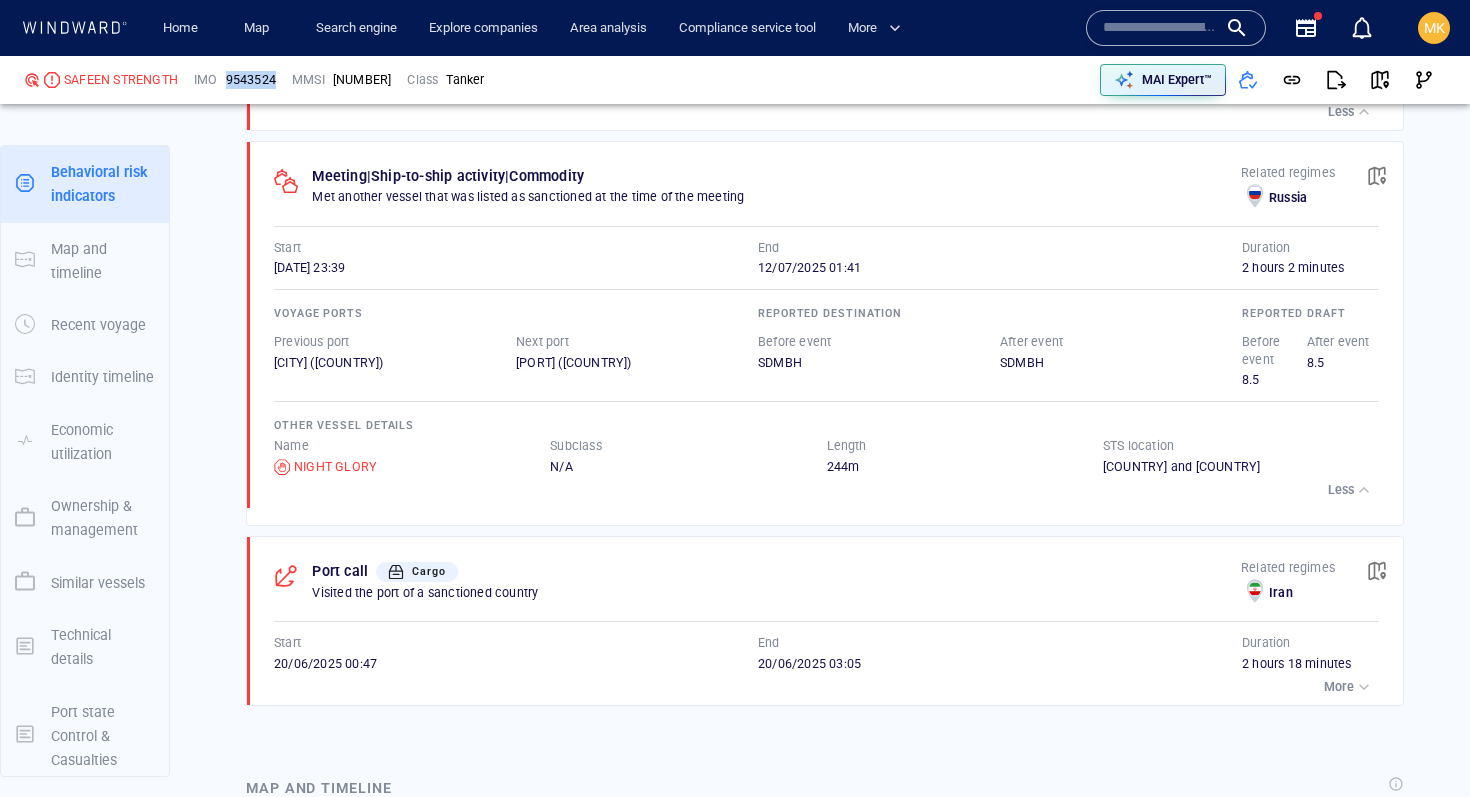 click at bounding box center [1377, 176] 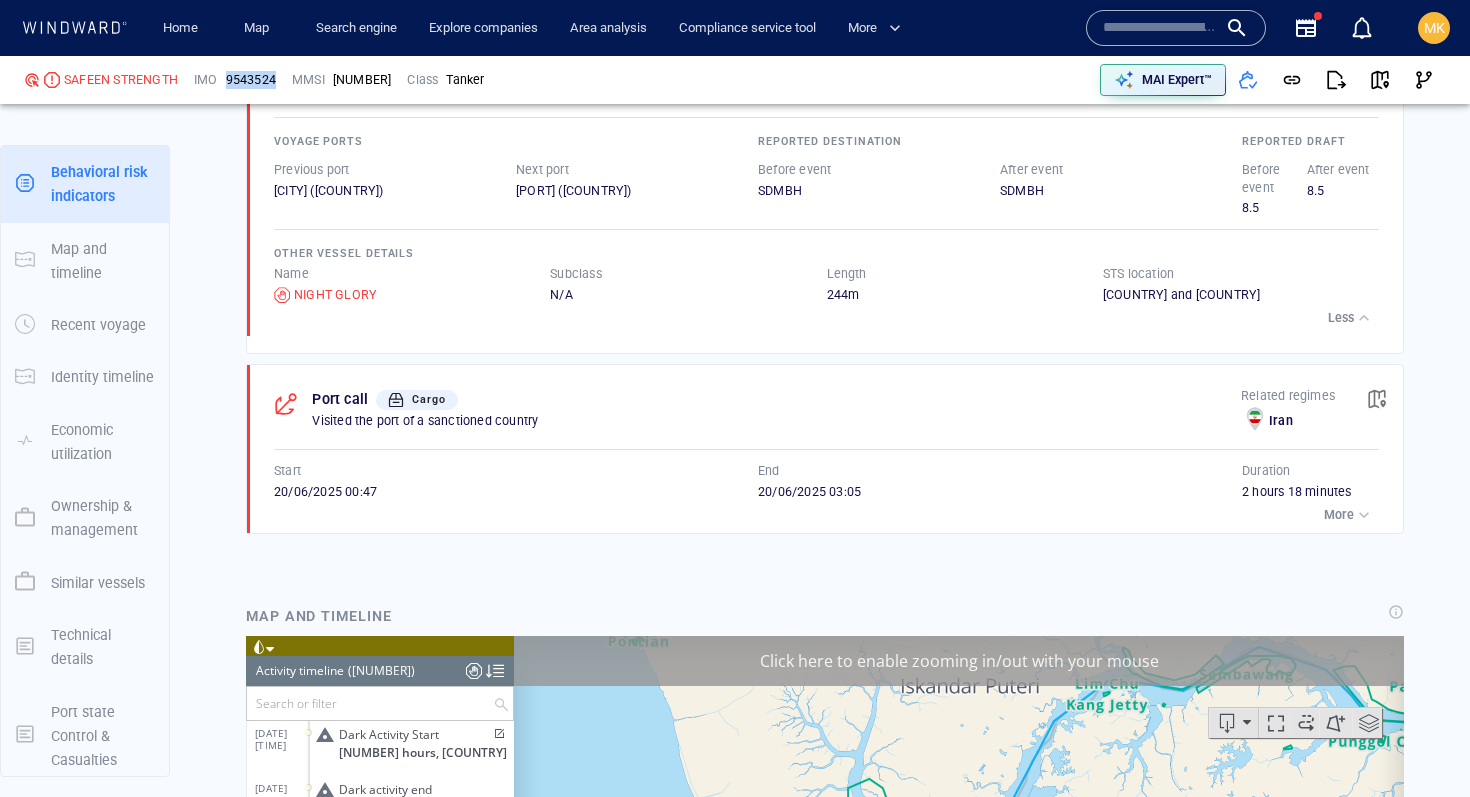 scroll, scrollTop: 2254, scrollLeft: 0, axis: vertical 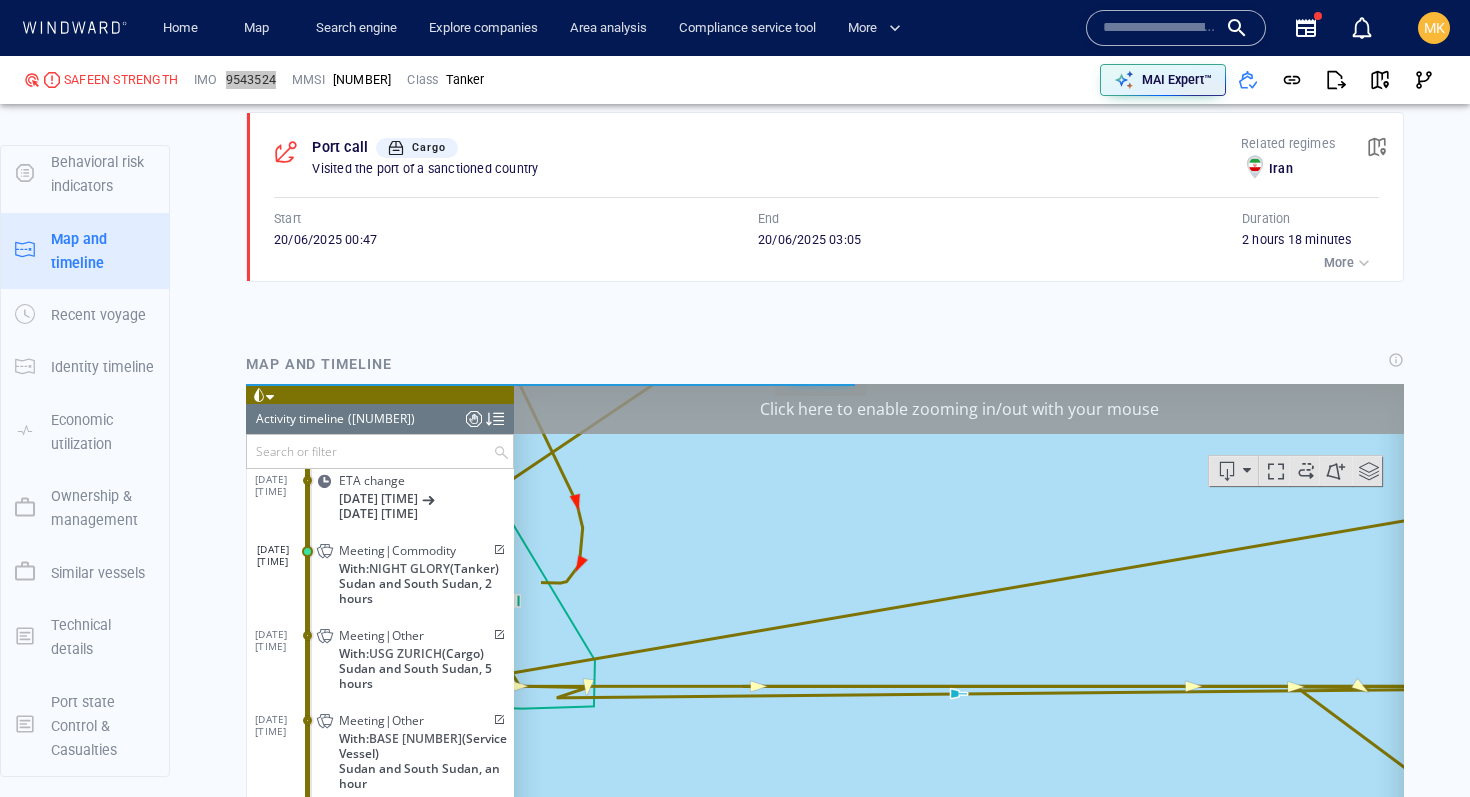 click 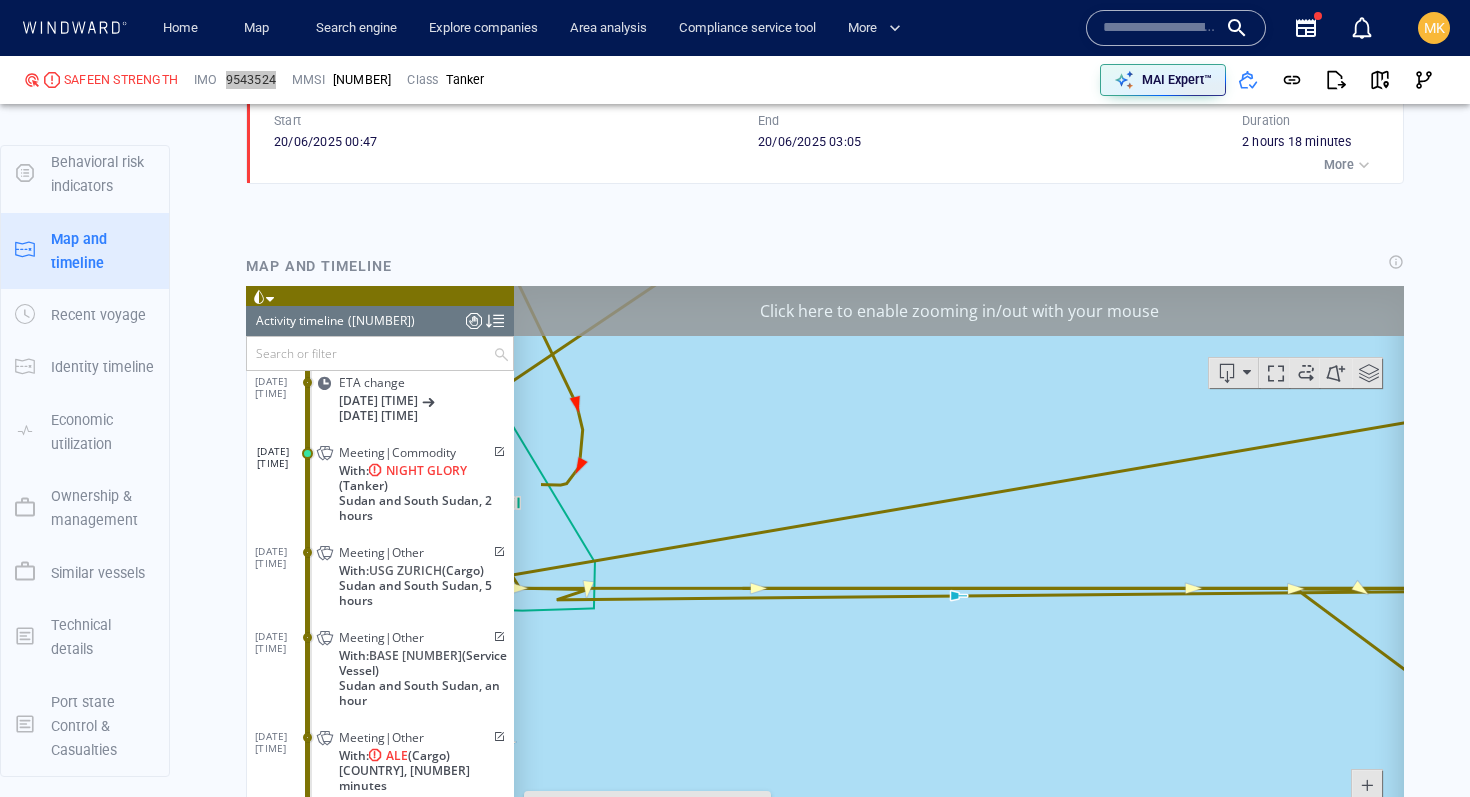 scroll, scrollTop: 2399, scrollLeft: 0, axis: vertical 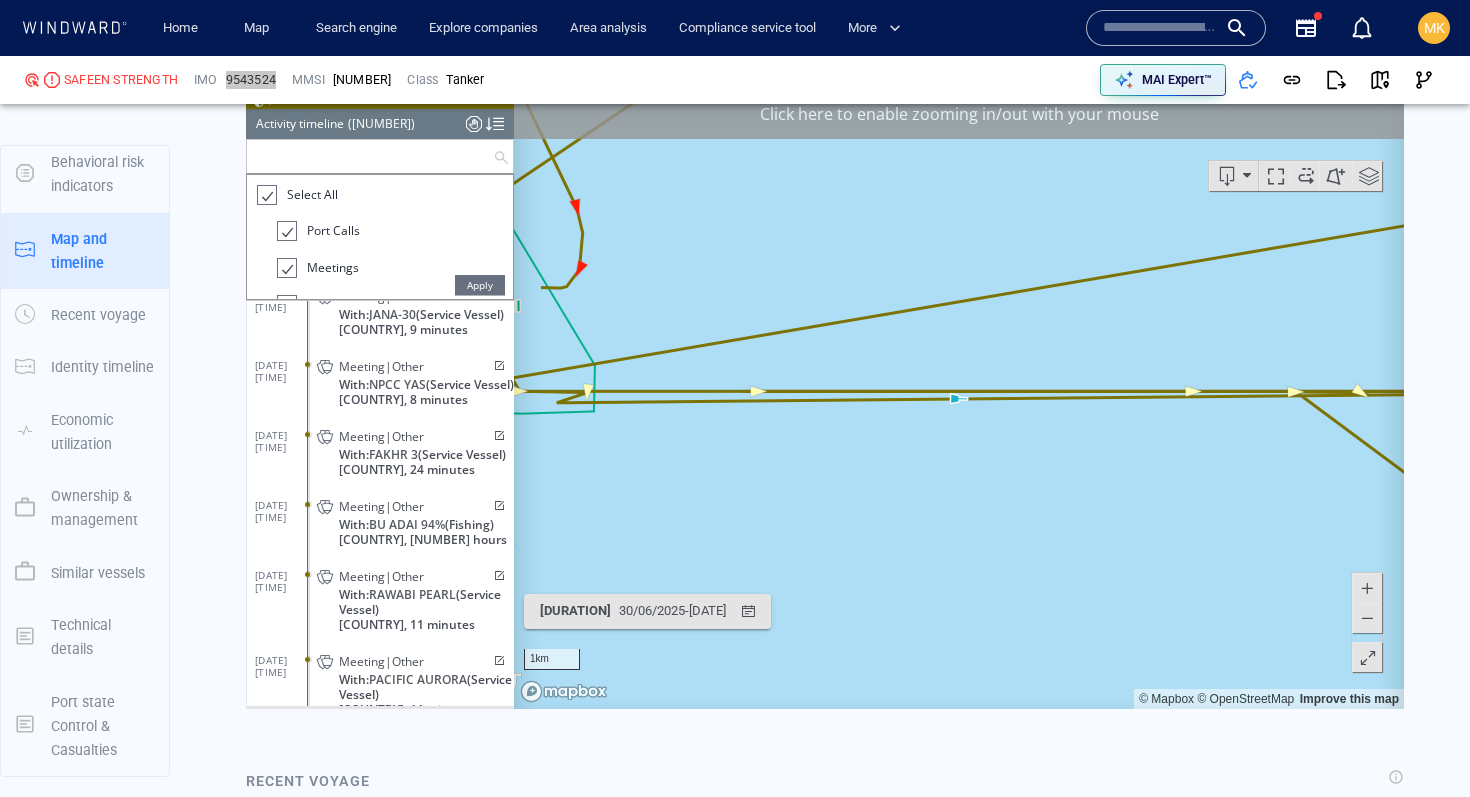 click at bounding box center (370, 156) 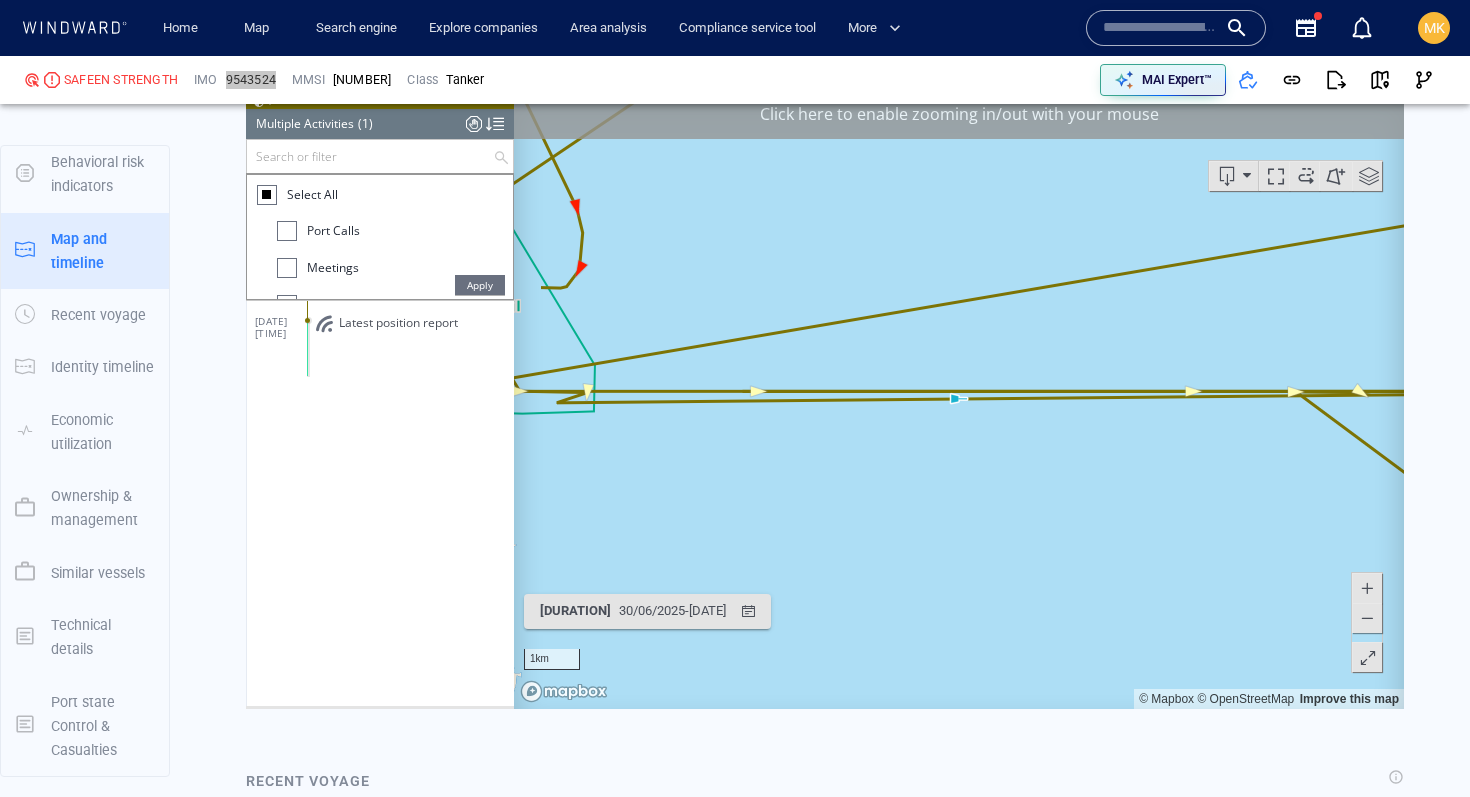 scroll, scrollTop: 0, scrollLeft: 0, axis: both 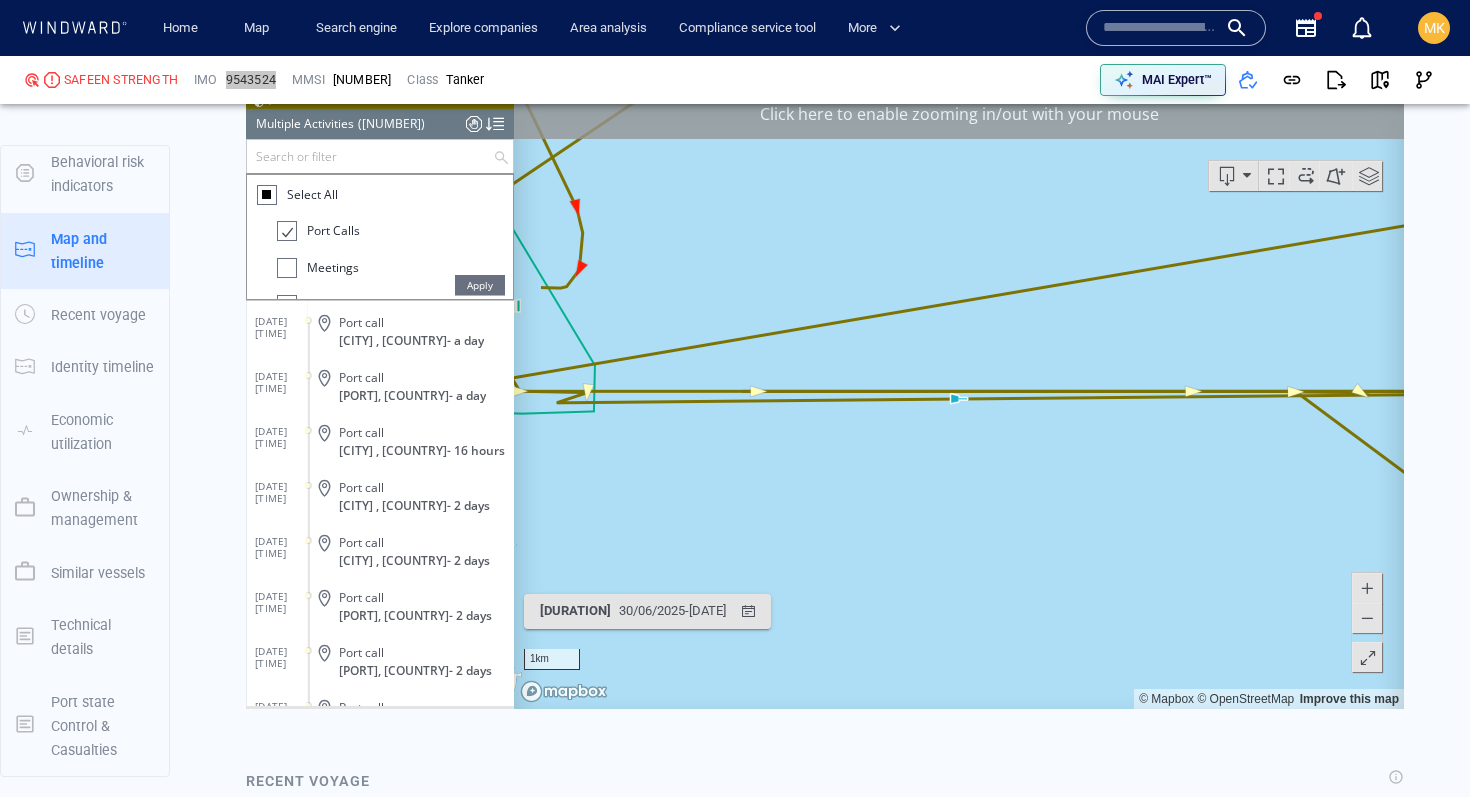 click on "Apply" at bounding box center [480, 285] 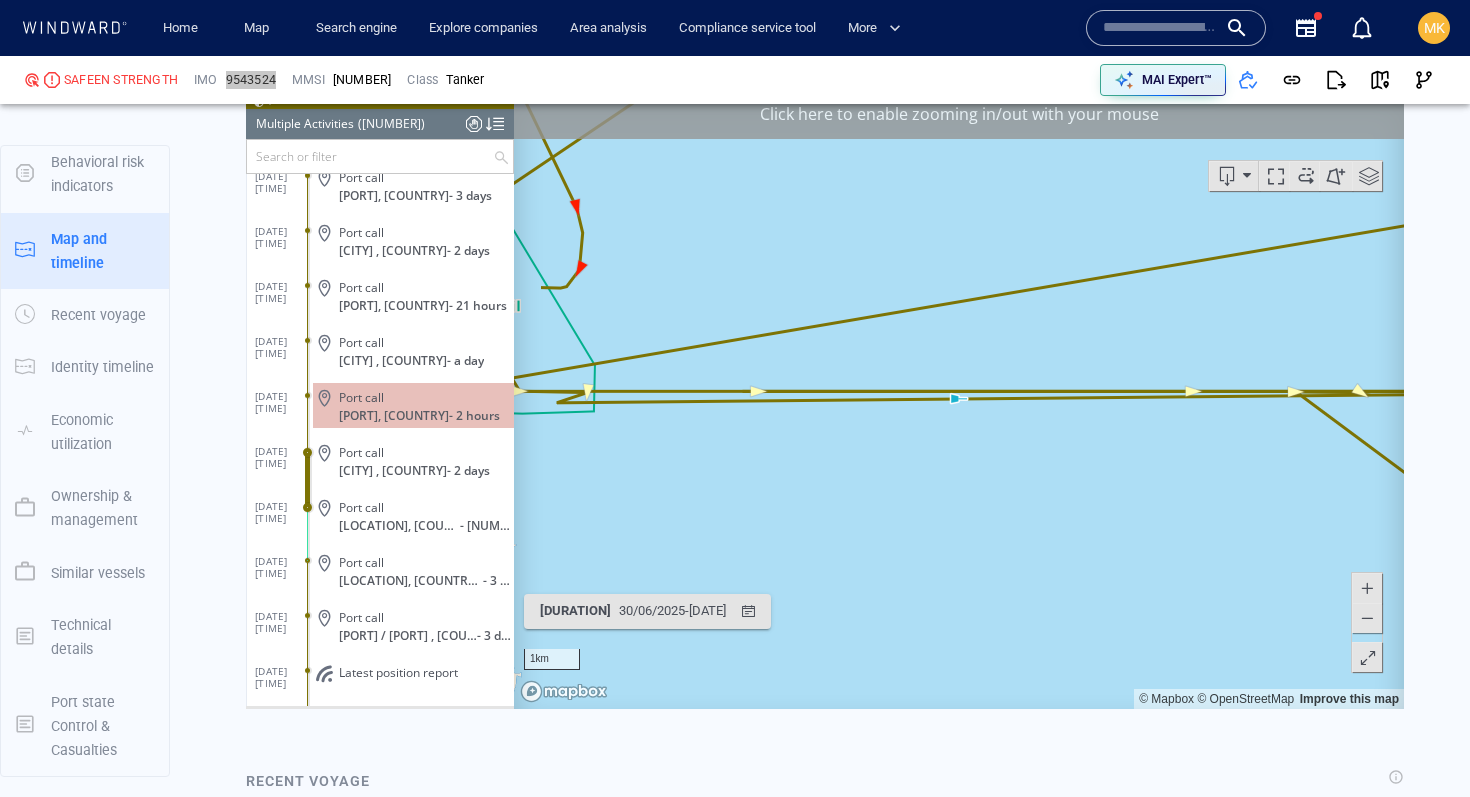 scroll, scrollTop: 17253, scrollLeft: 0, axis: vertical 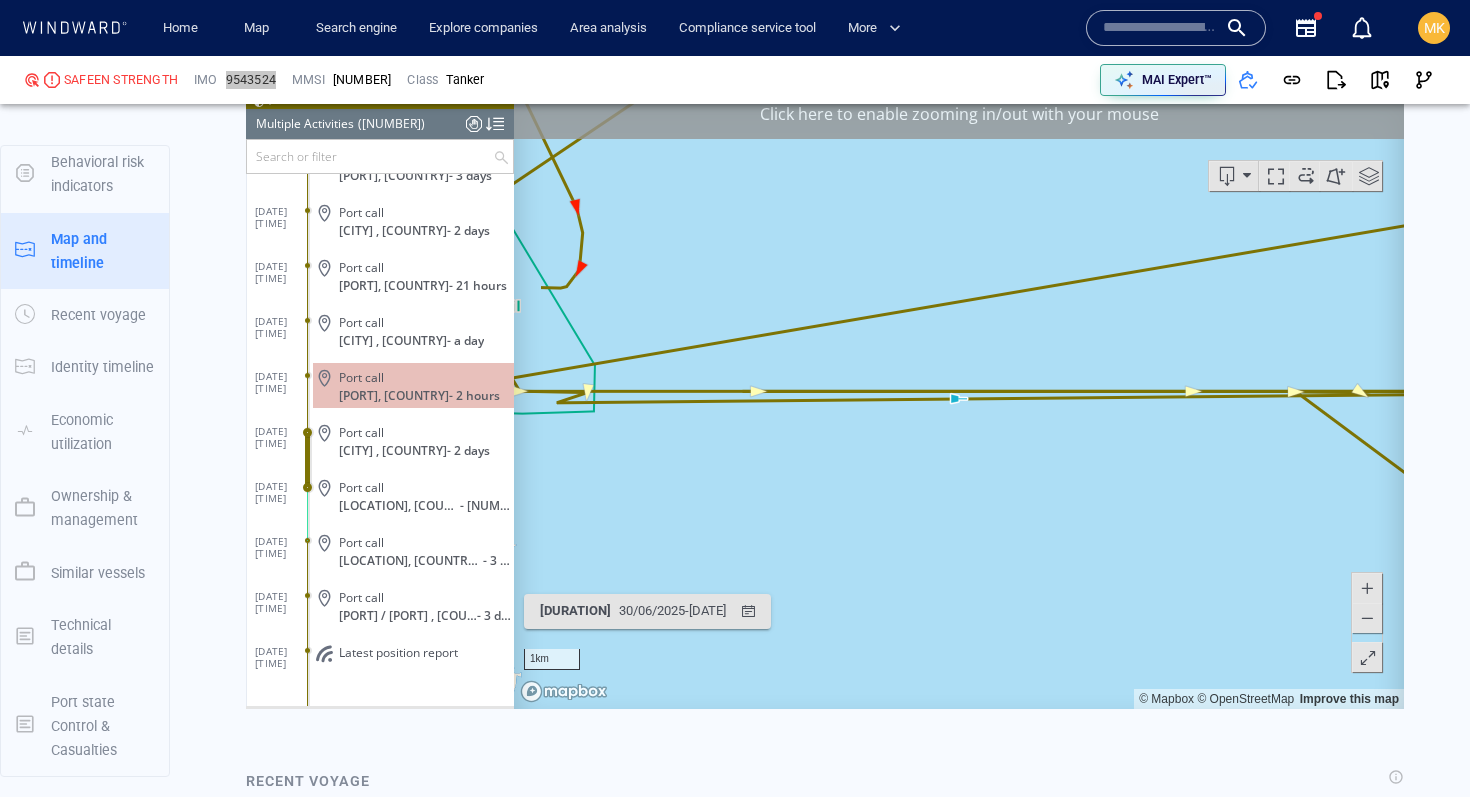 click on "Port call New Mangalore , India - 2 days" 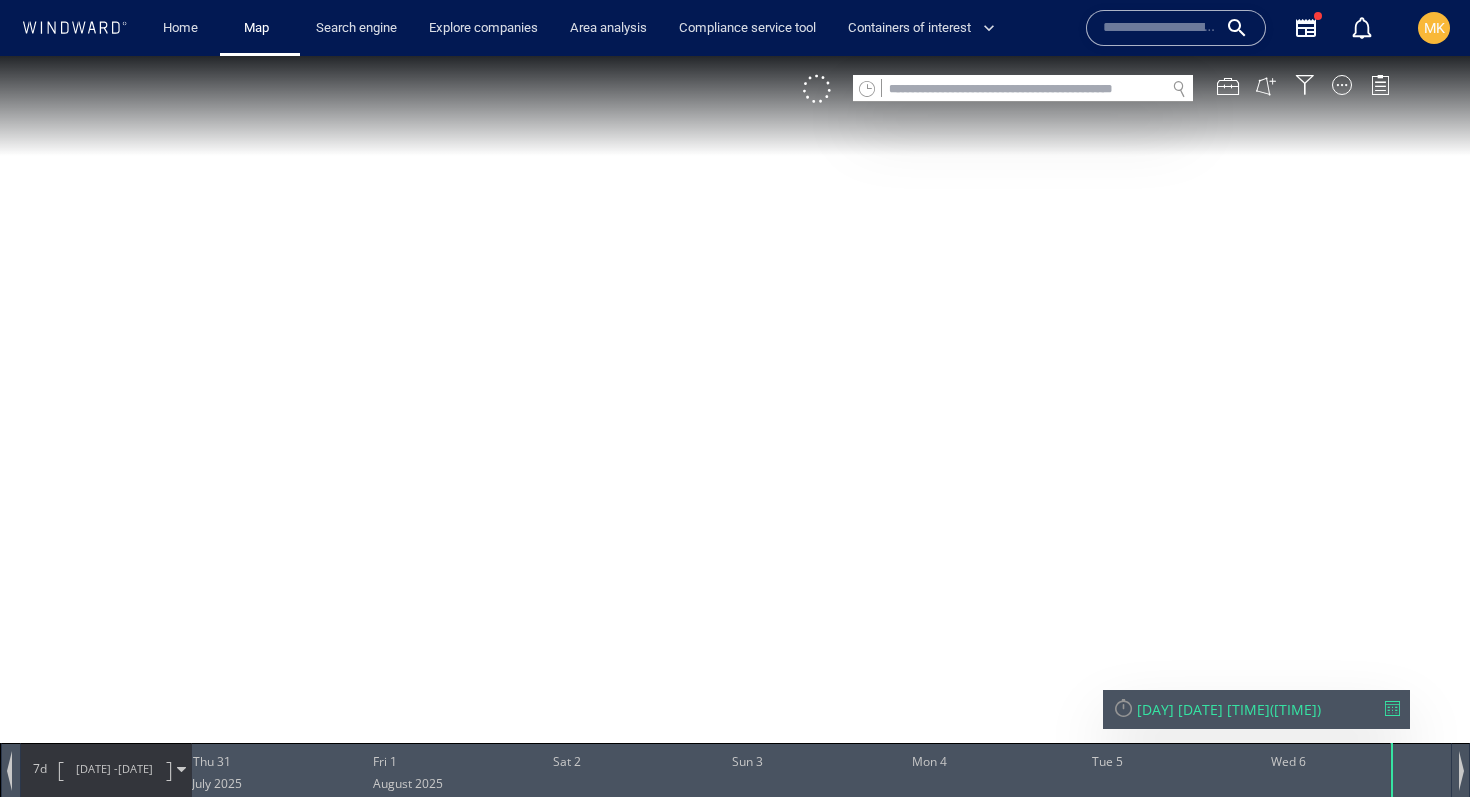 scroll, scrollTop: 0, scrollLeft: 0, axis: both 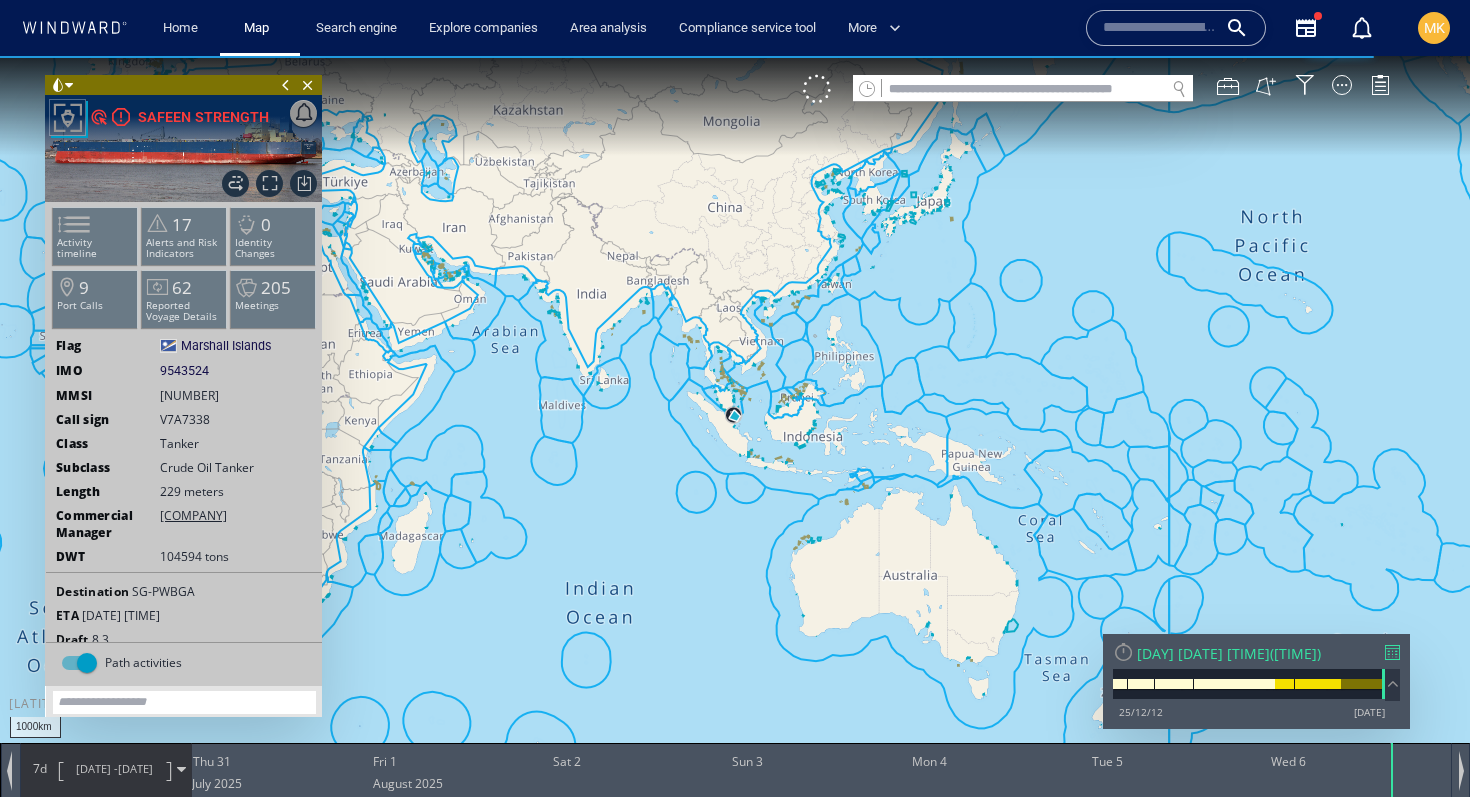 click on "Wed 06/08/2025 15:49  ( UTC 12:49 )" at bounding box center [1256, 653] 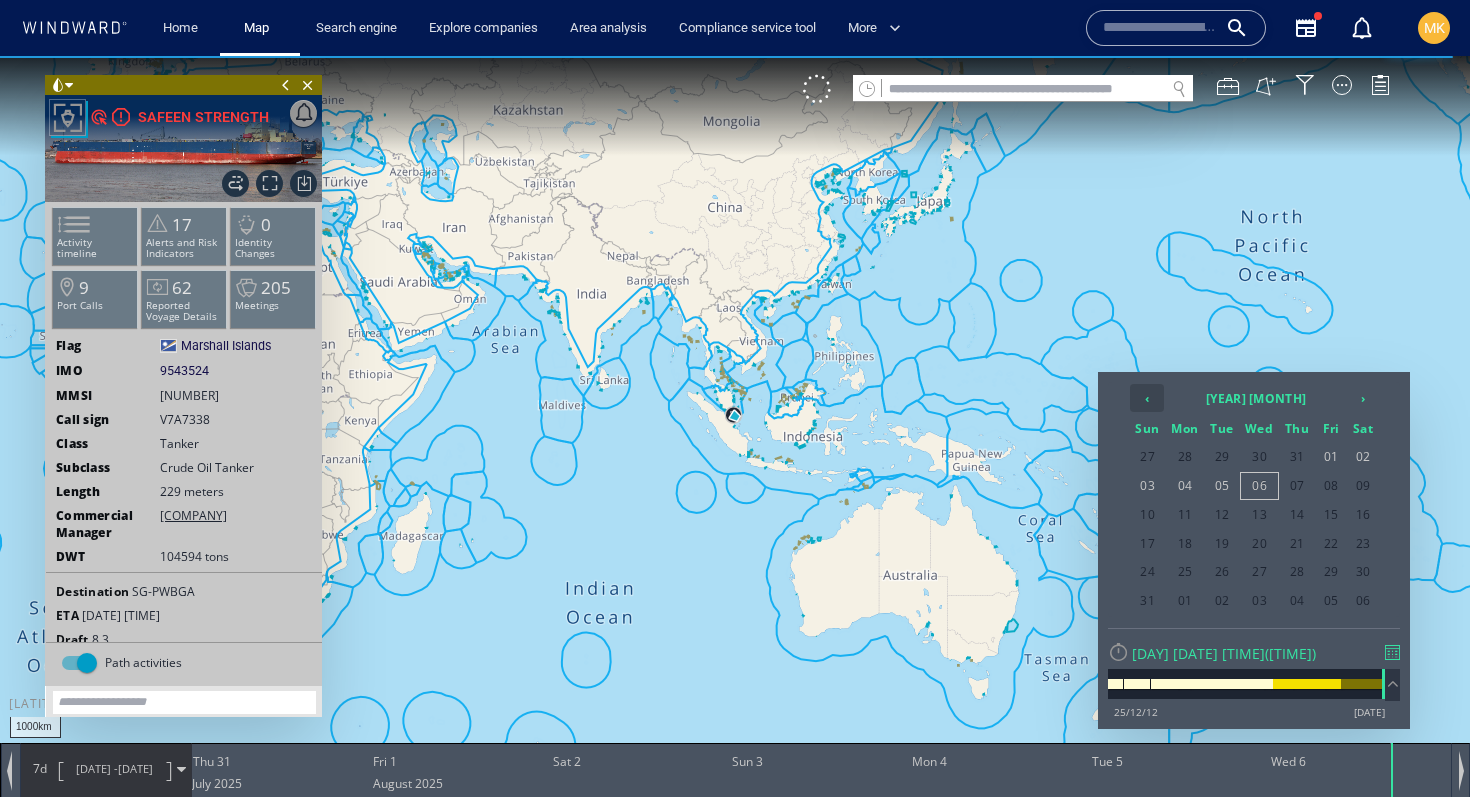 click on "‹" at bounding box center (1147, 398) 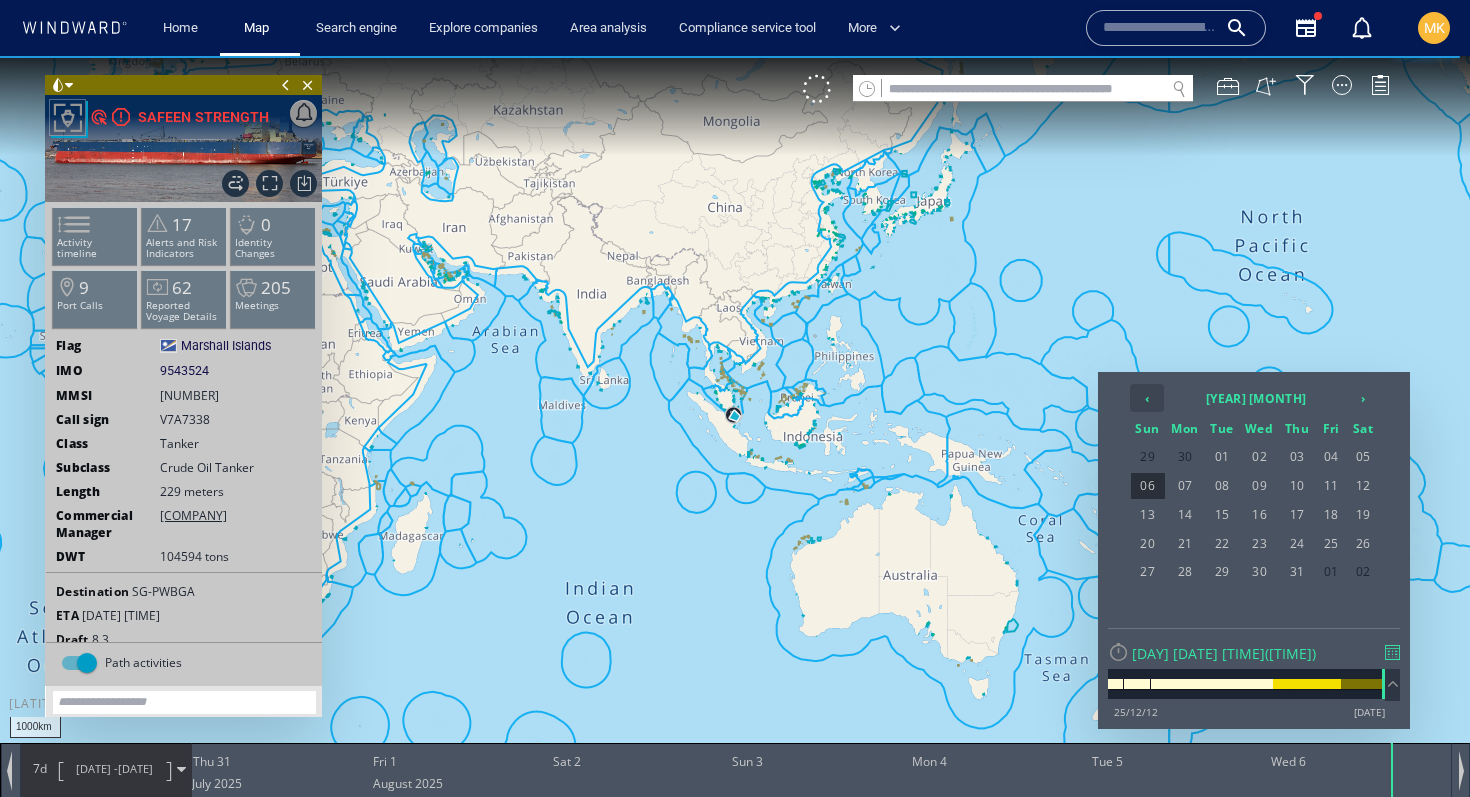 click on "‹" at bounding box center (1147, 398) 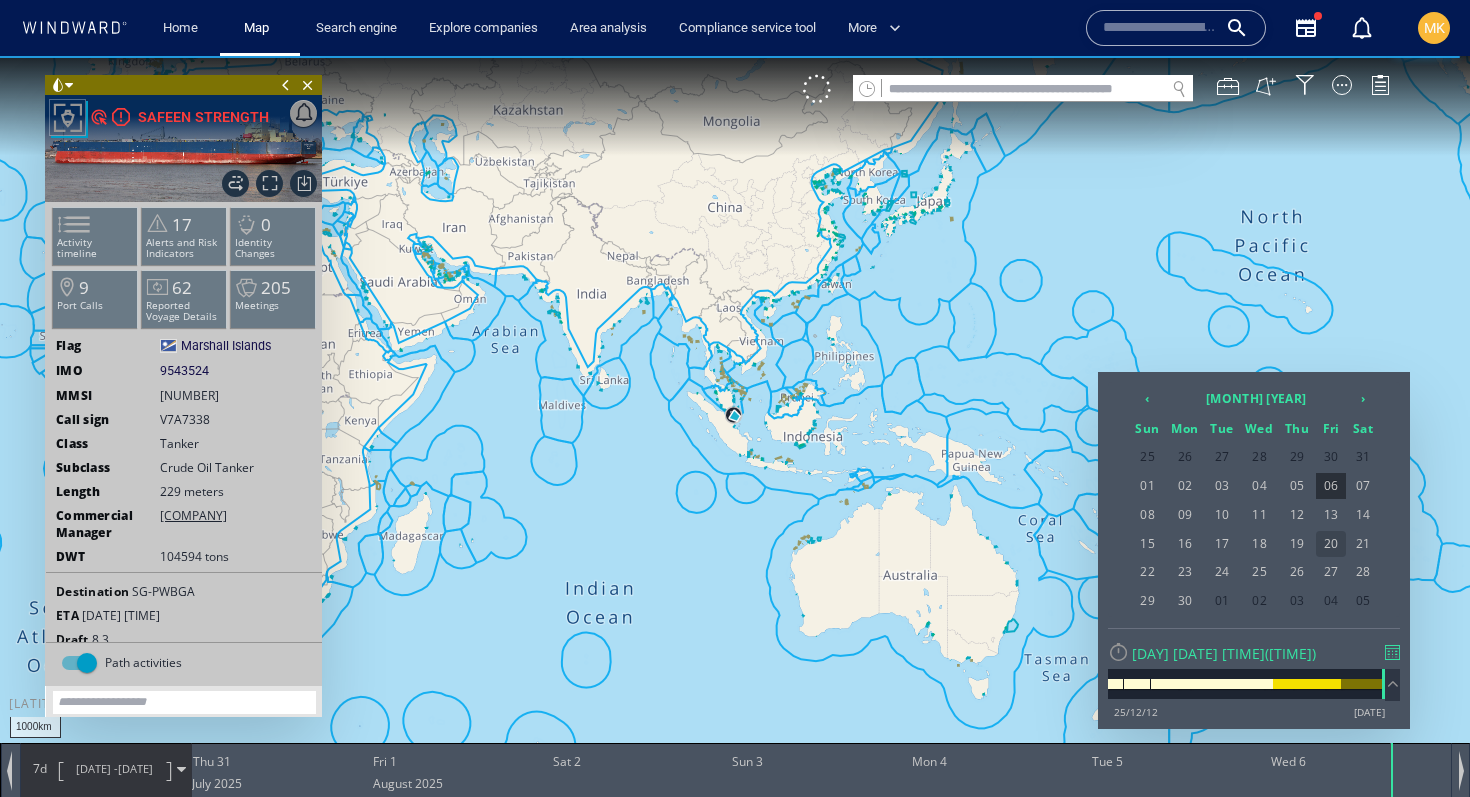 click on "20" at bounding box center (1331, 544) 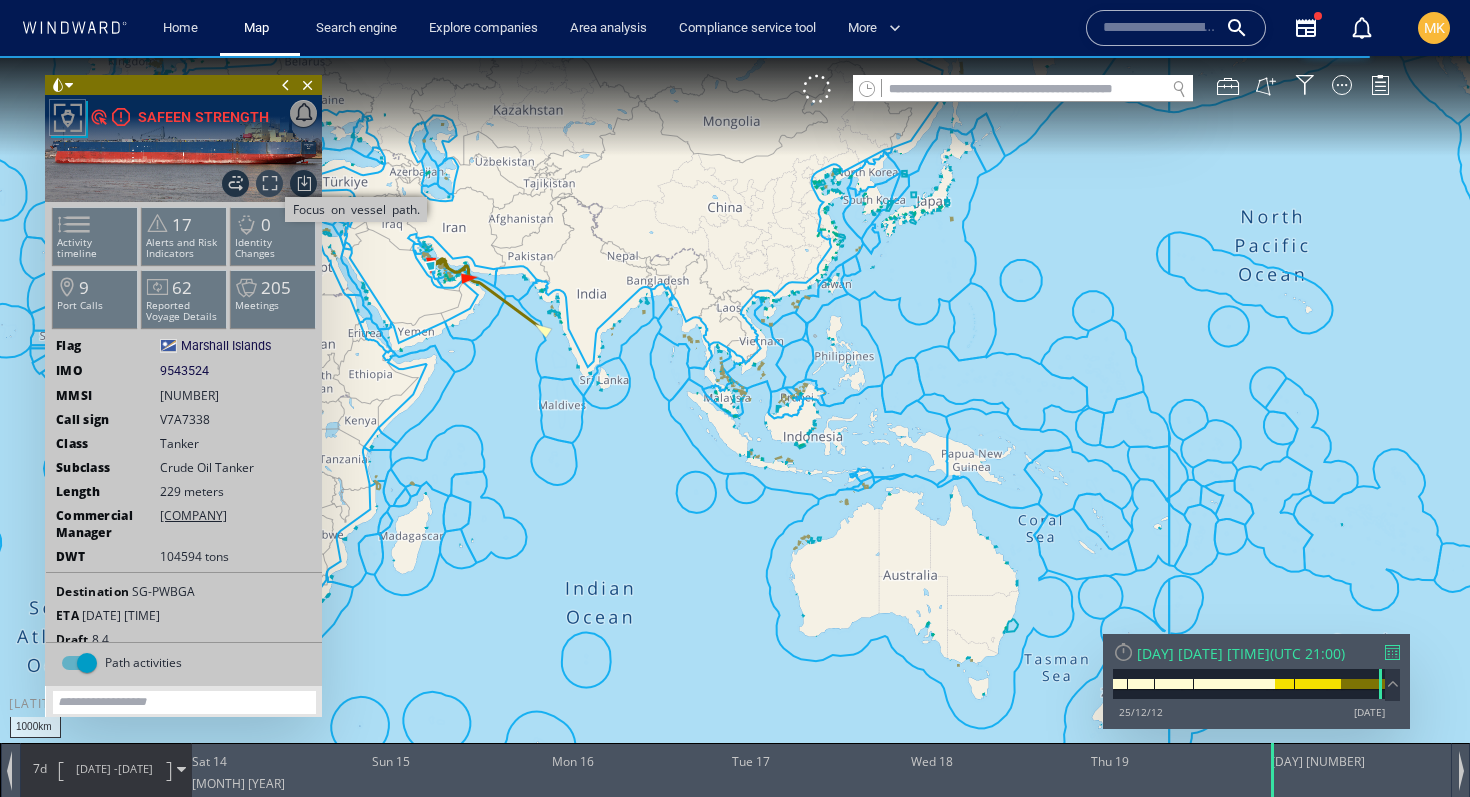 click on "Focus on vessel path." at bounding box center (269, 183) 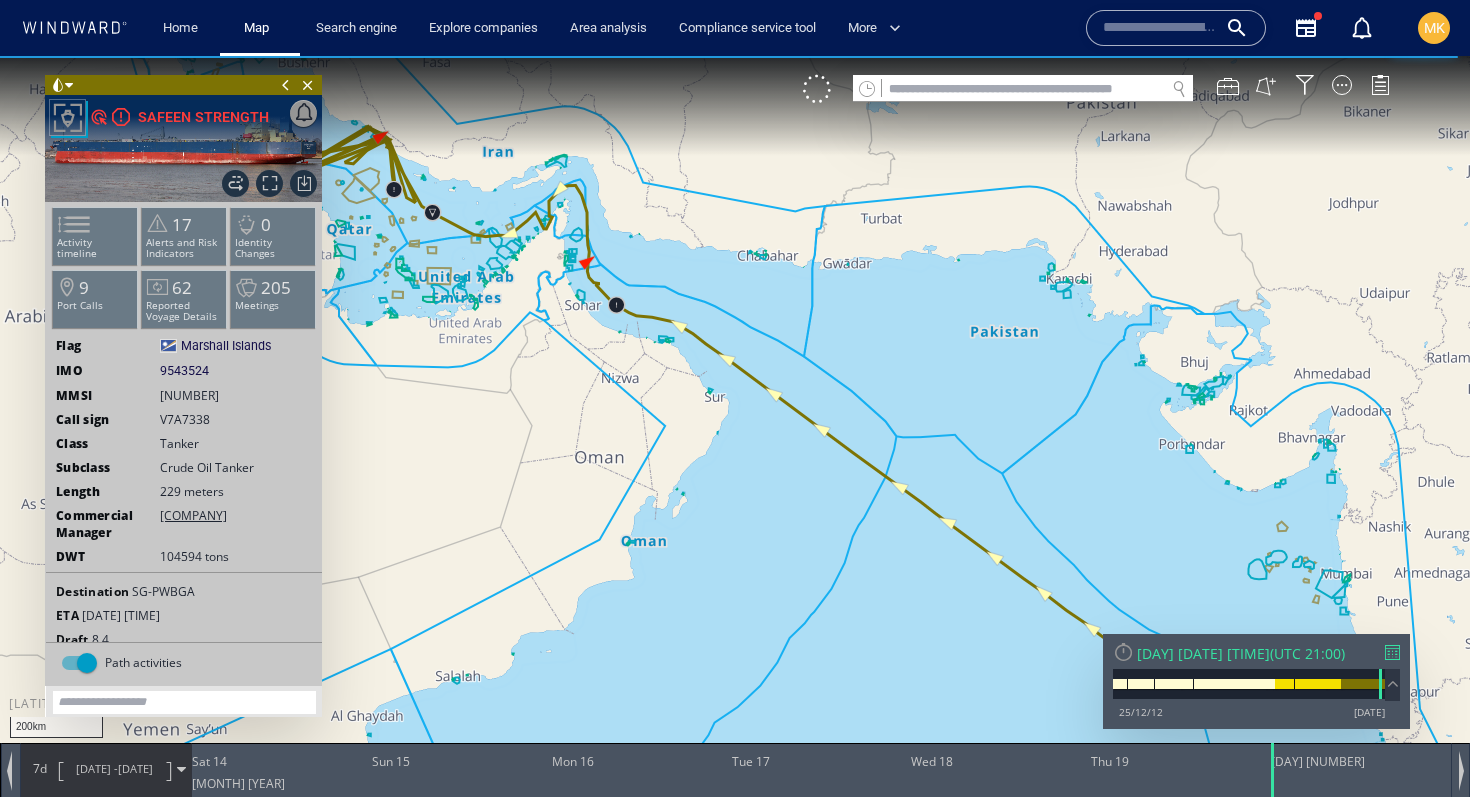 drag, startPoint x: 465, startPoint y: 147, endPoint x: 846, endPoint y: 244, distance: 393.1539 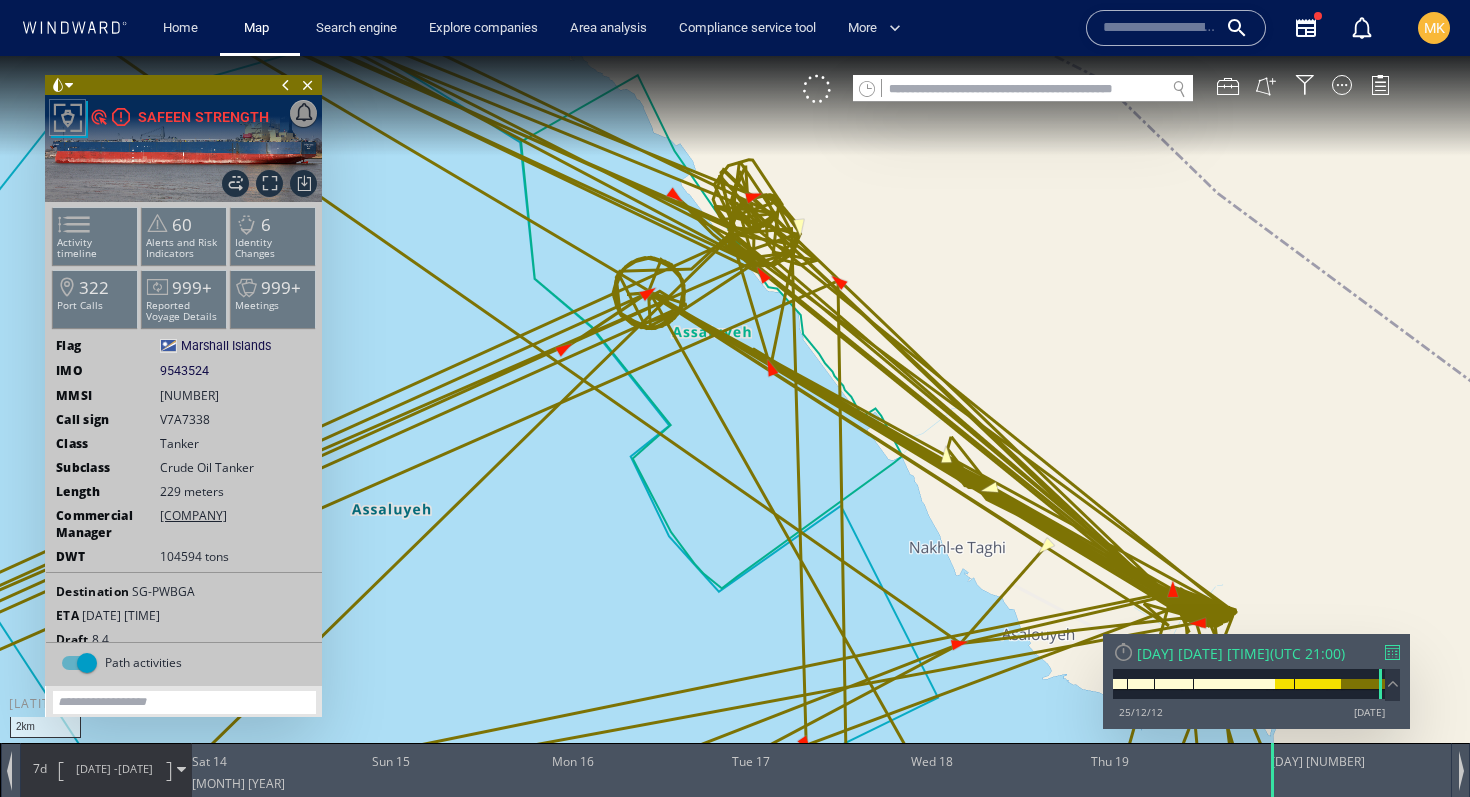click on "Fri 20/06/2025 00:00  ( UTC 21:00 )" at bounding box center [1256, 653] 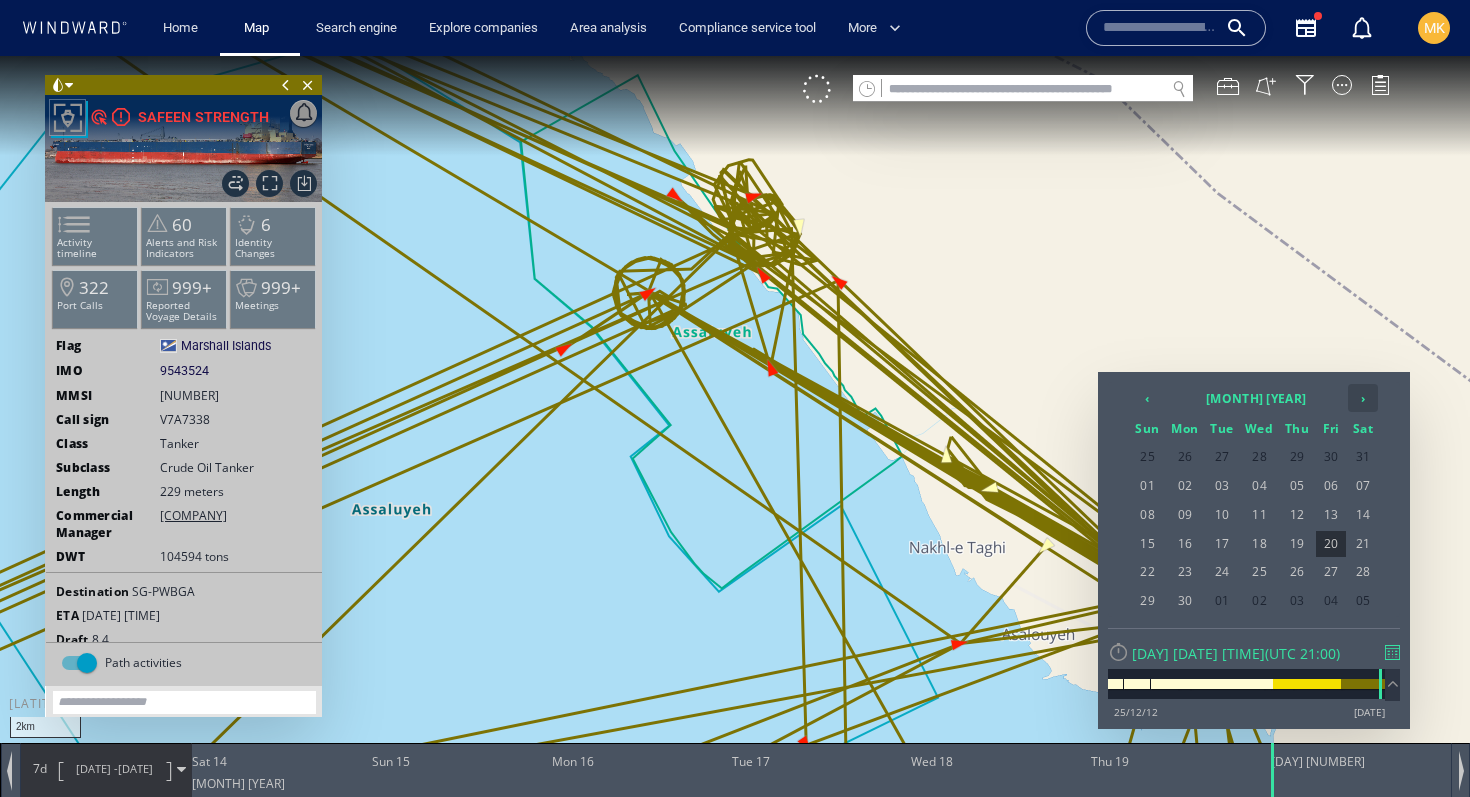 click on "›" at bounding box center [1363, 398] 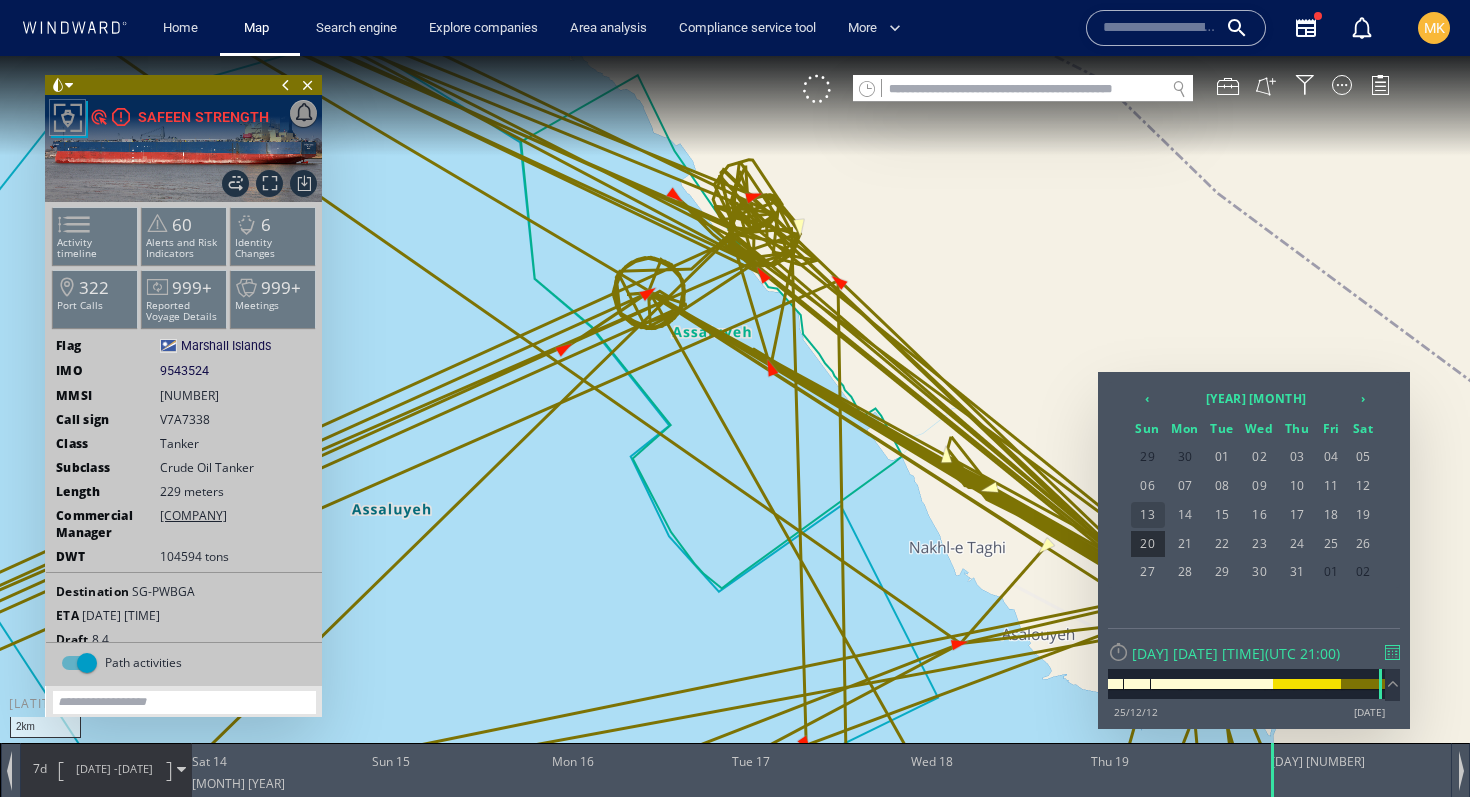 click on "13" at bounding box center (1148, 515) 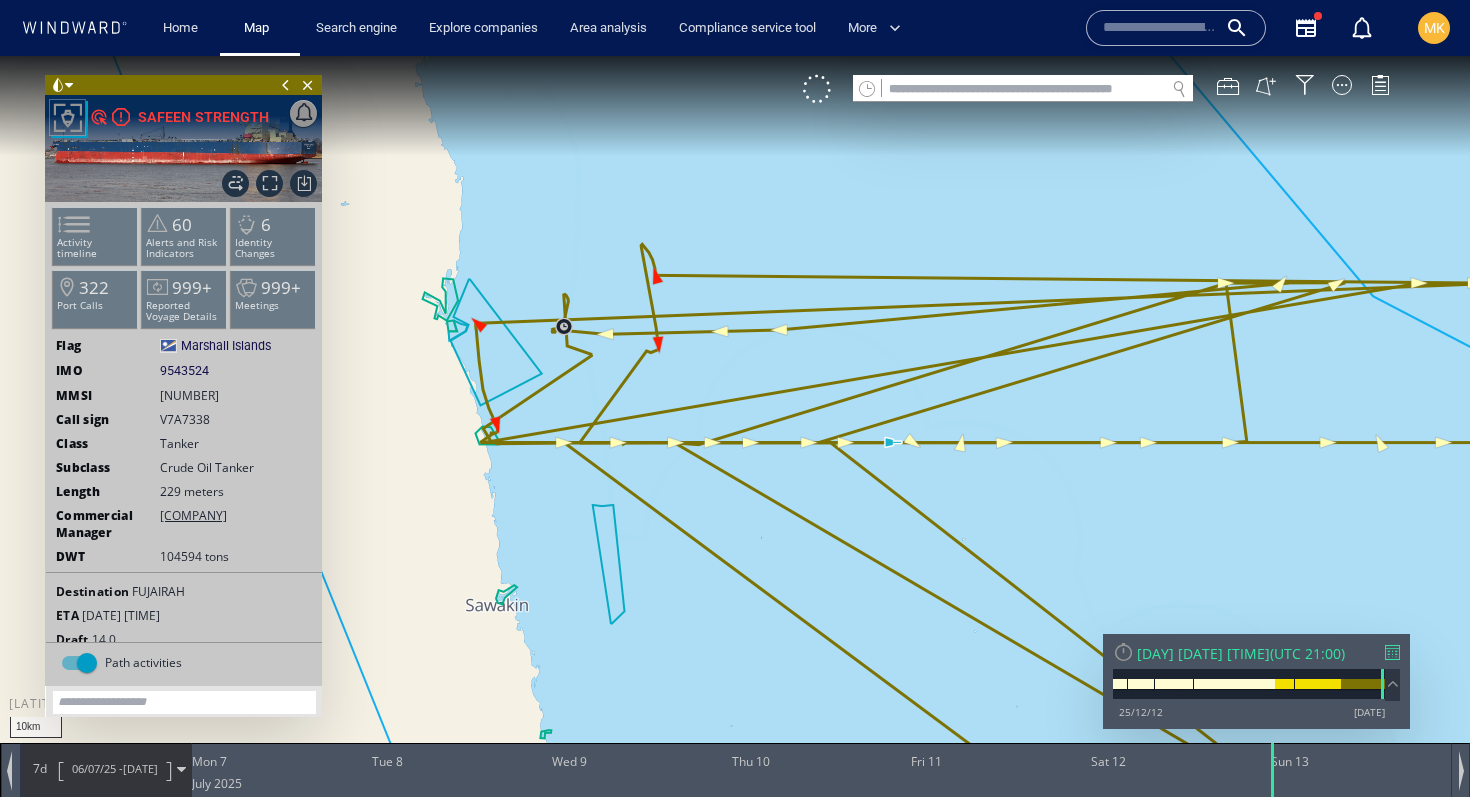 drag, startPoint x: 605, startPoint y: 233, endPoint x: 781, endPoint y: 531, distance: 346.09247 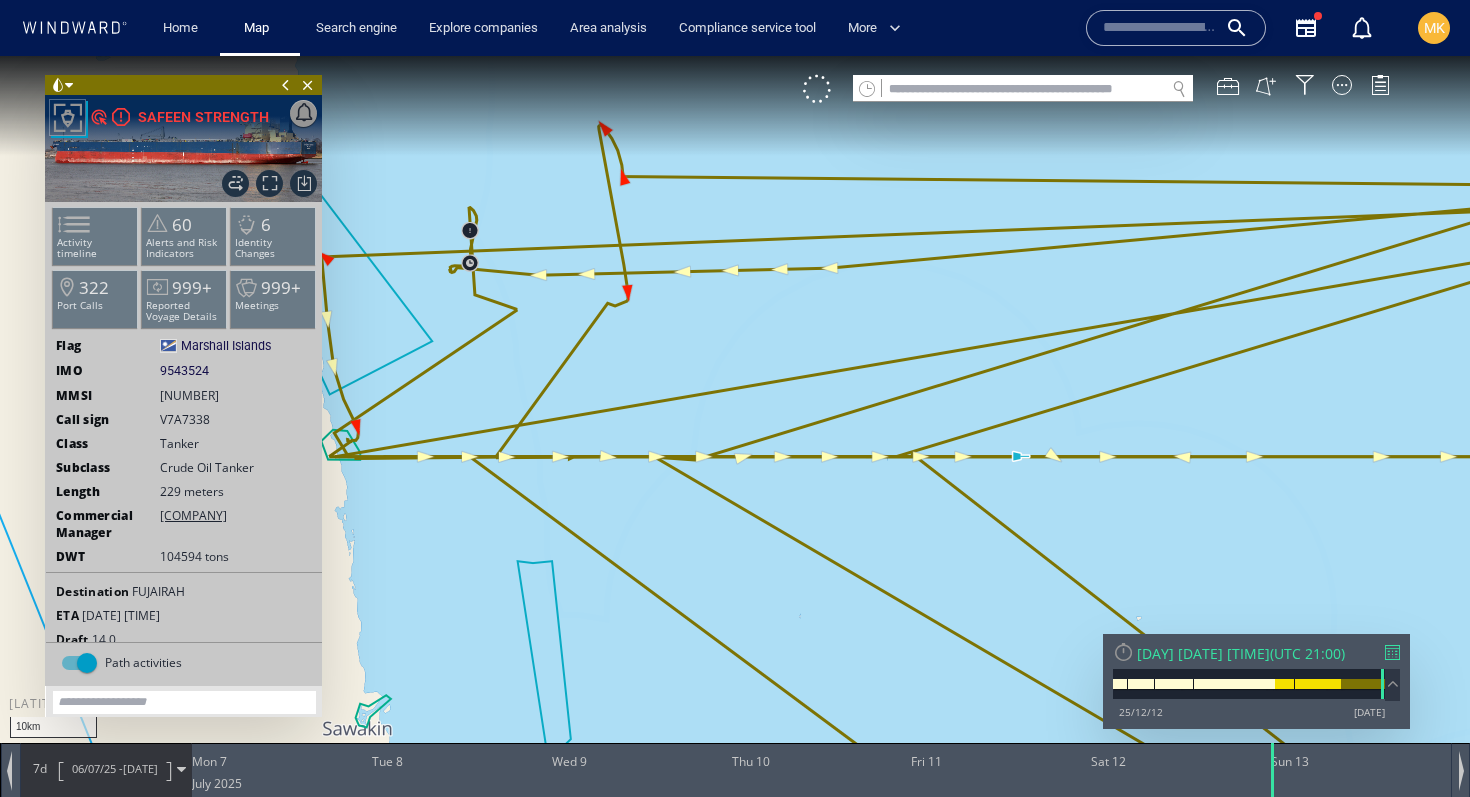 click at bounding box center (1392, 652) 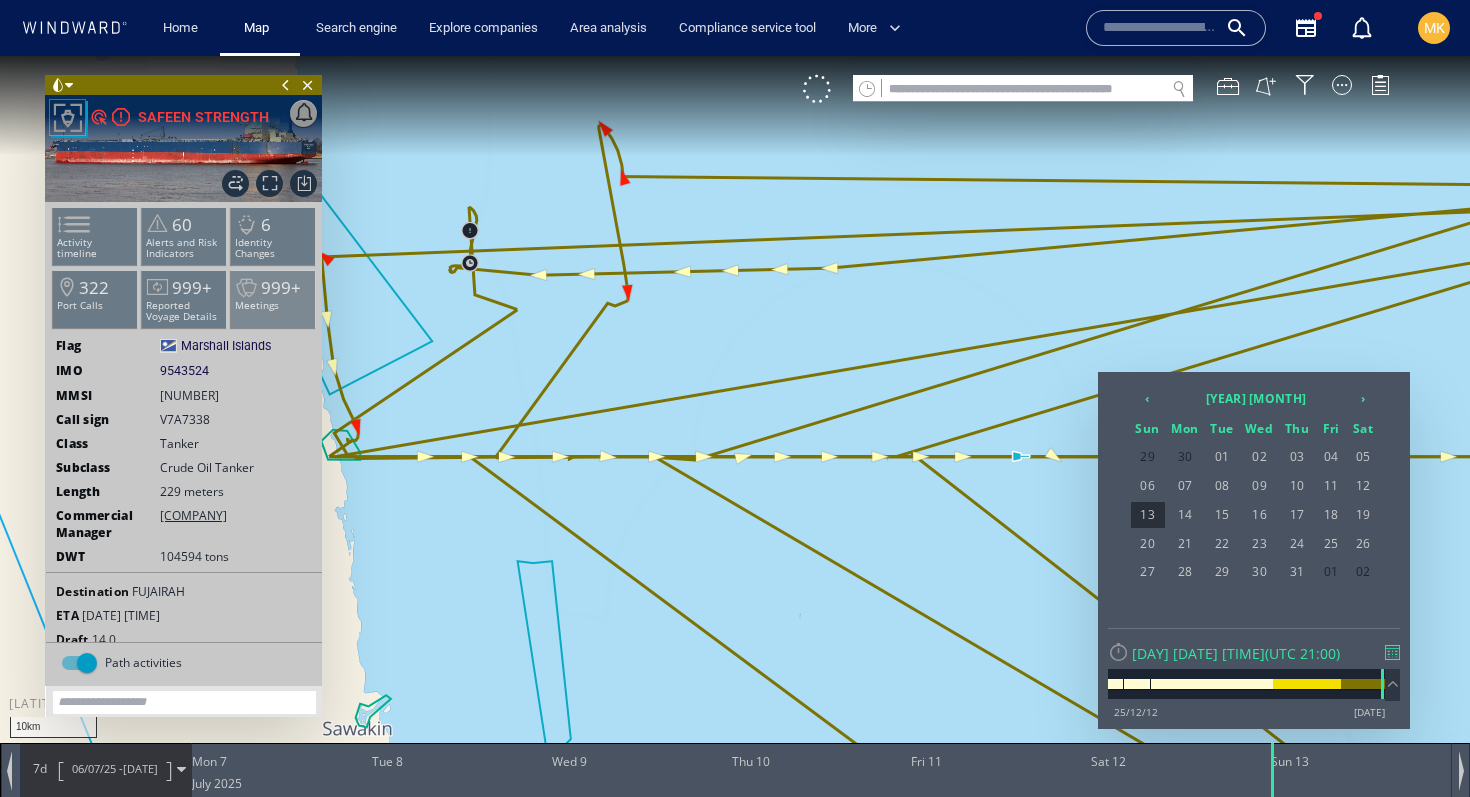 click on "999+" at bounding box center (281, 287) 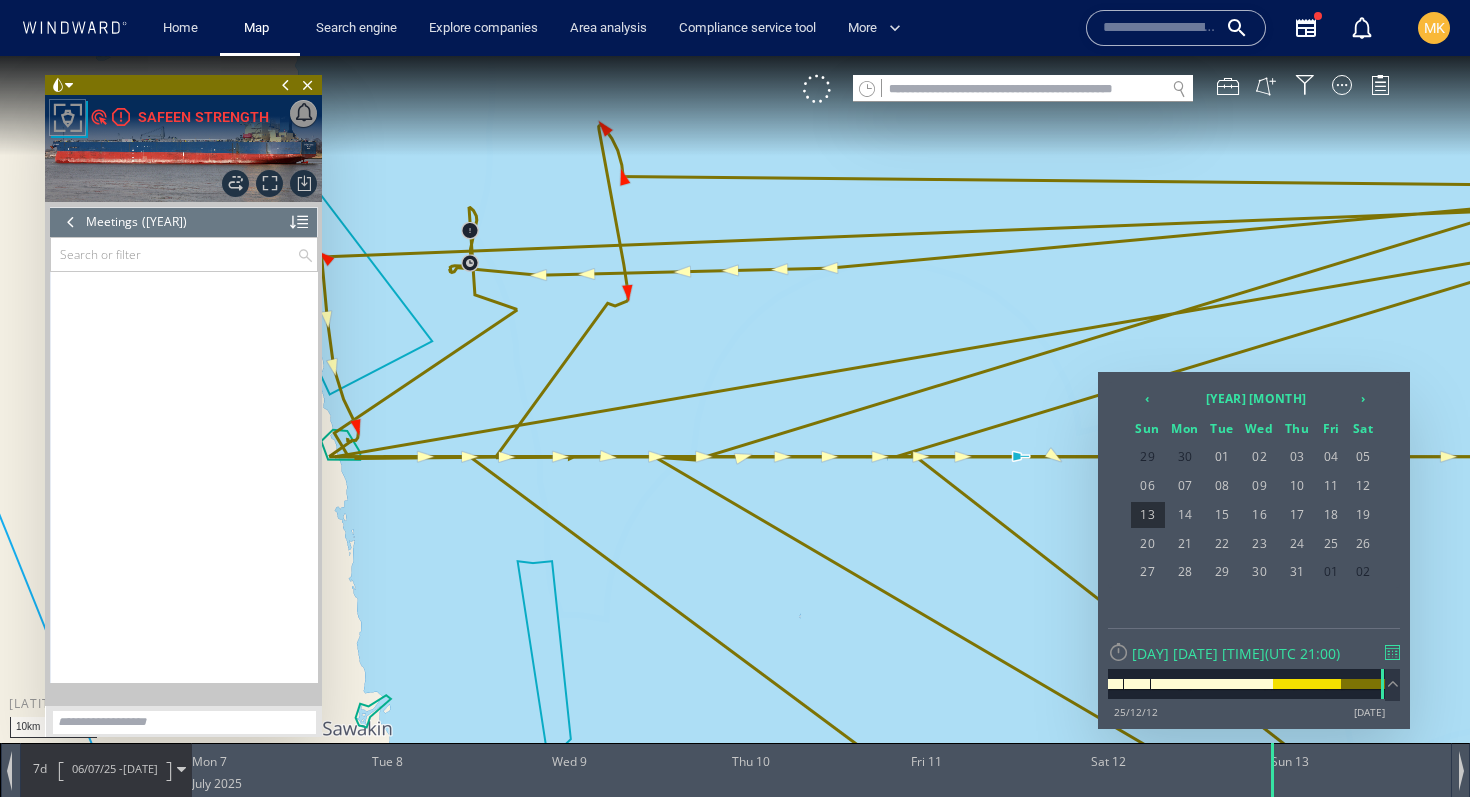 scroll, scrollTop: 97955, scrollLeft: 0, axis: vertical 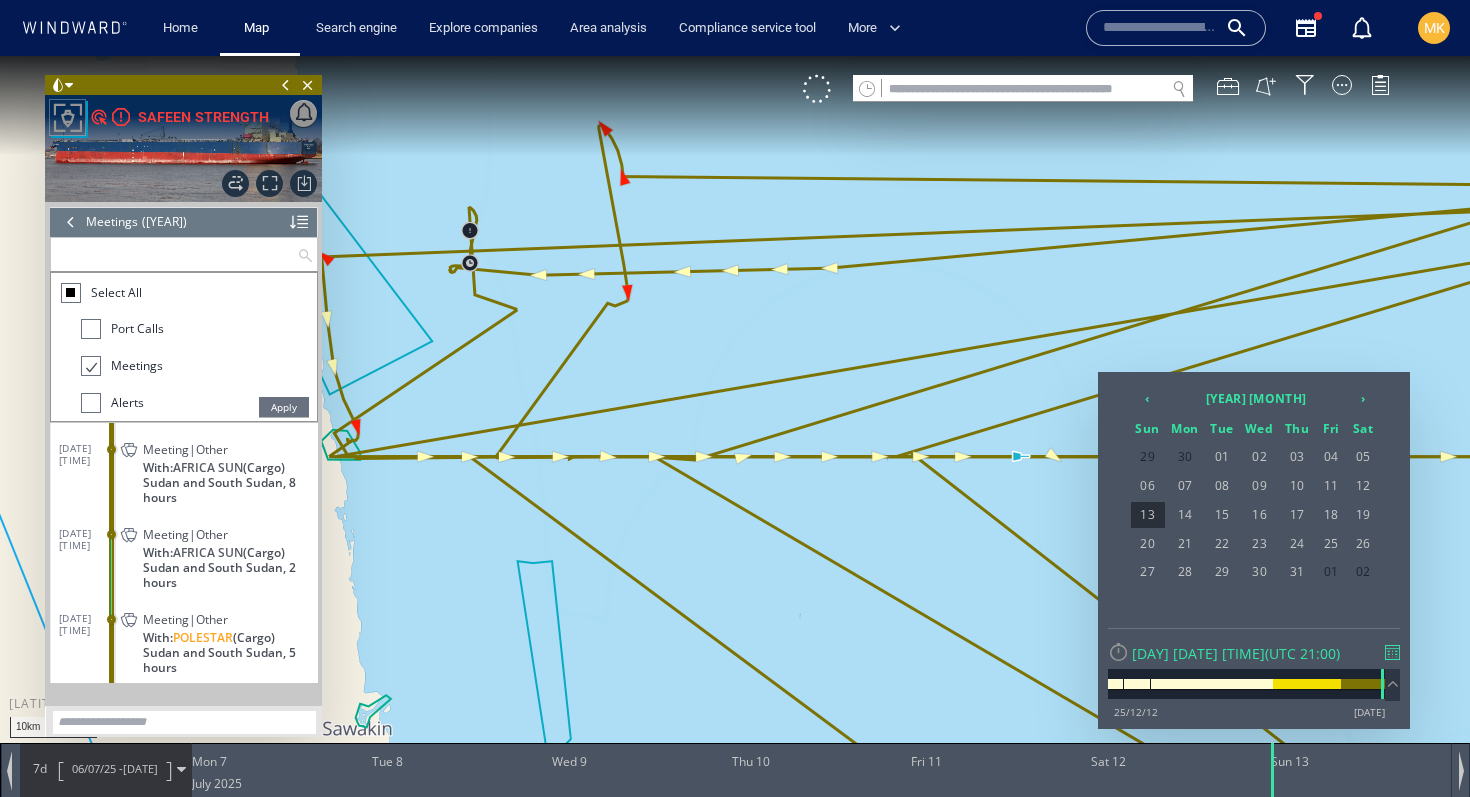 click at bounding box center (174, 254) 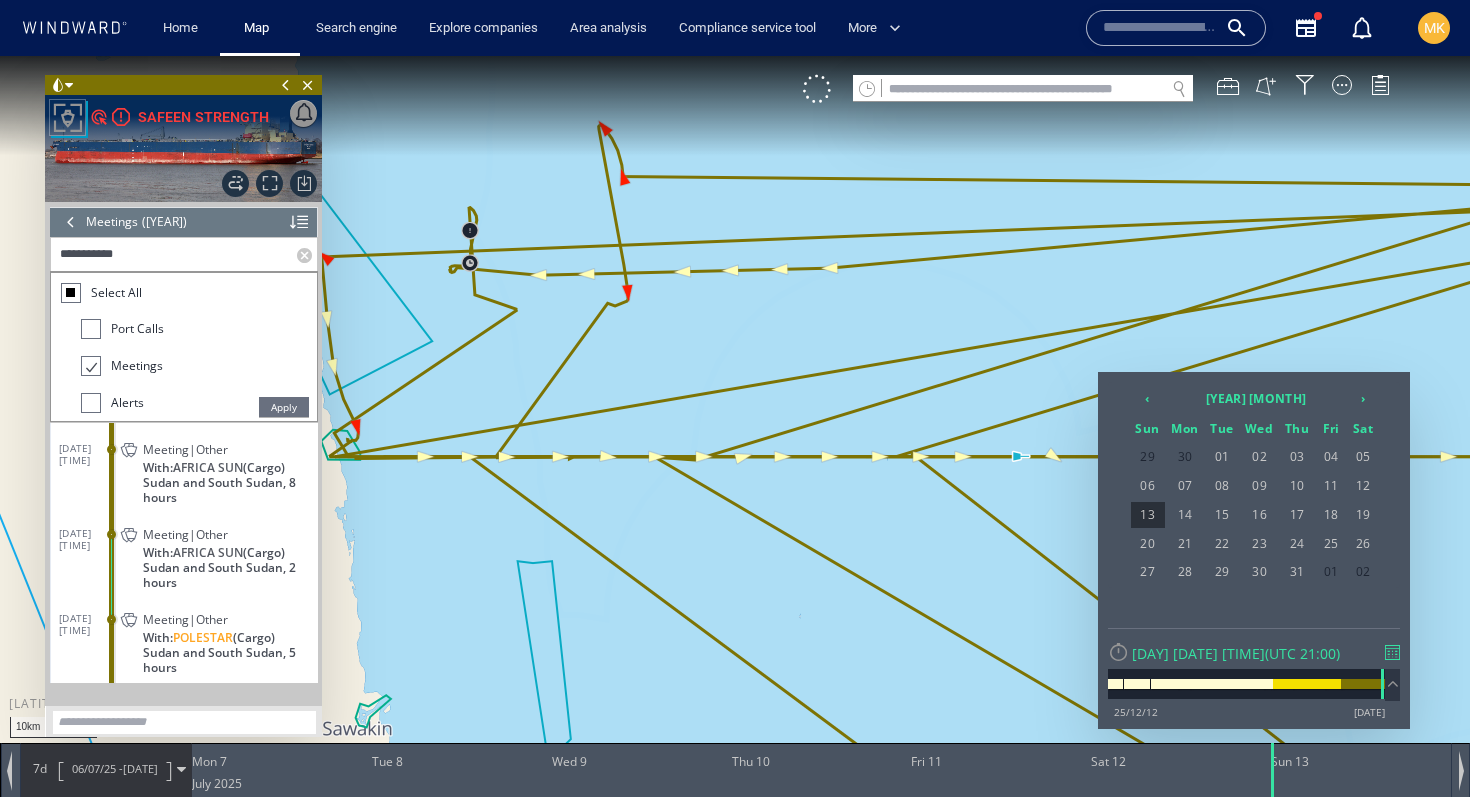 scroll, scrollTop: 0, scrollLeft: 0, axis: both 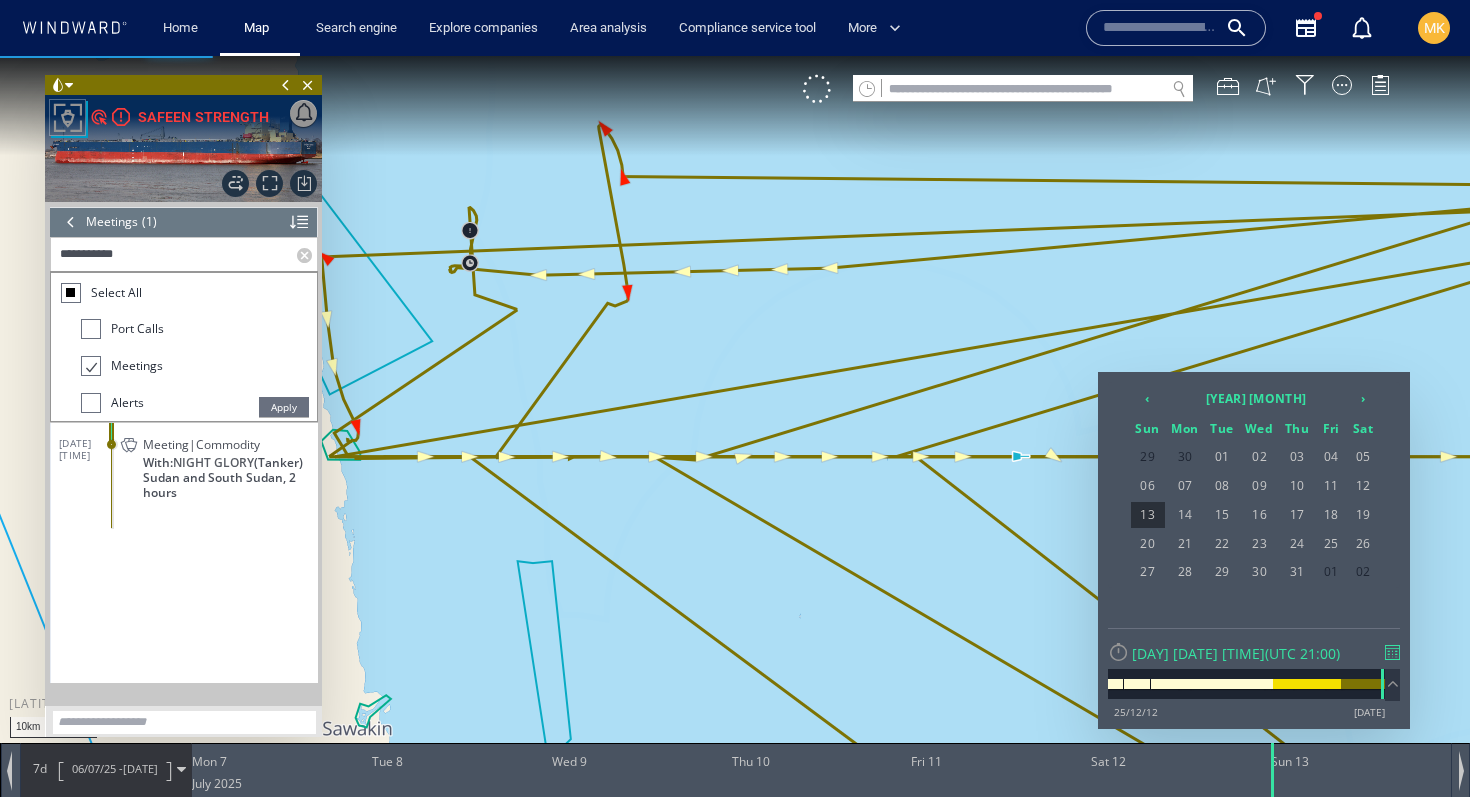 click on "Sudan and South Sudan, 2 hours" 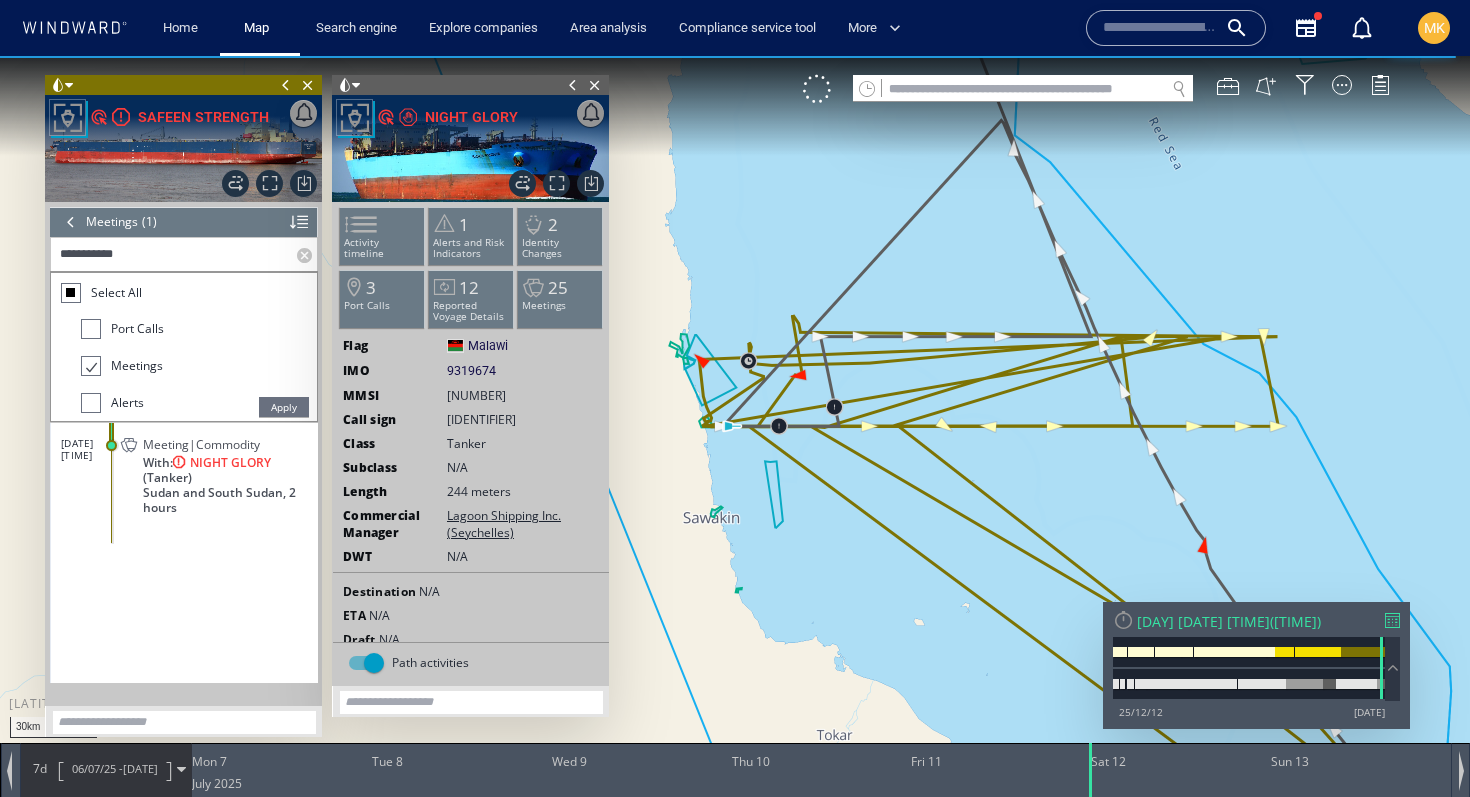 click on "**********" at bounding box center [174, 254] 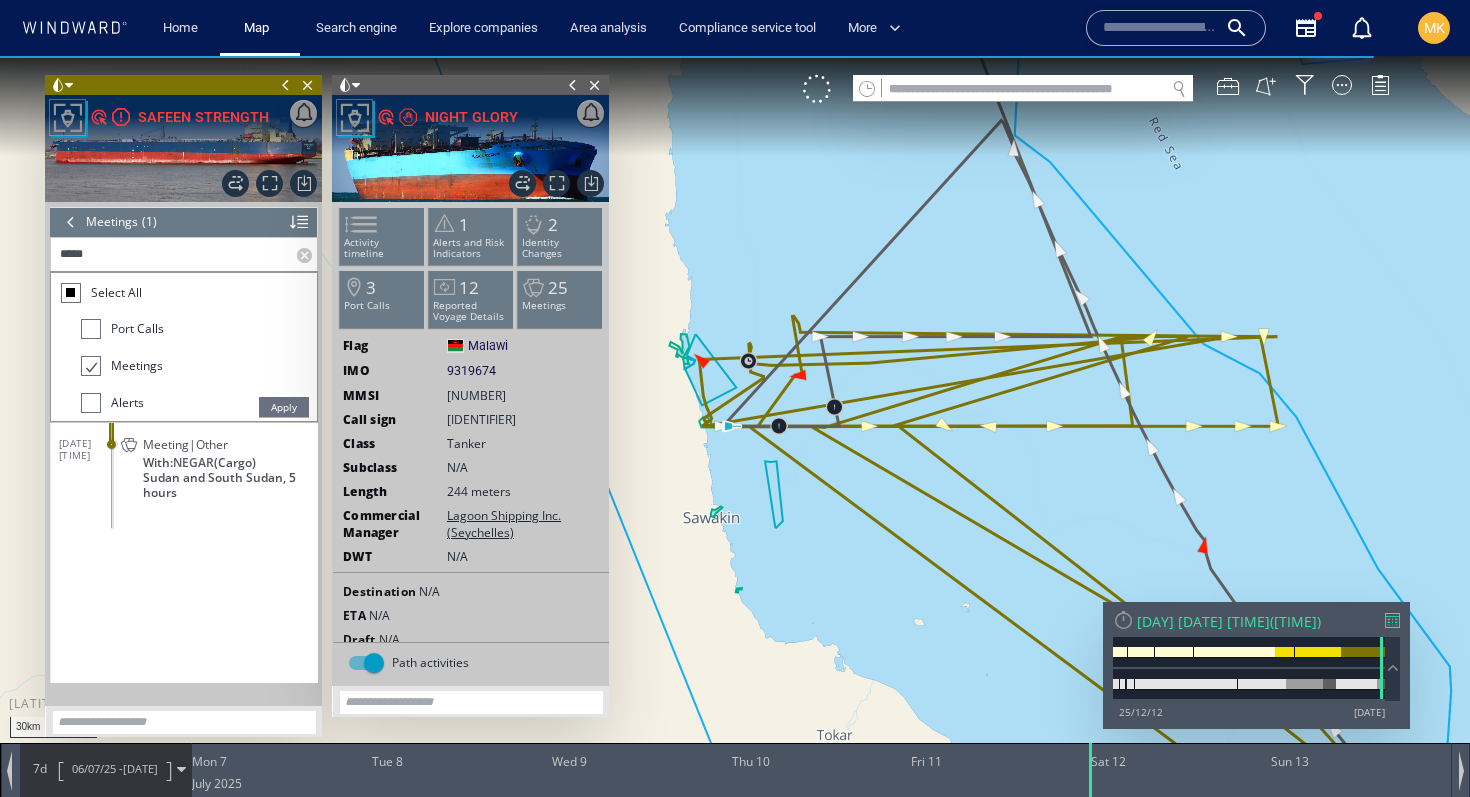 type on "*****" 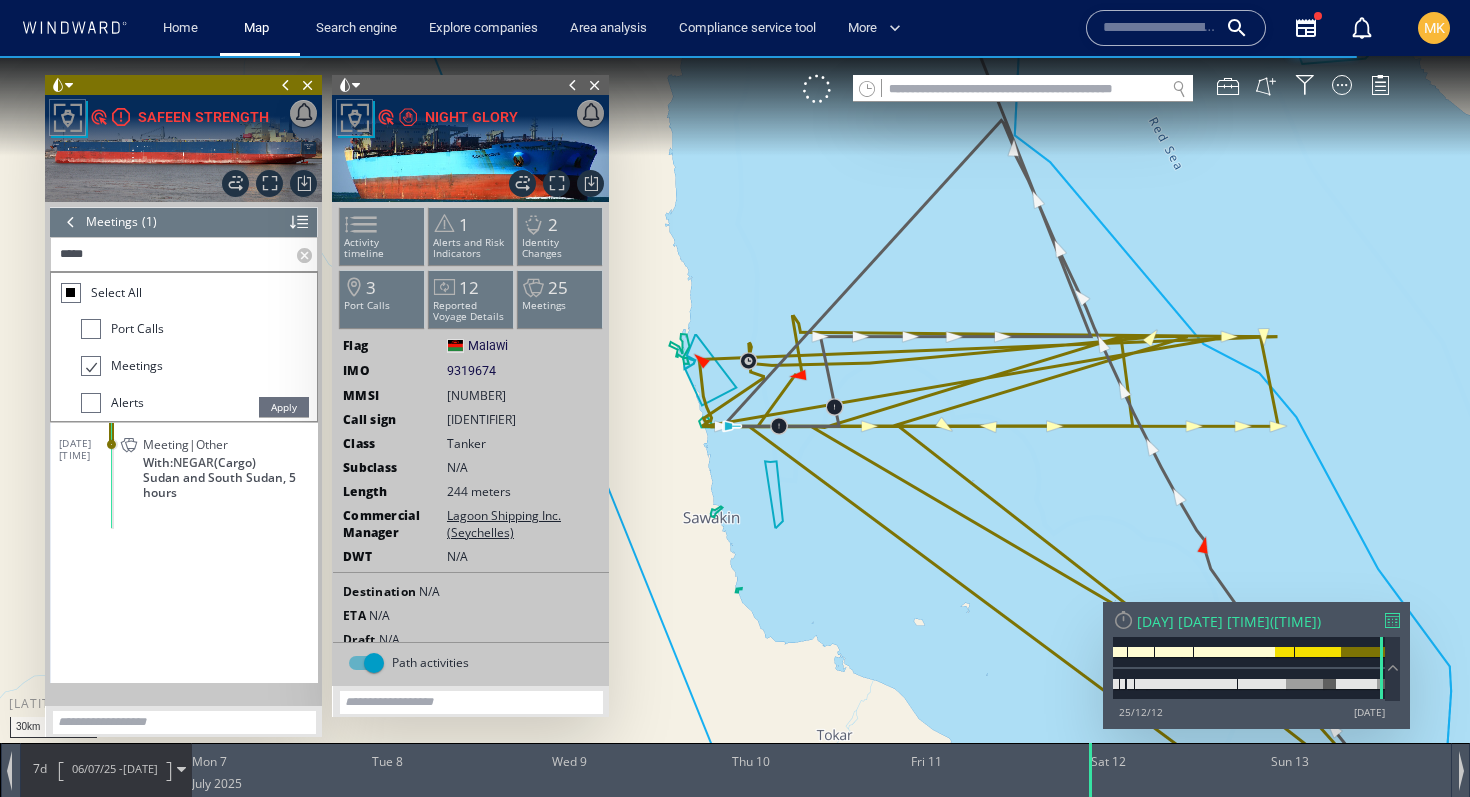 click on "With:
NEGAR
(Cargo)" 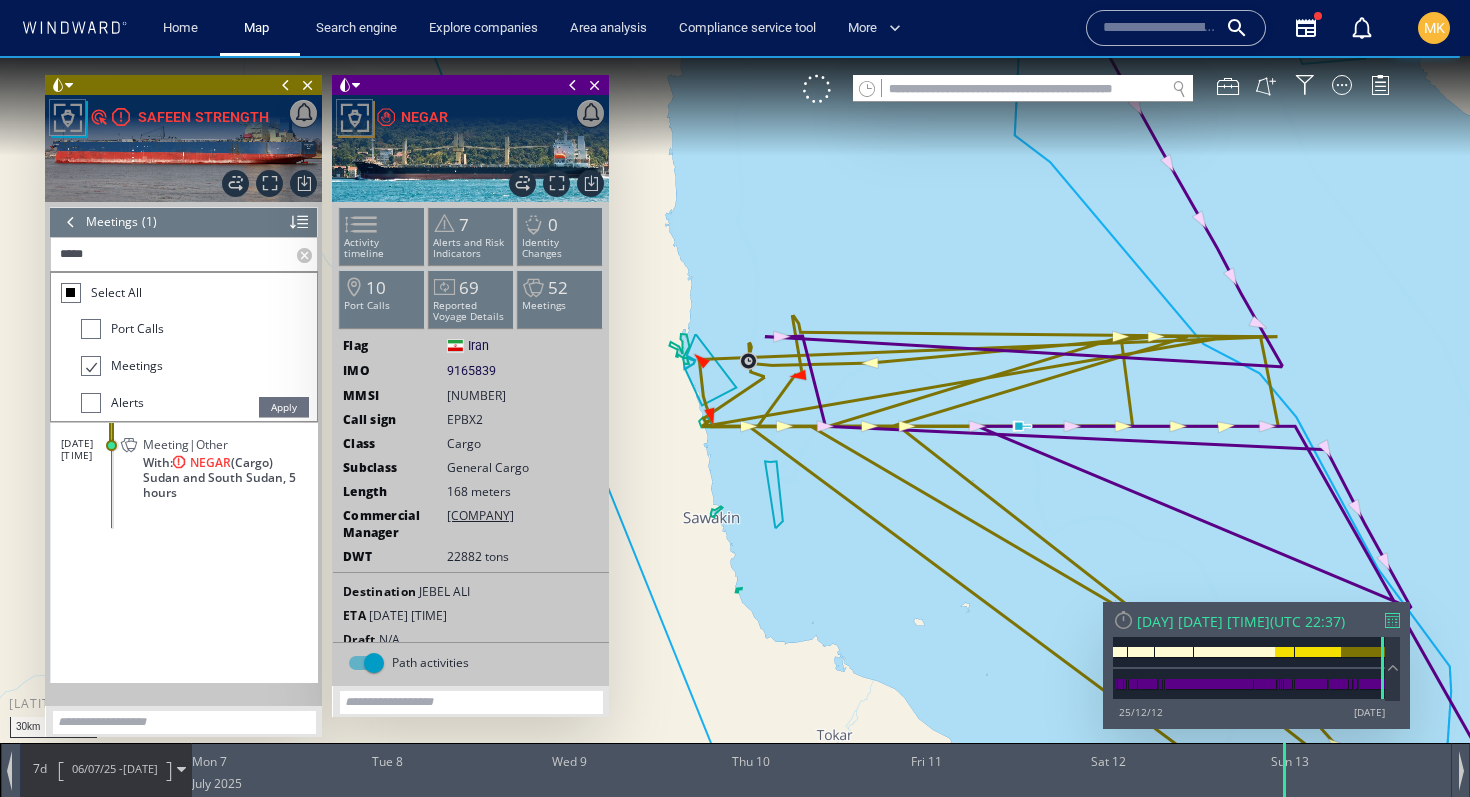 click on "7d" at bounding box center (40, 768) 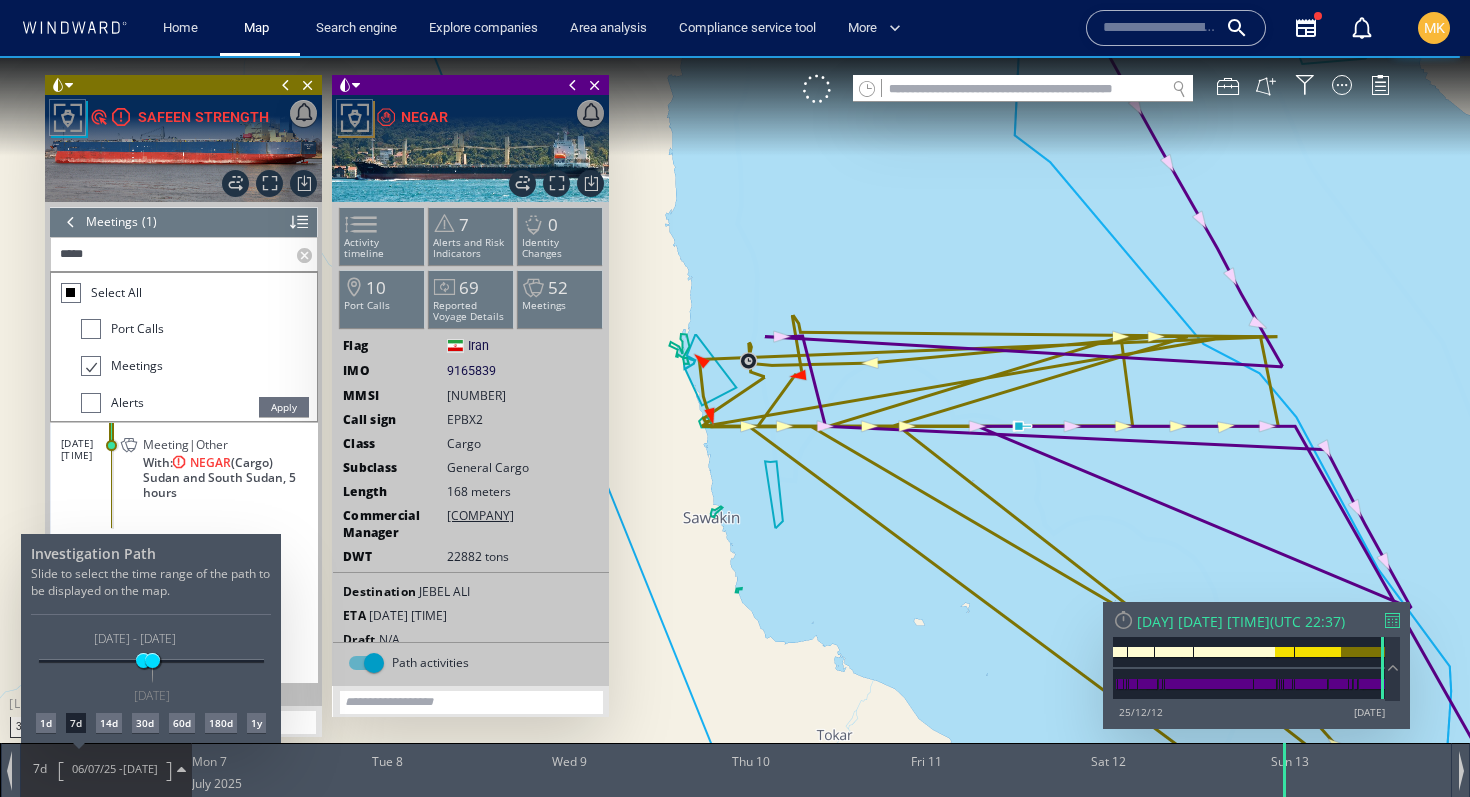 click on "1d" at bounding box center (46, 723) 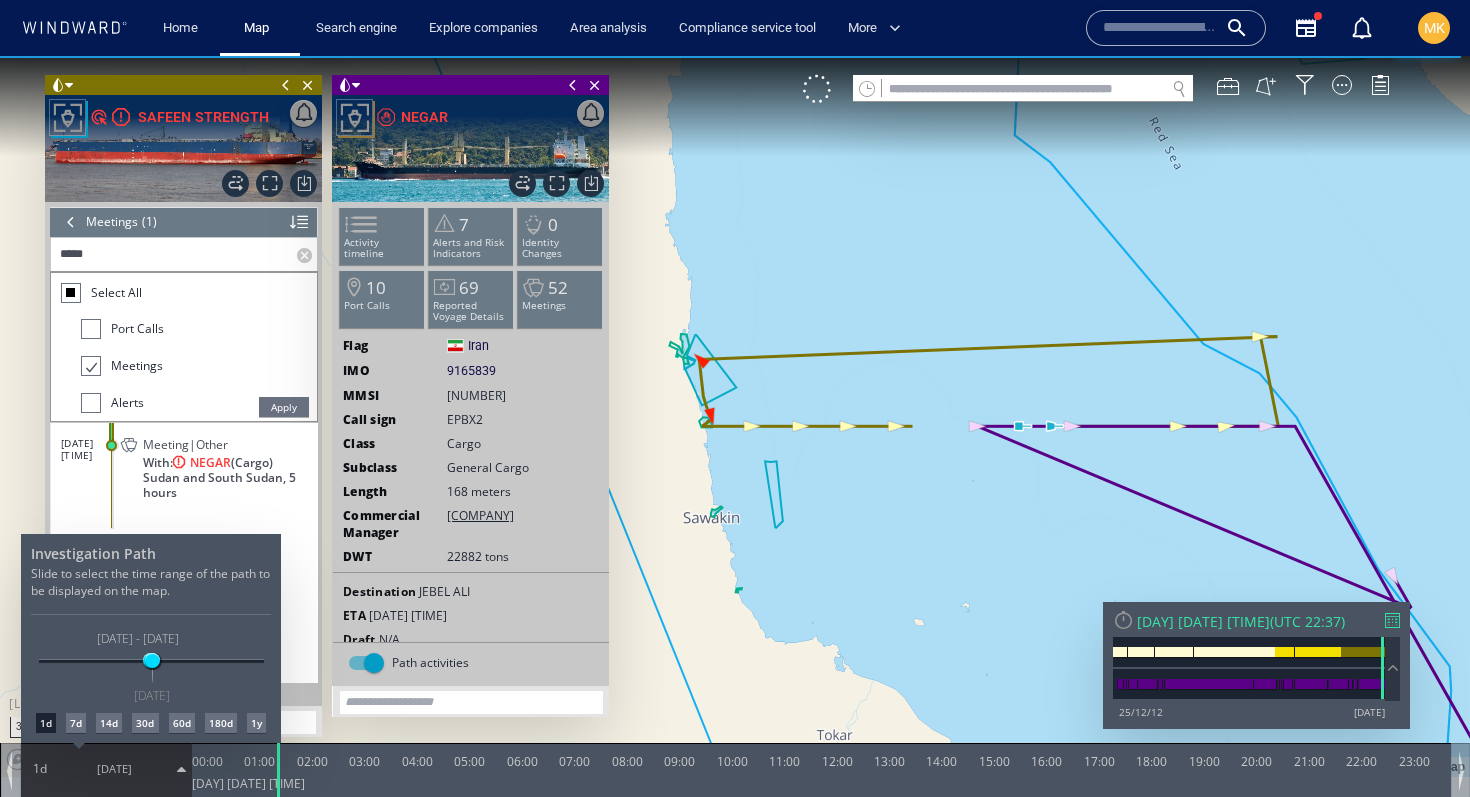 click at bounding box center [735, 426] 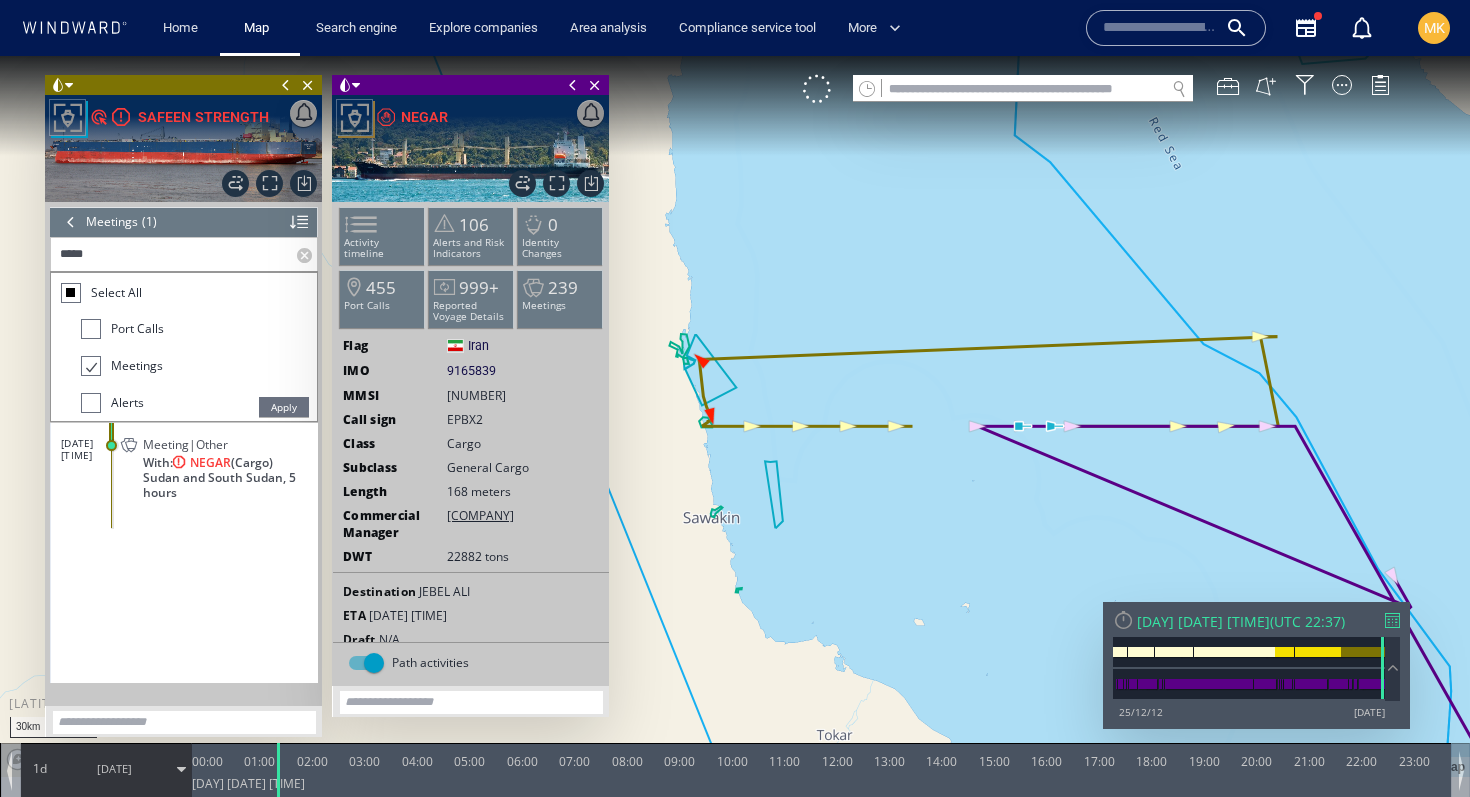 click at bounding box center (307, 254) 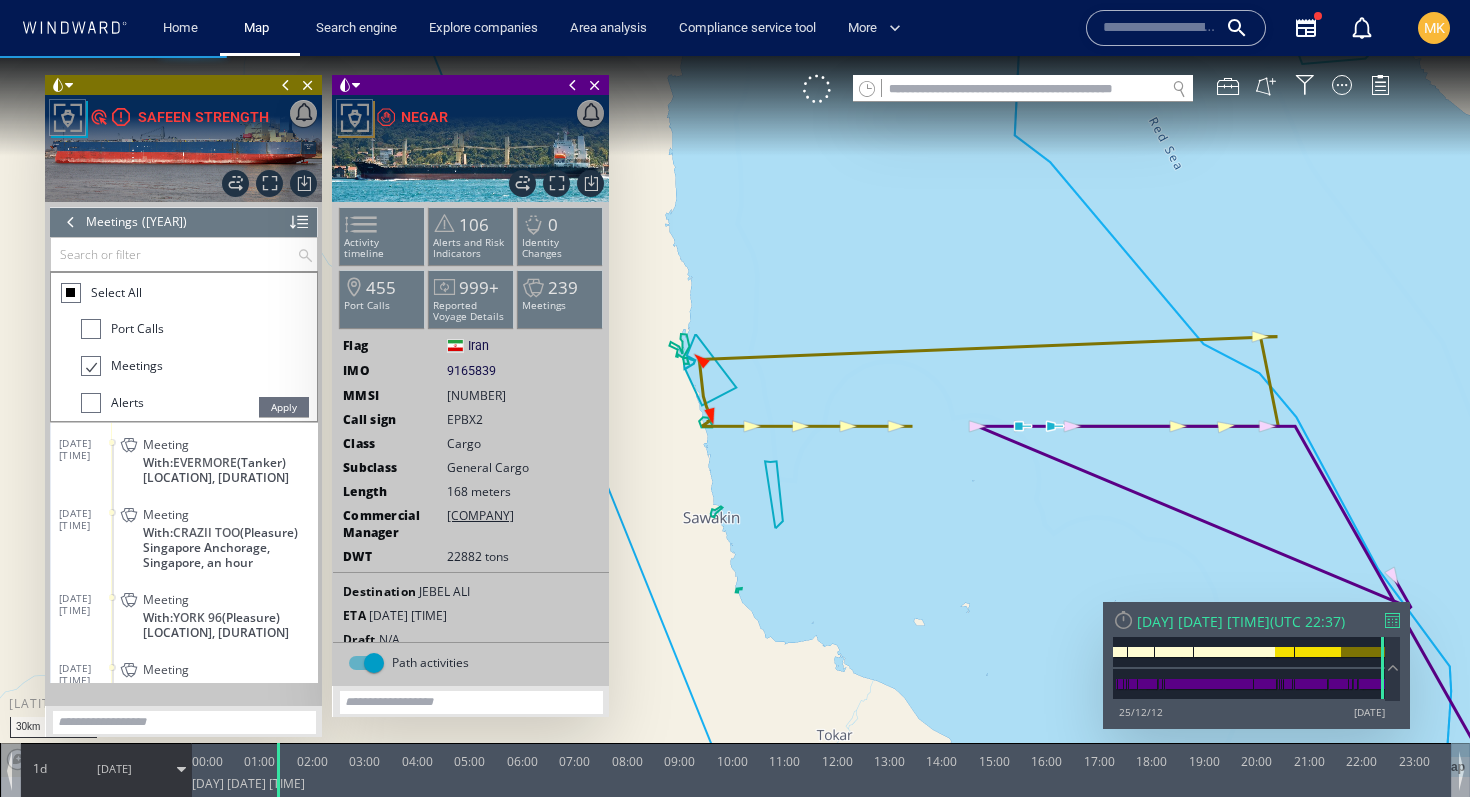 click at bounding box center [735, 416] 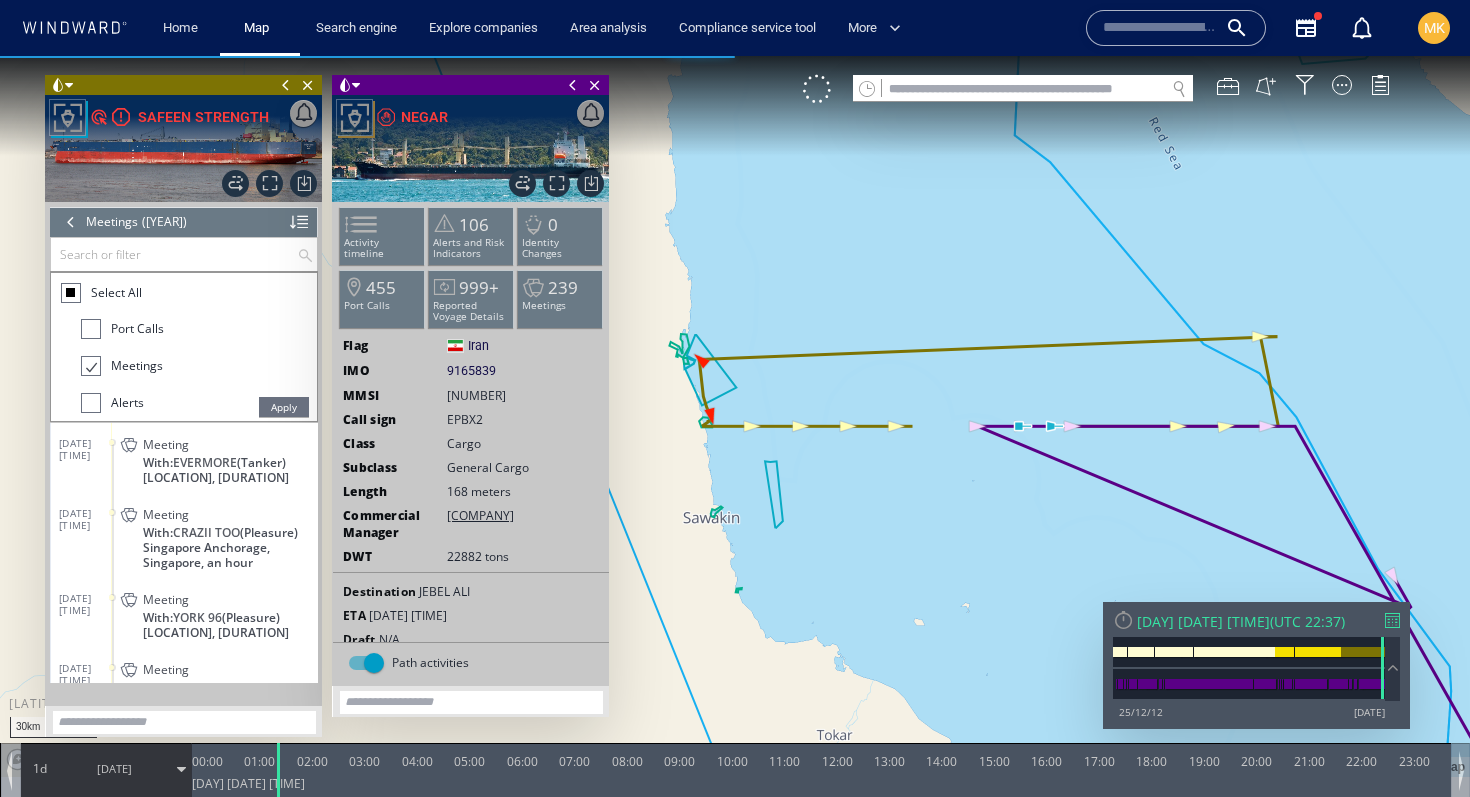 click on "13/07/25" at bounding box center [114, 769] 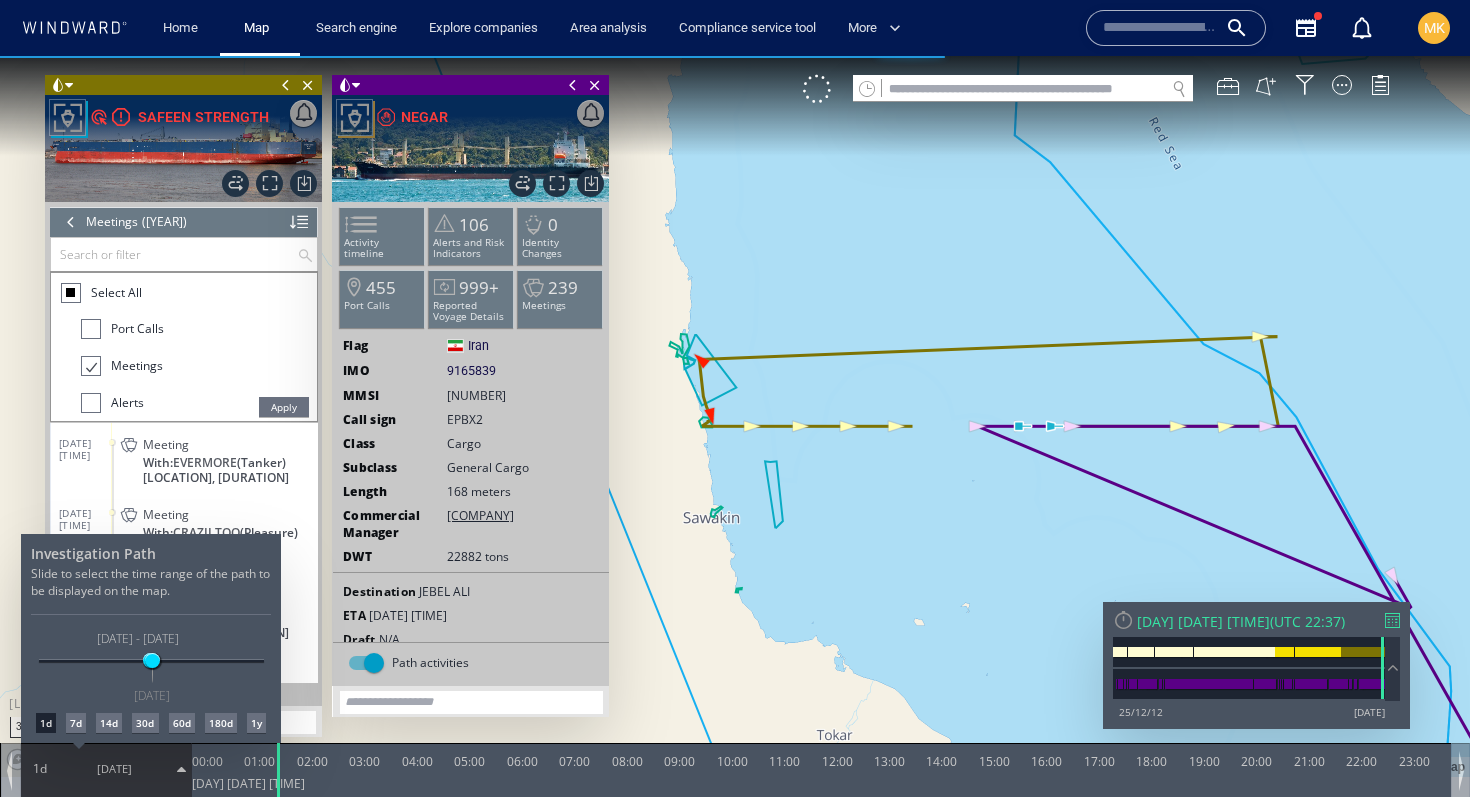 click on "14/04/25   10/10/25   12/07/25   13/07/25   12/07/25 - 13/07/25   13/07/25" at bounding box center [151, 662] 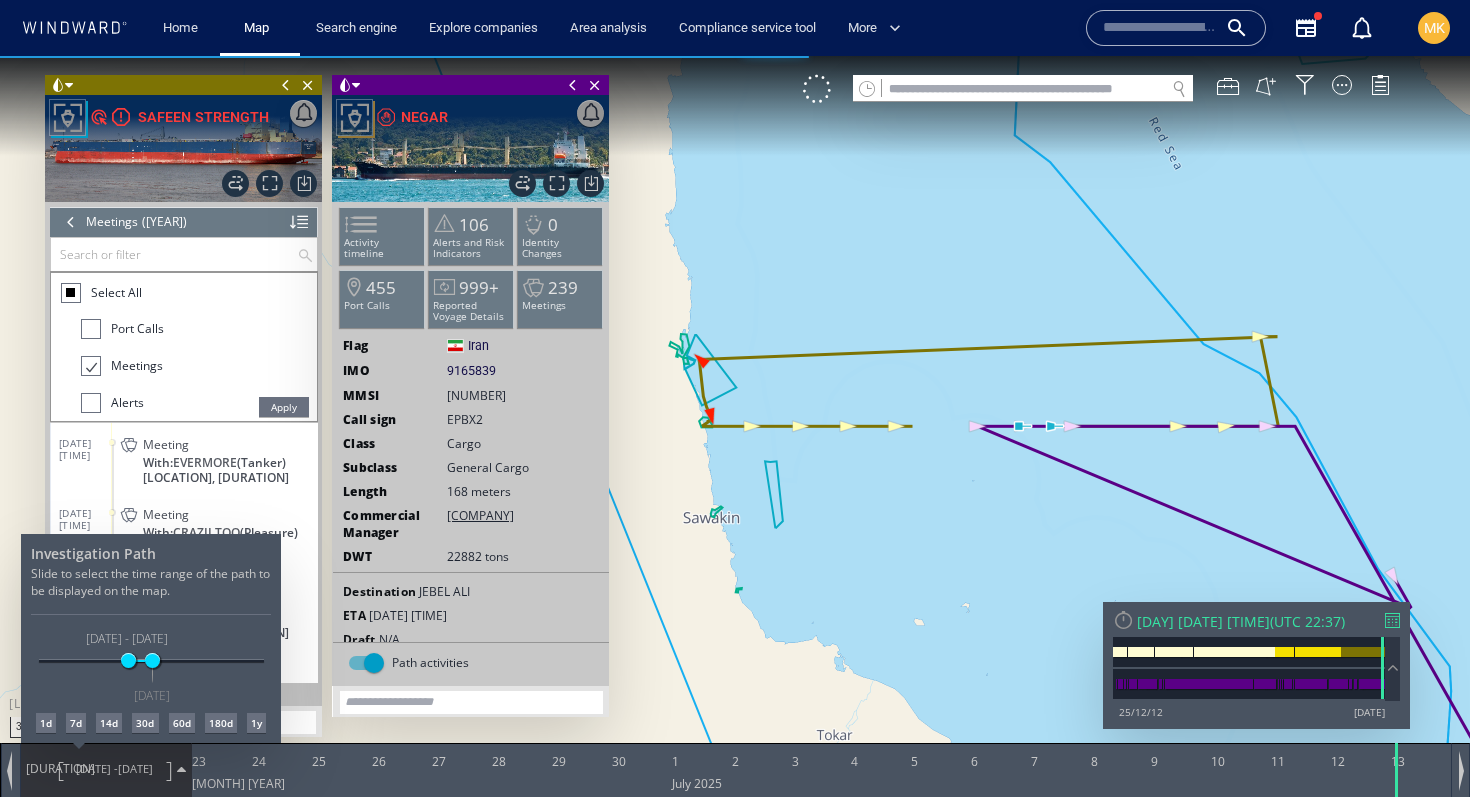 click at bounding box center (151, 660) 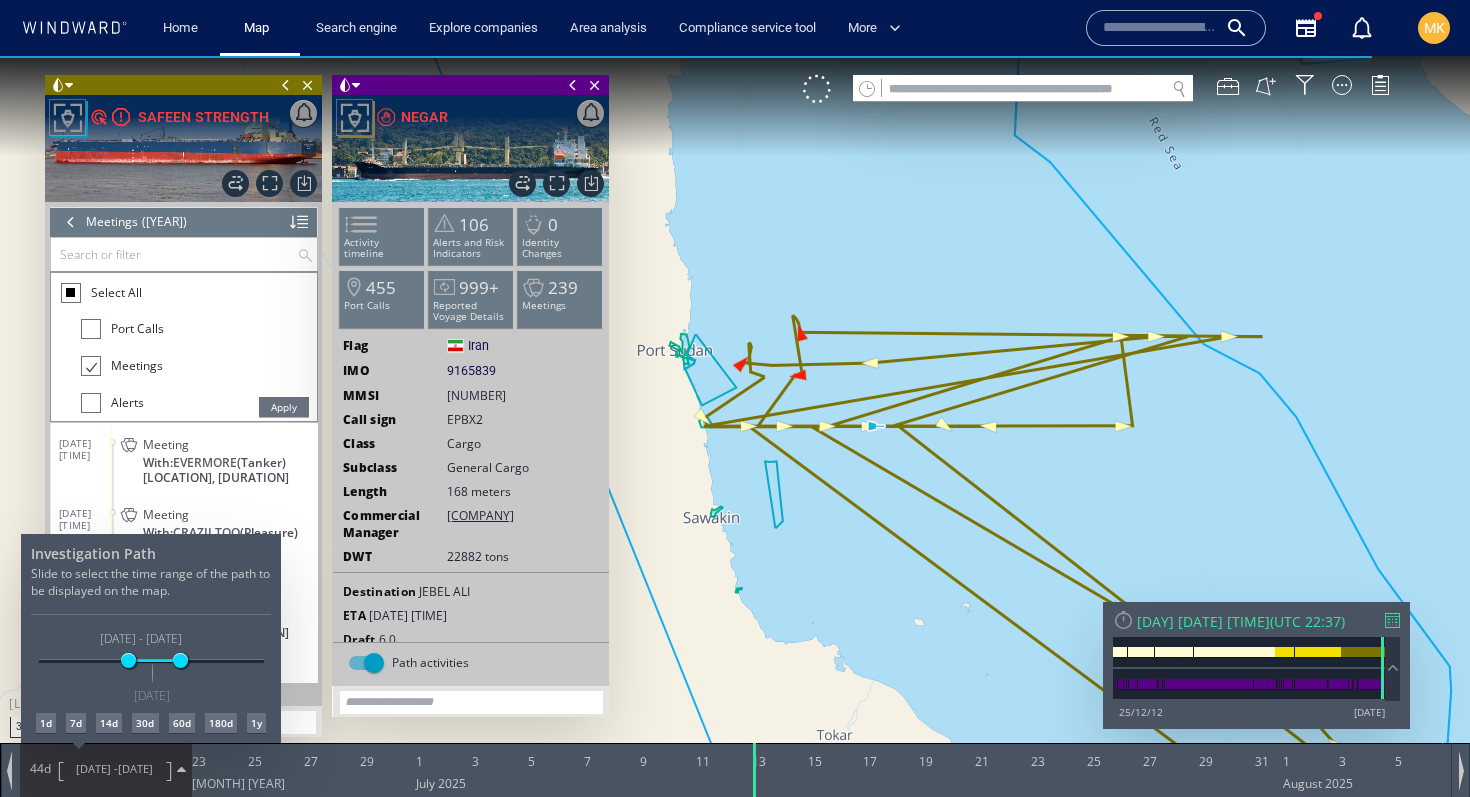 click at bounding box center [735, 426] 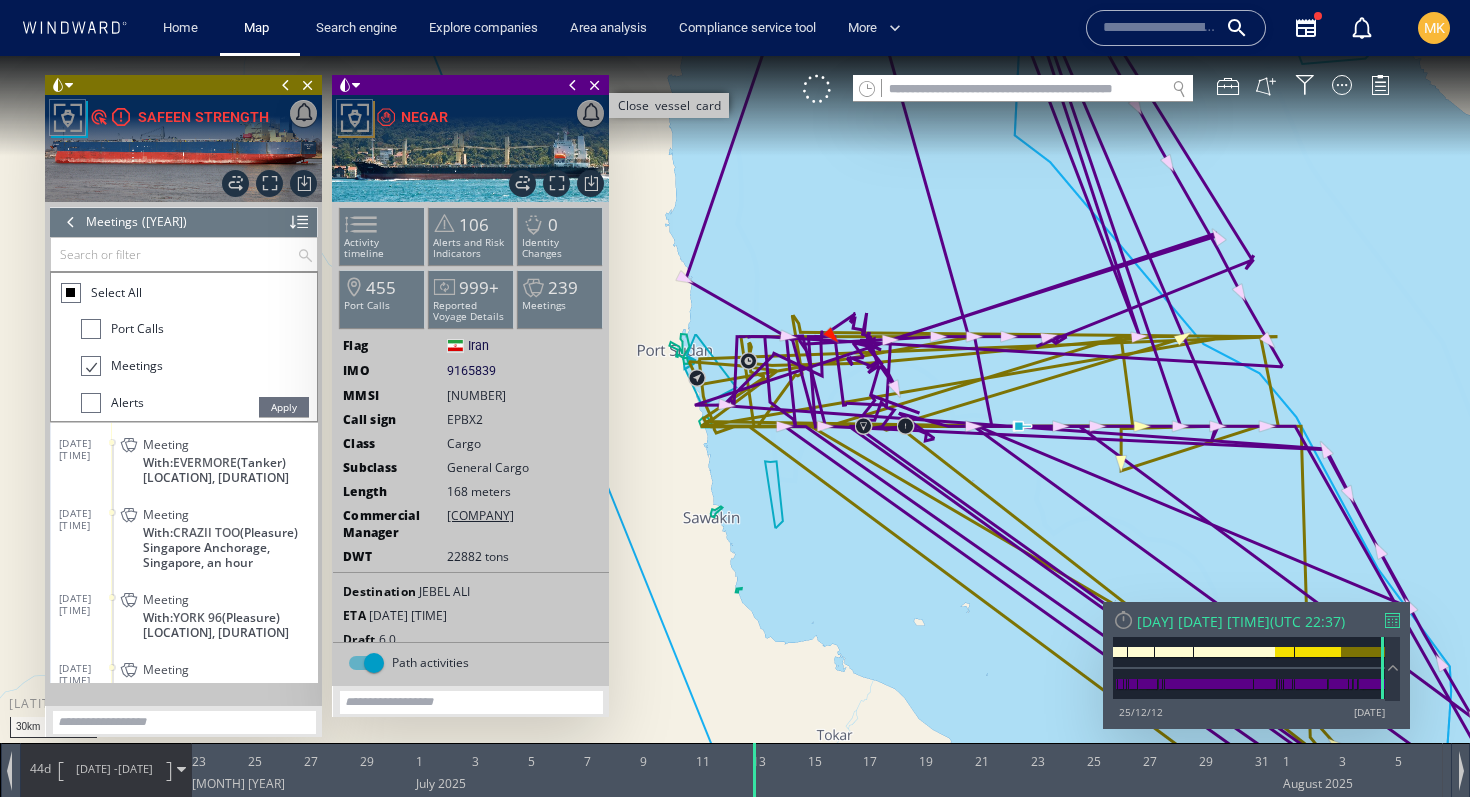 click on "Close vessel card" at bounding box center (595, 85) 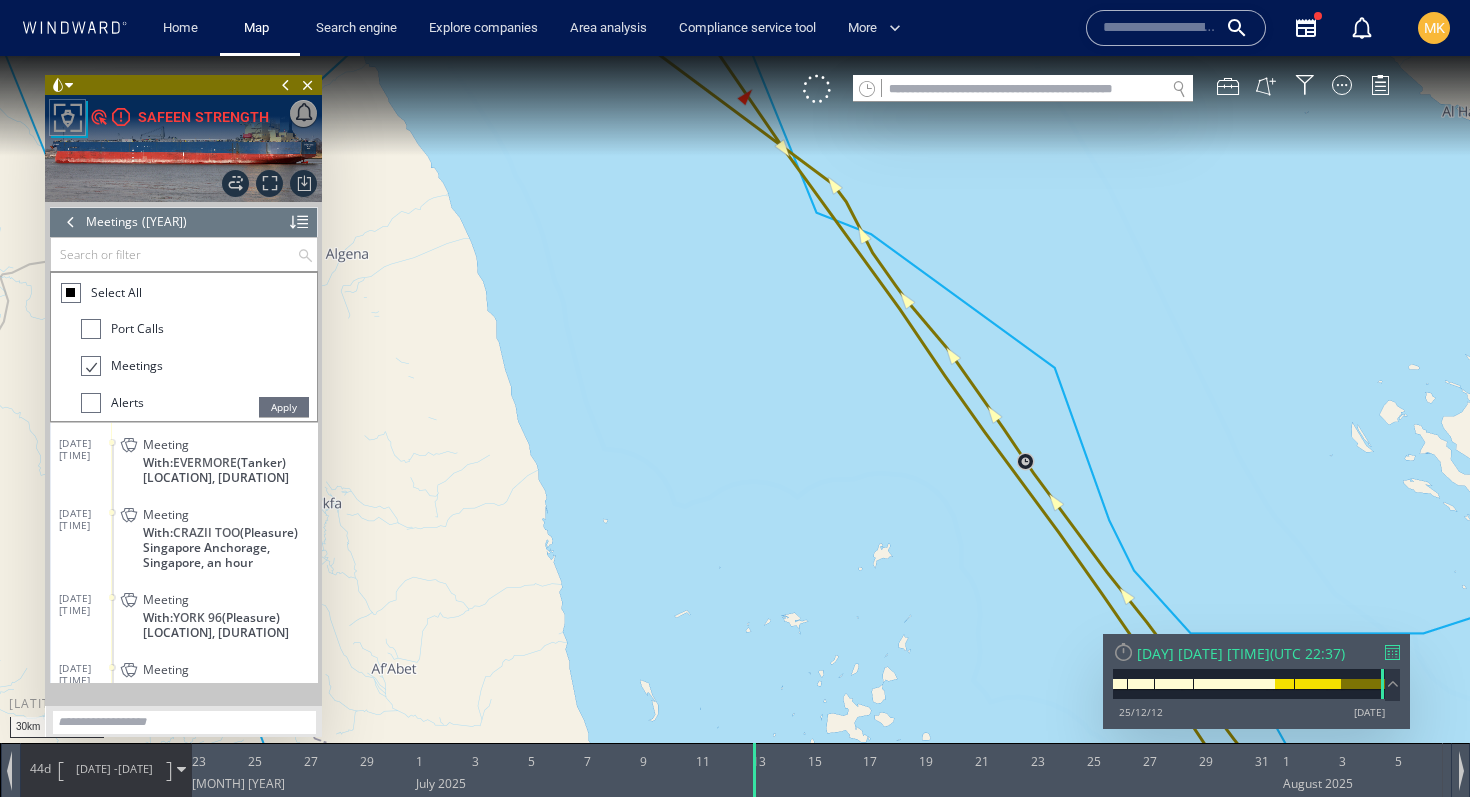 drag, startPoint x: 1106, startPoint y: 469, endPoint x: 803, endPoint y: 251, distance: 373.27335 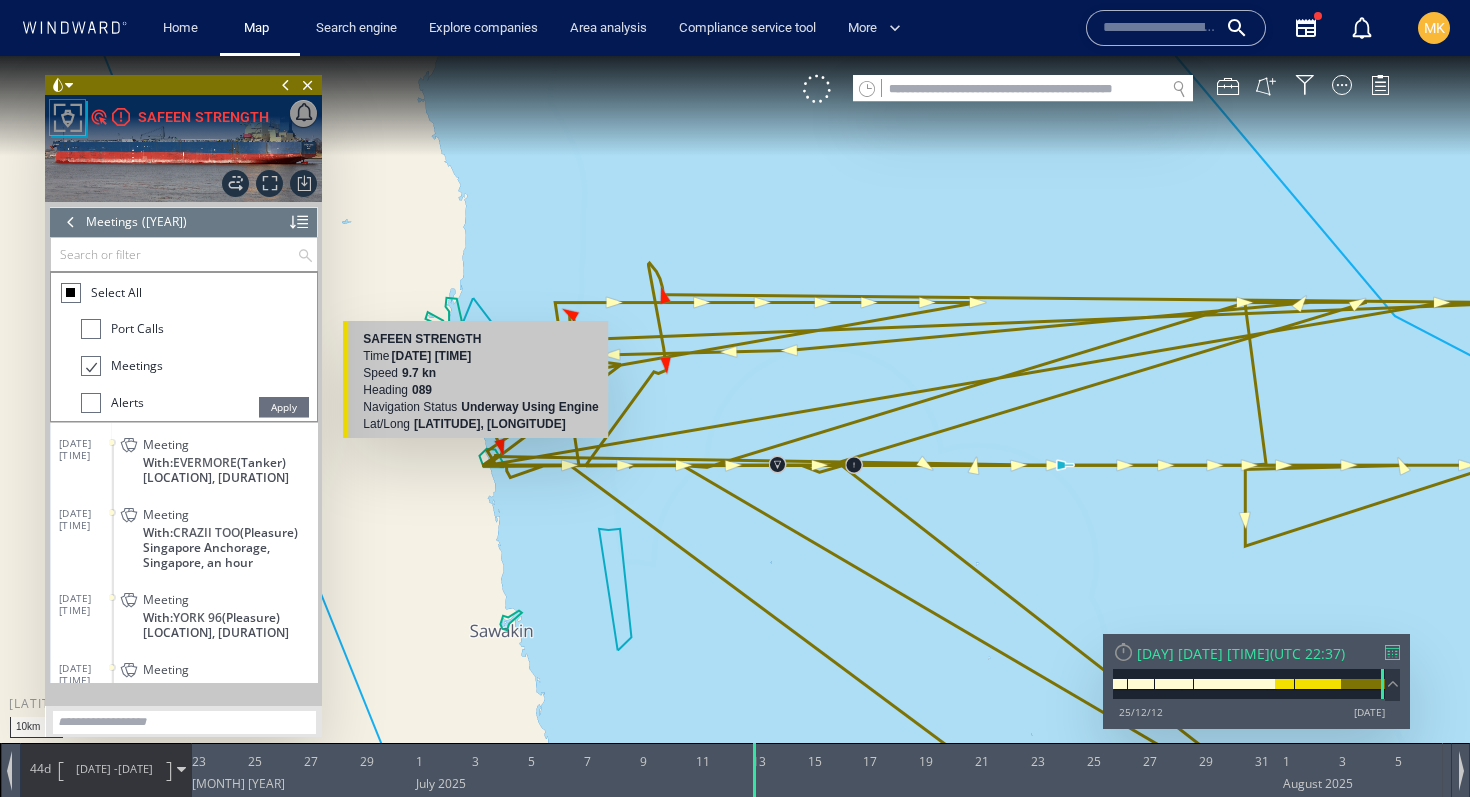drag, startPoint x: 570, startPoint y: 194, endPoint x: 479, endPoint y: 434, distance: 256.67294 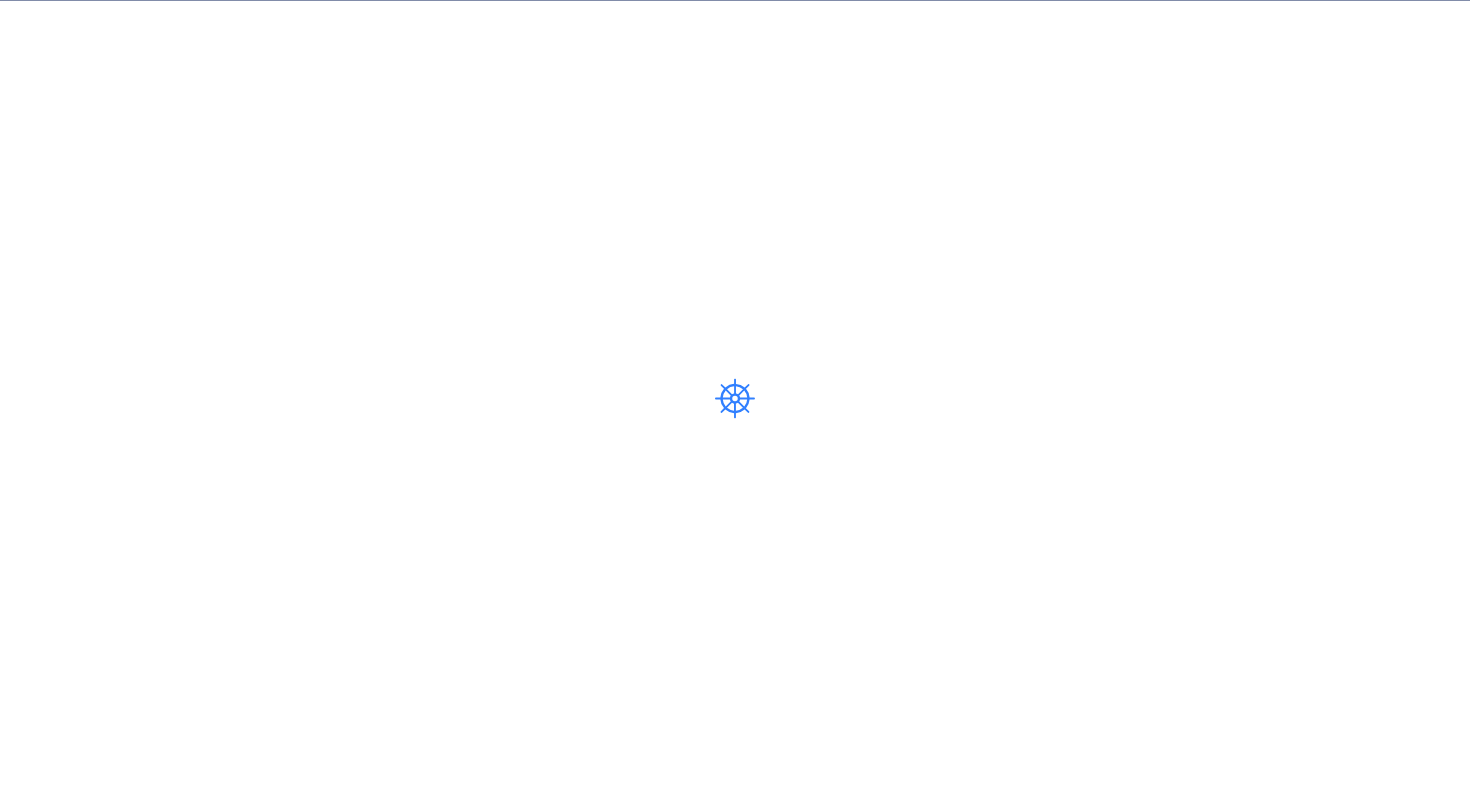 scroll, scrollTop: 0, scrollLeft: 0, axis: both 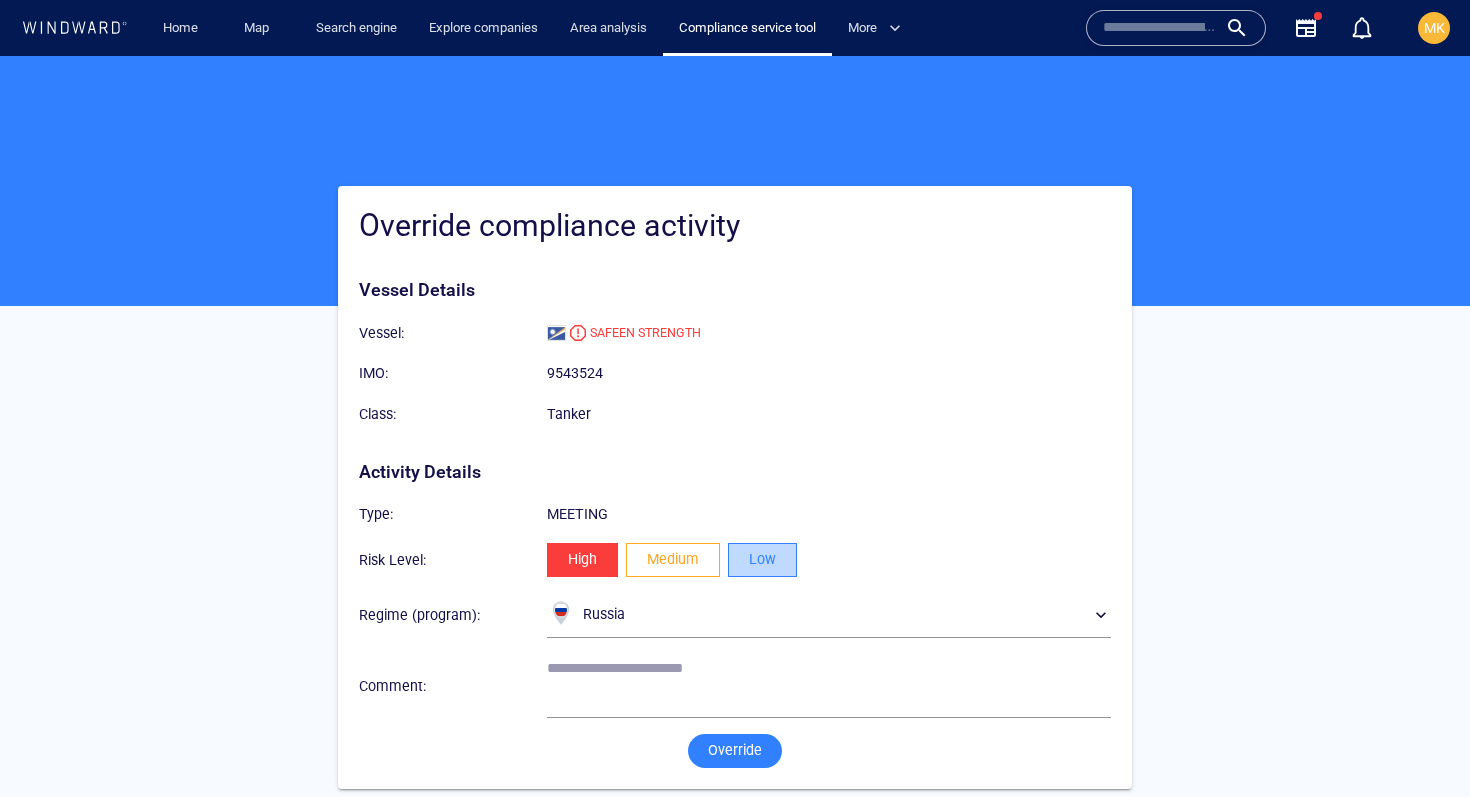 click on "Low" at bounding box center [762, 559] 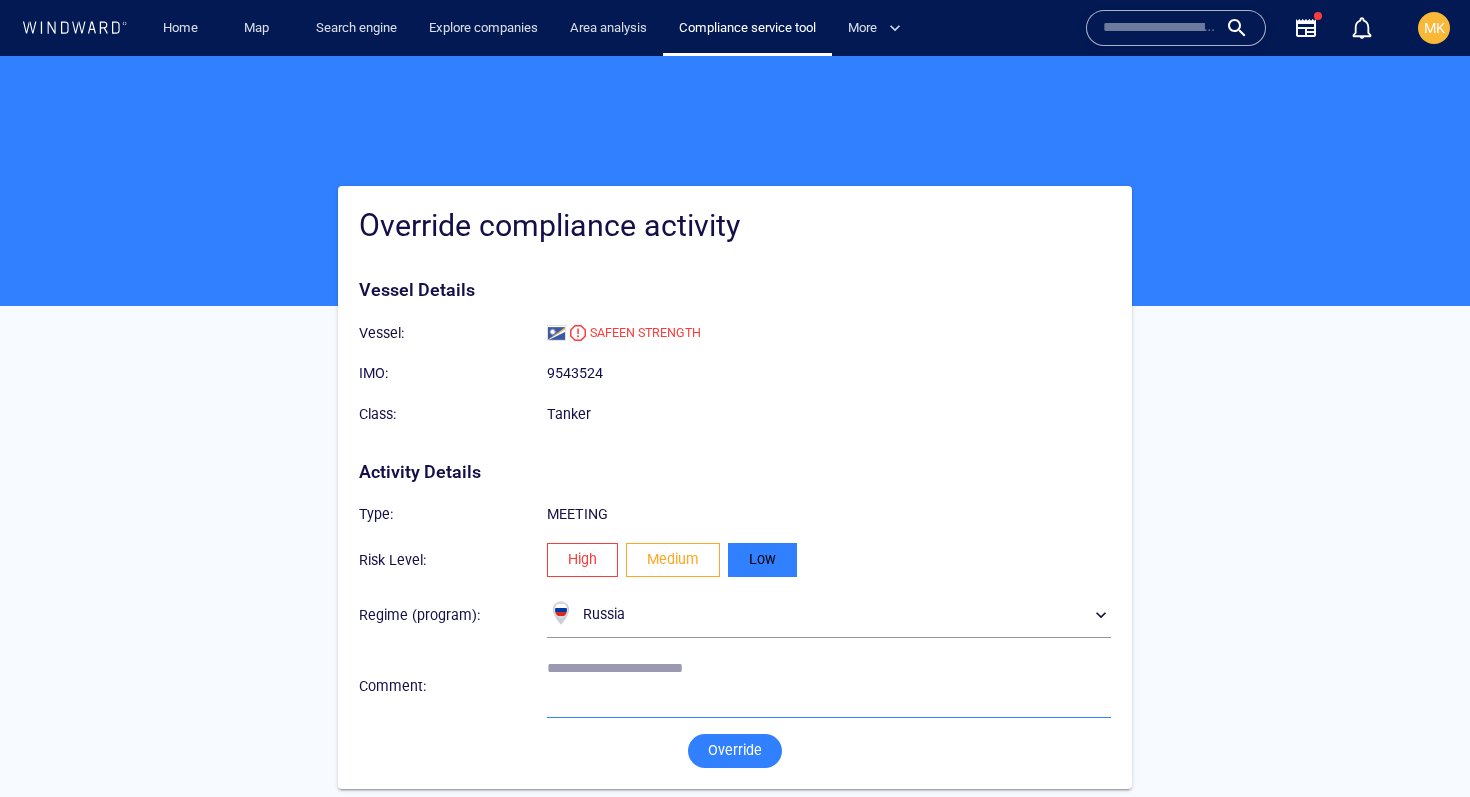 click at bounding box center (829, 685) 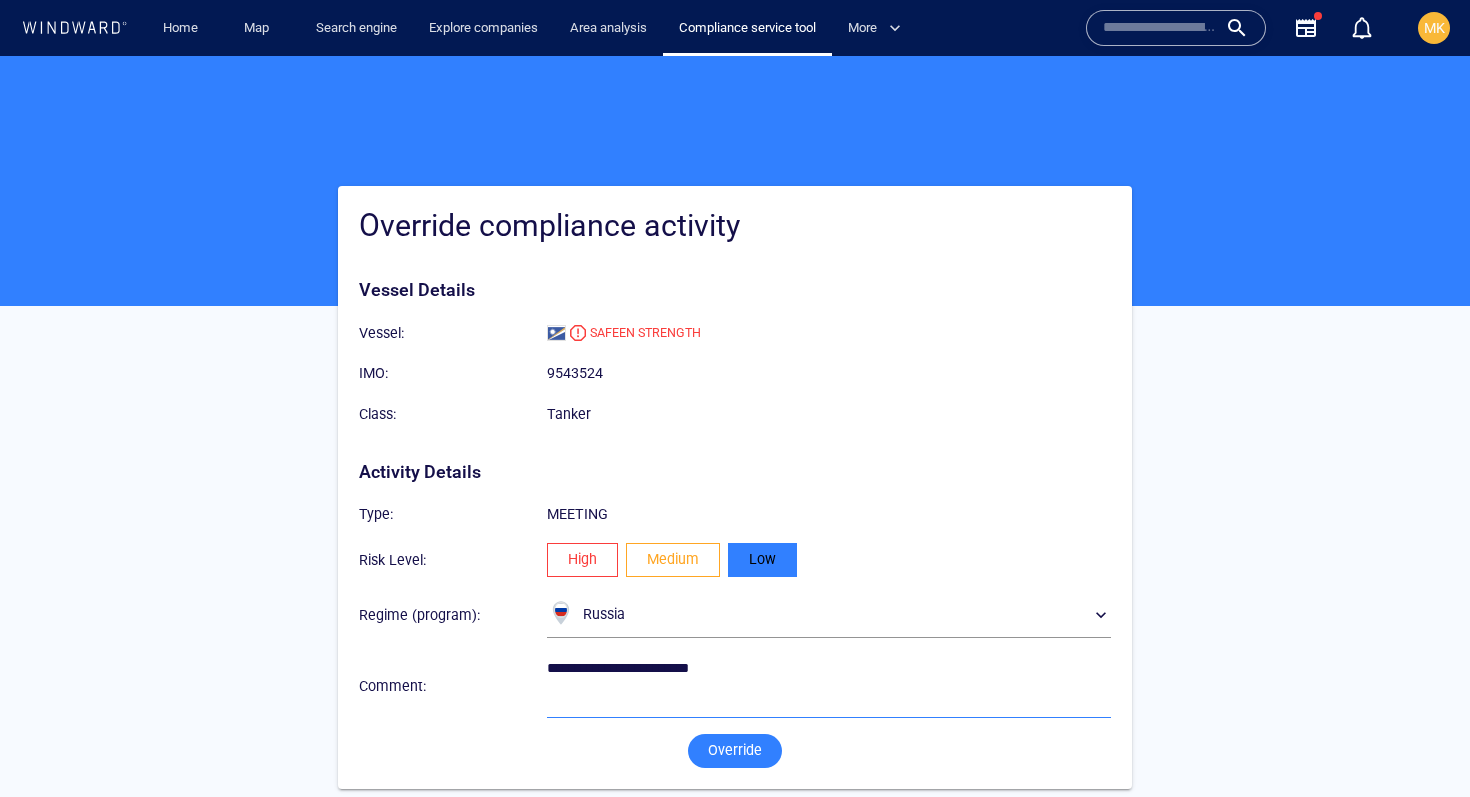 type on "**********" 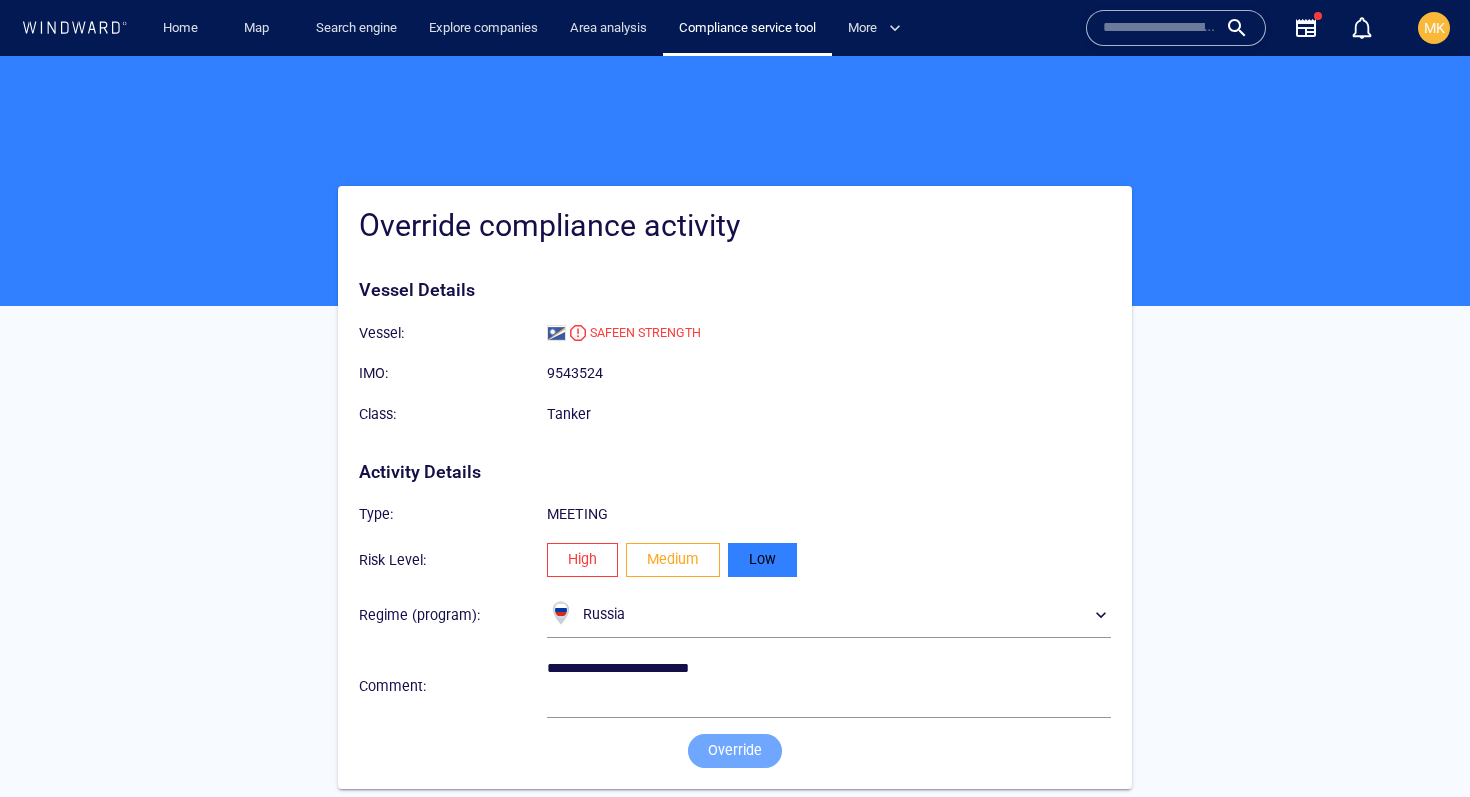 click on "Override" at bounding box center [735, 750] 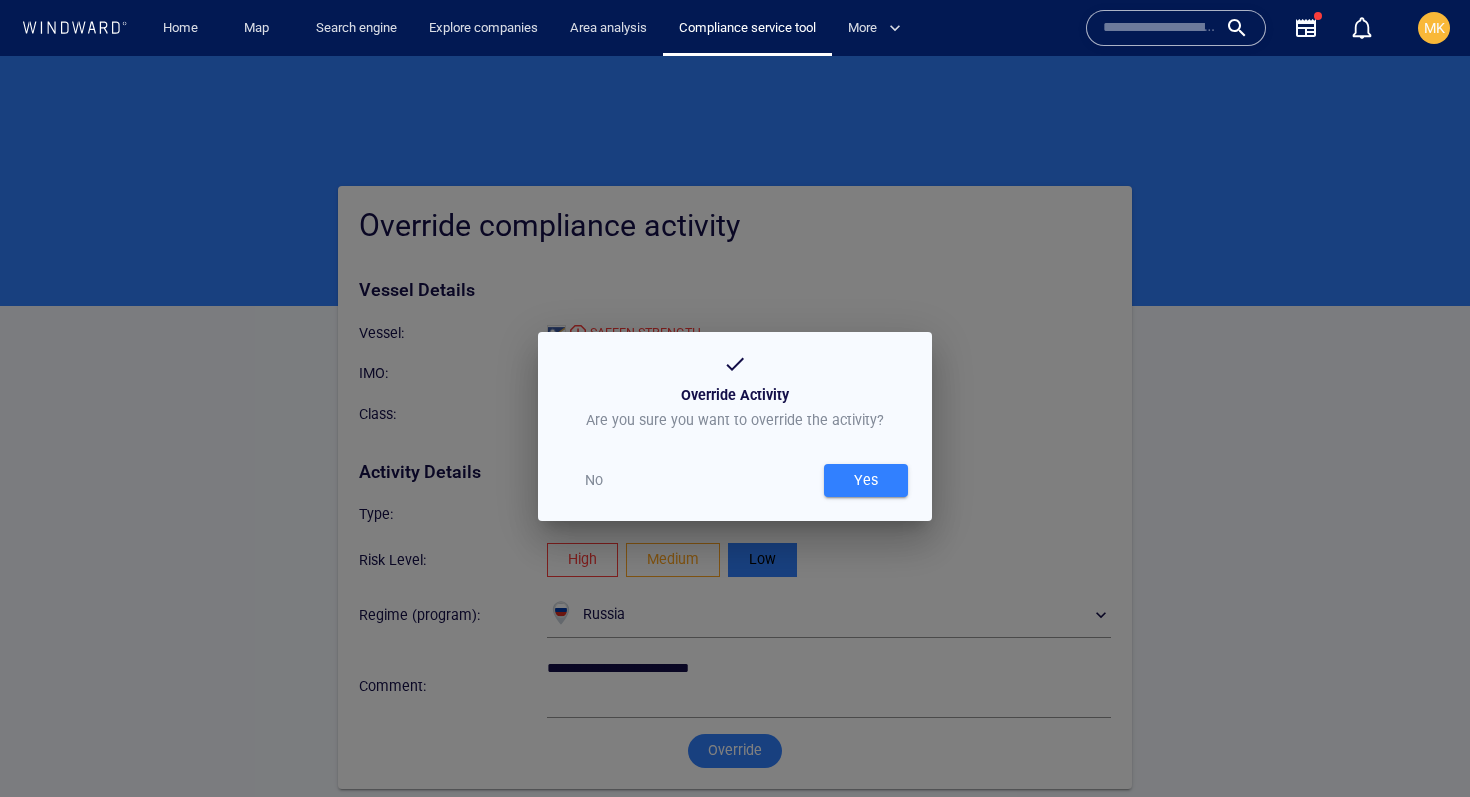 click on "Yes" at bounding box center [866, 480] 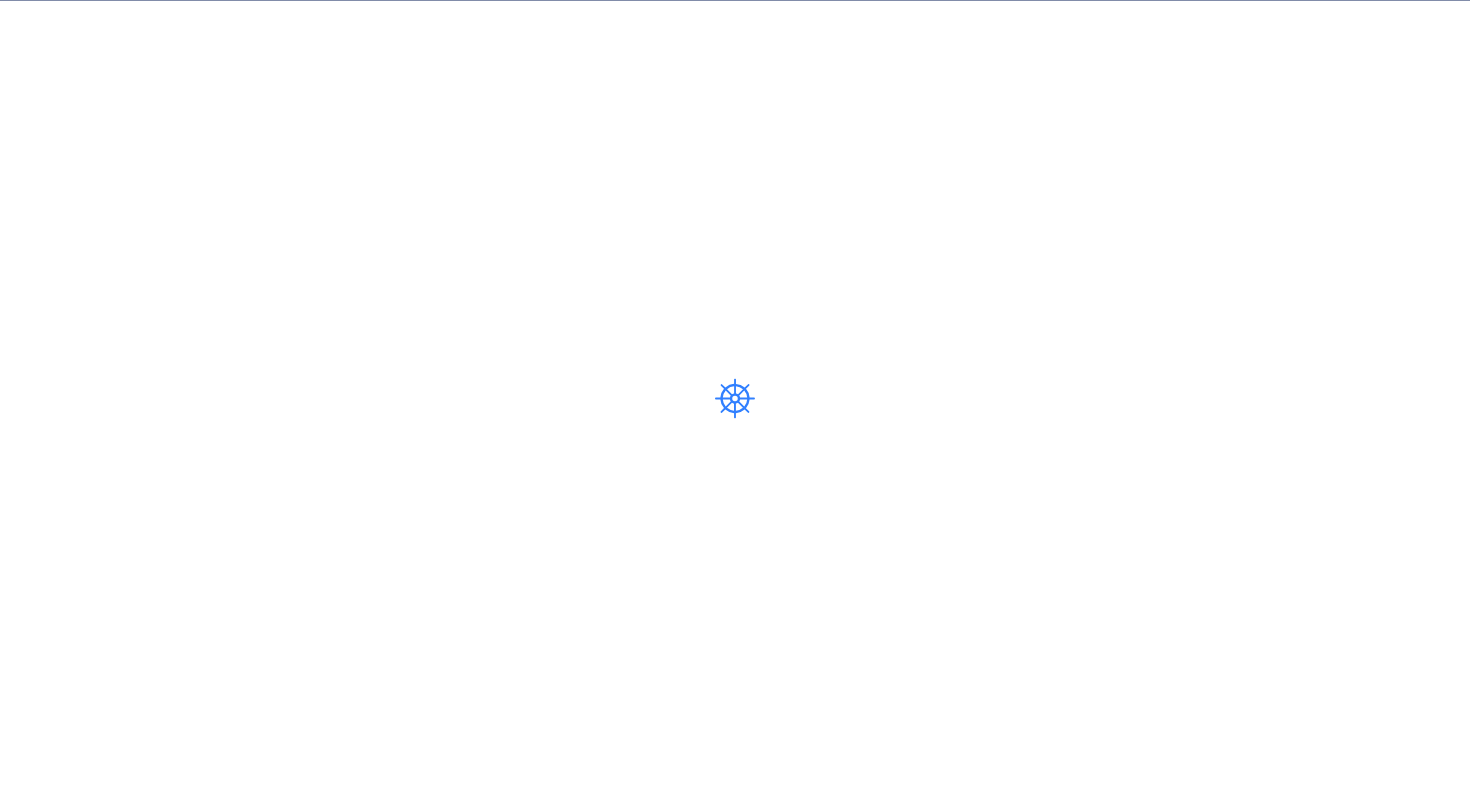 scroll, scrollTop: 0, scrollLeft: 0, axis: both 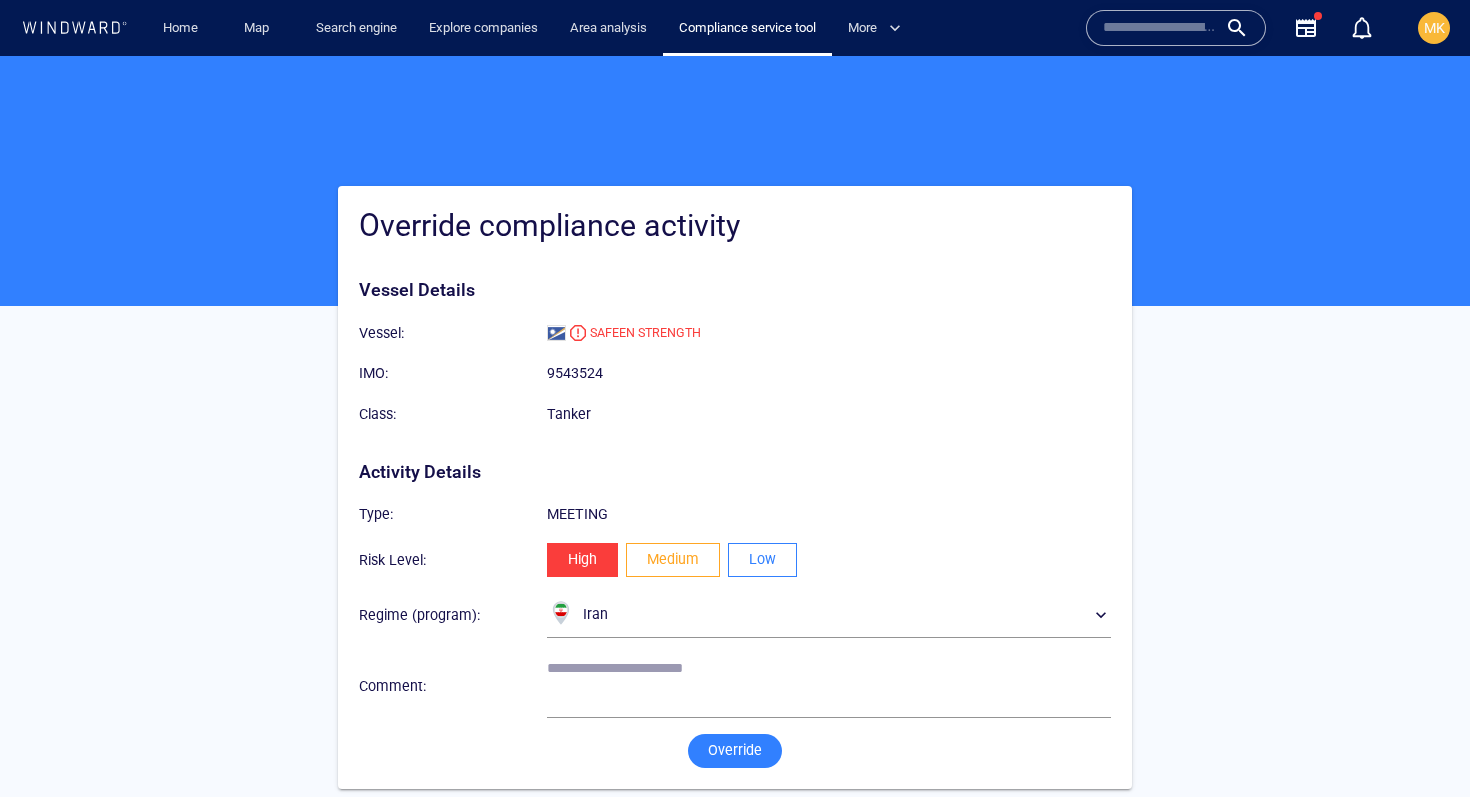 click on "Low" at bounding box center (762, 559) 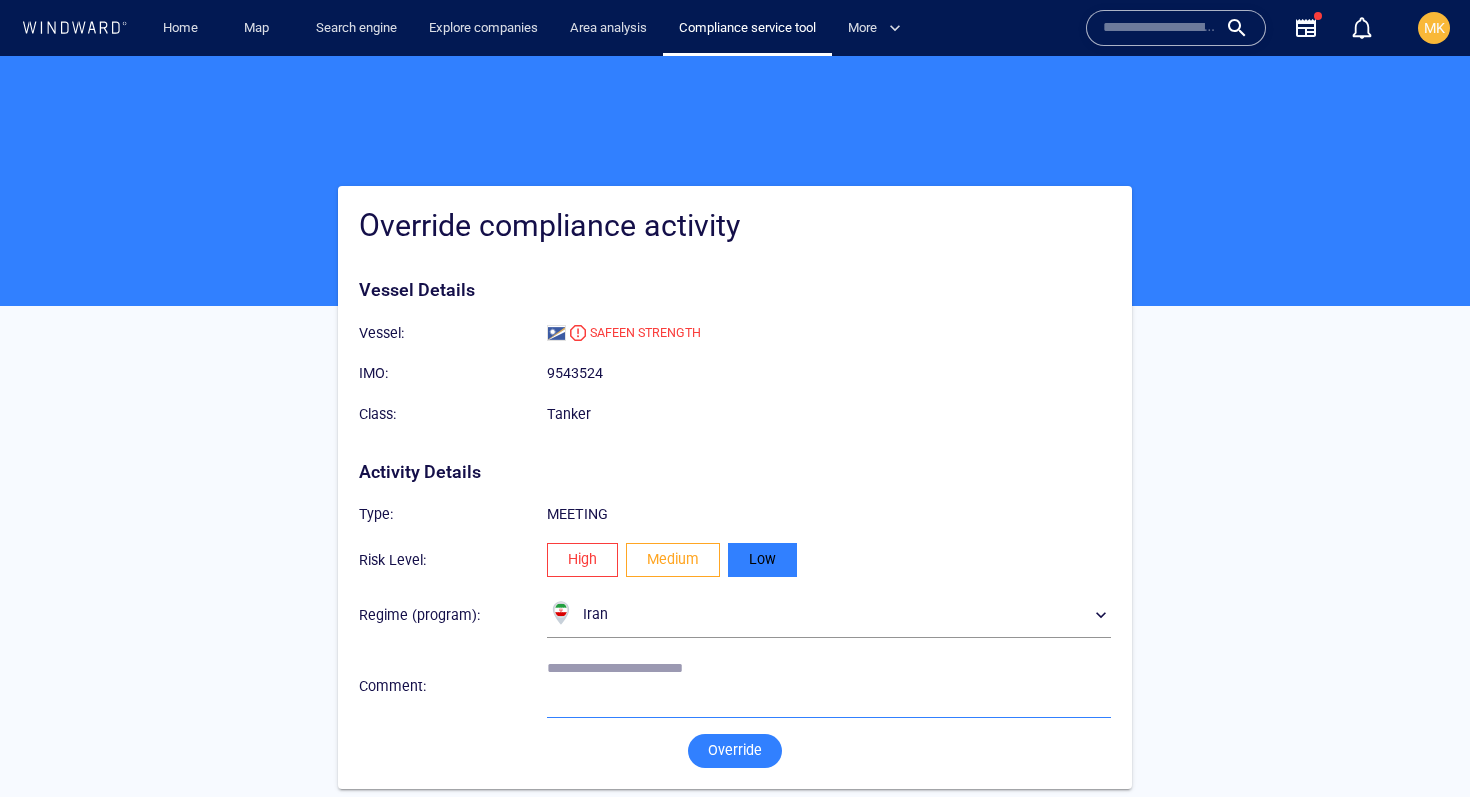 click at bounding box center (829, 685) 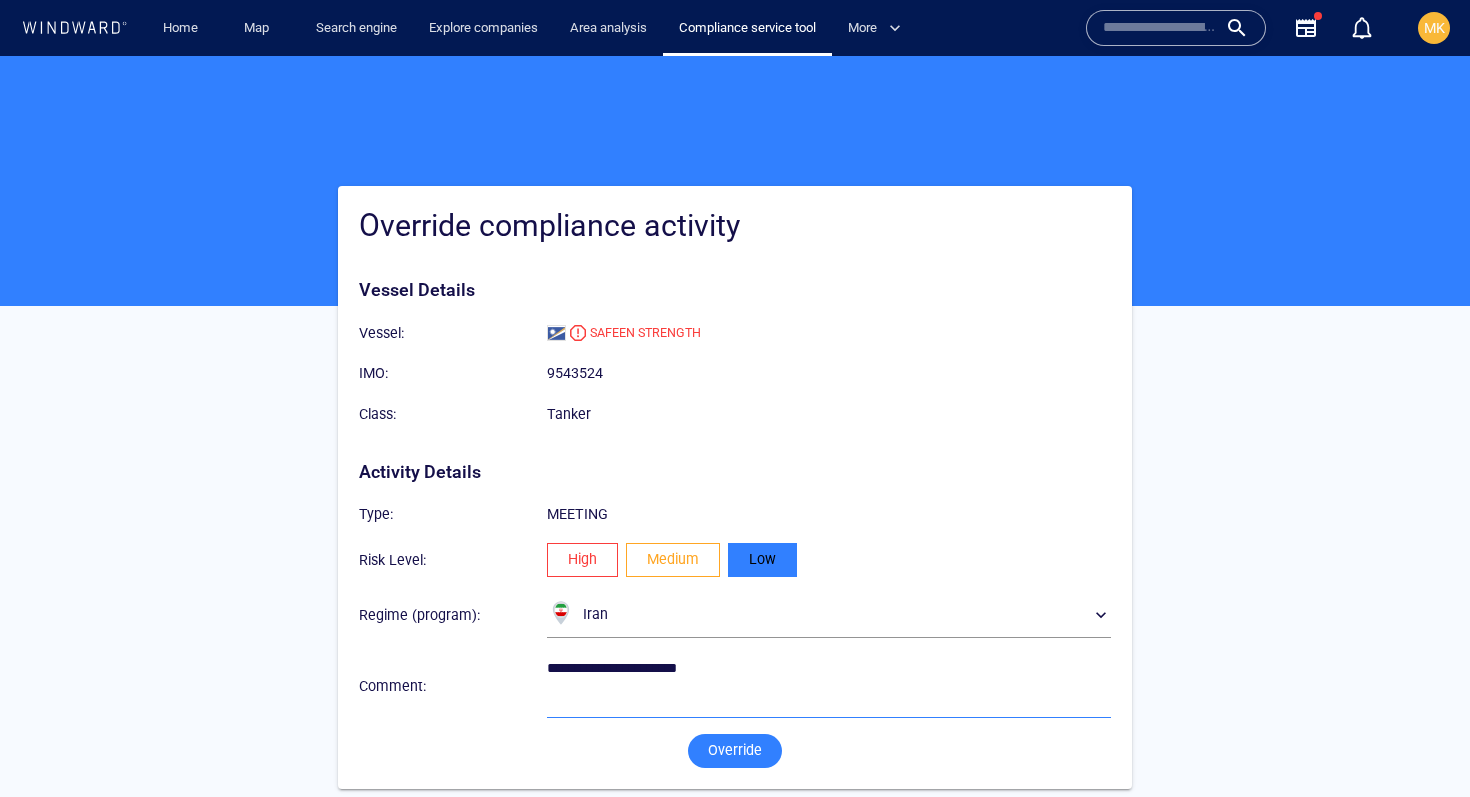 type on "**********" 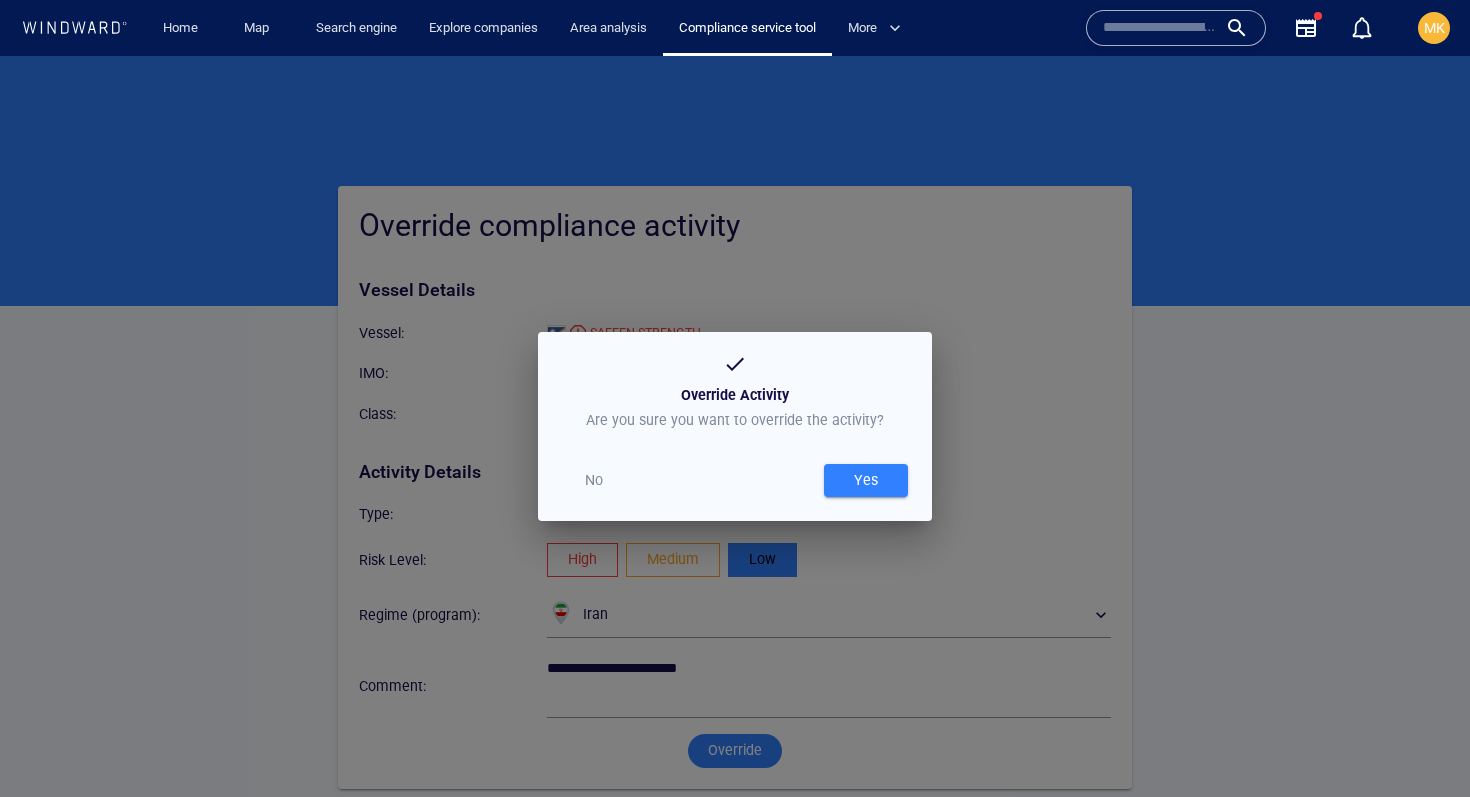 click on "Yes" at bounding box center [866, 480] 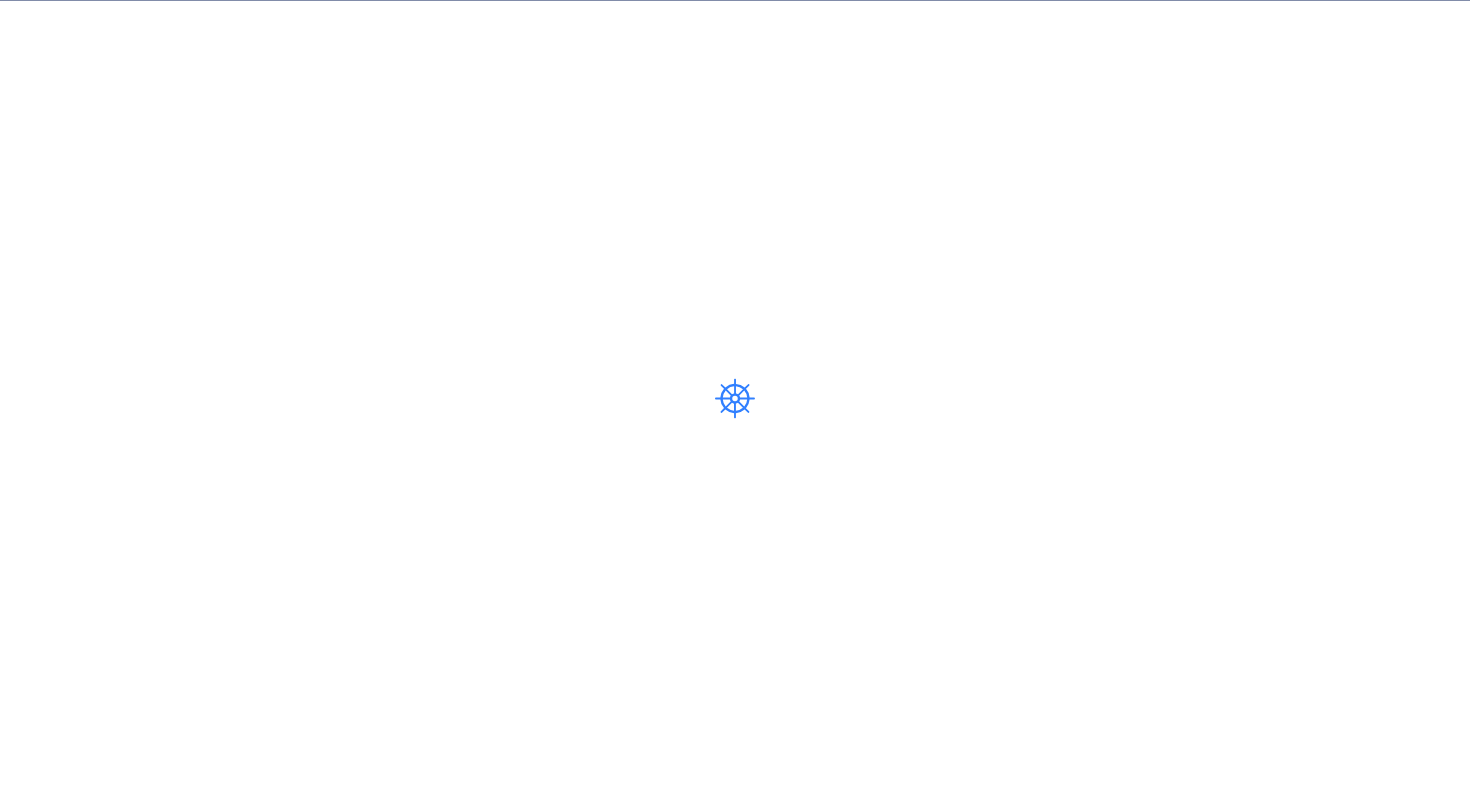 scroll, scrollTop: 0, scrollLeft: 0, axis: both 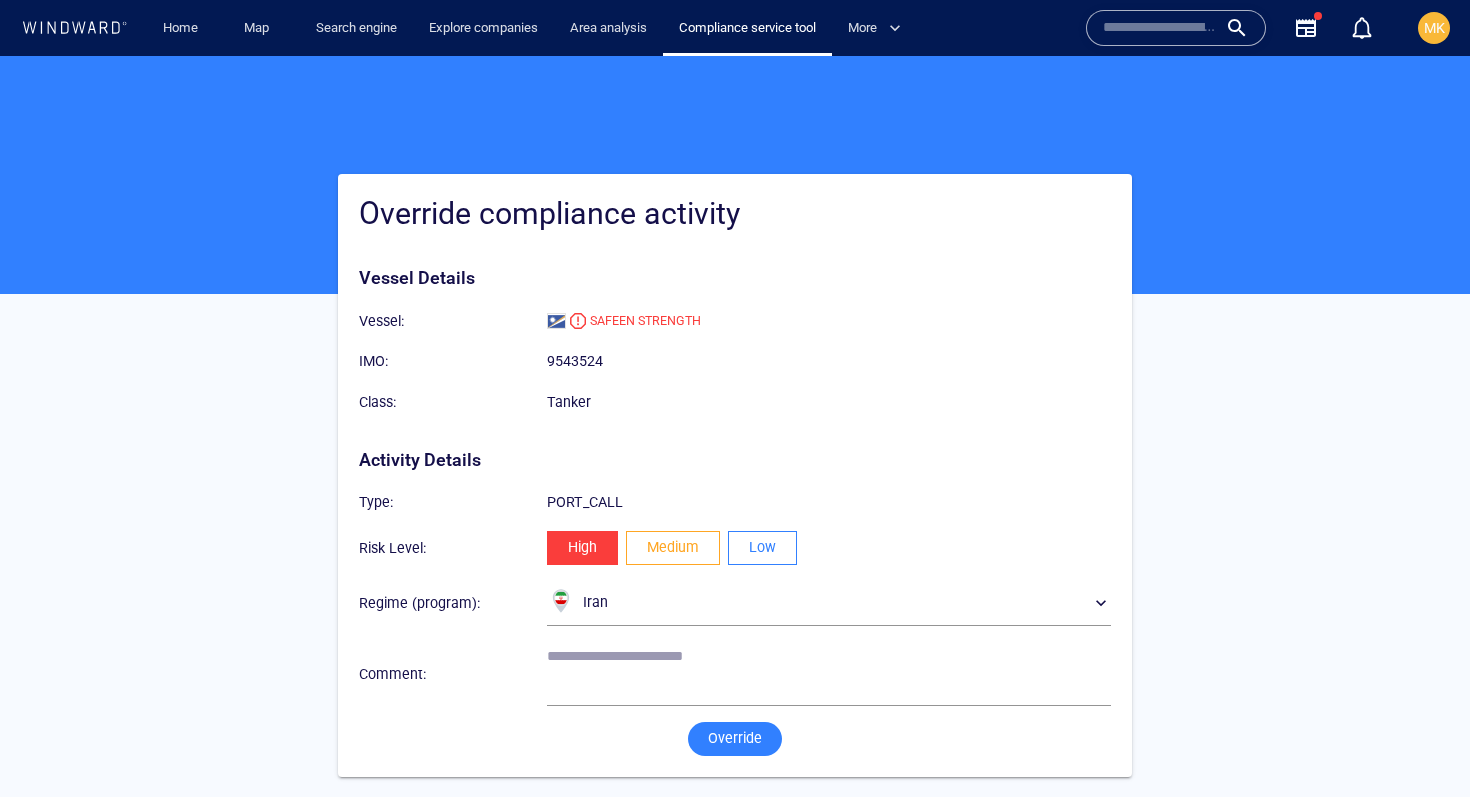 click on "Low" at bounding box center [762, 547] 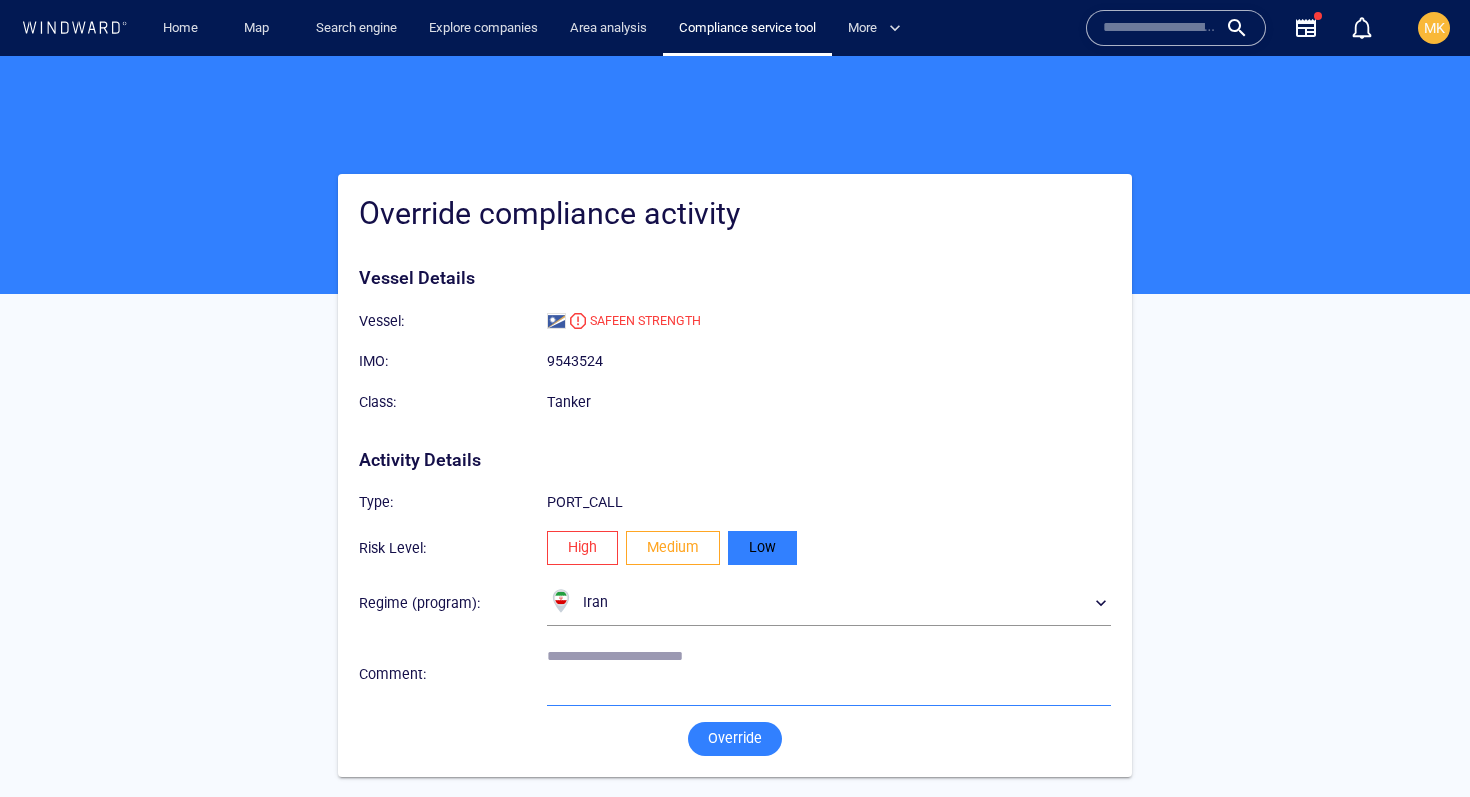 click at bounding box center [829, 673] 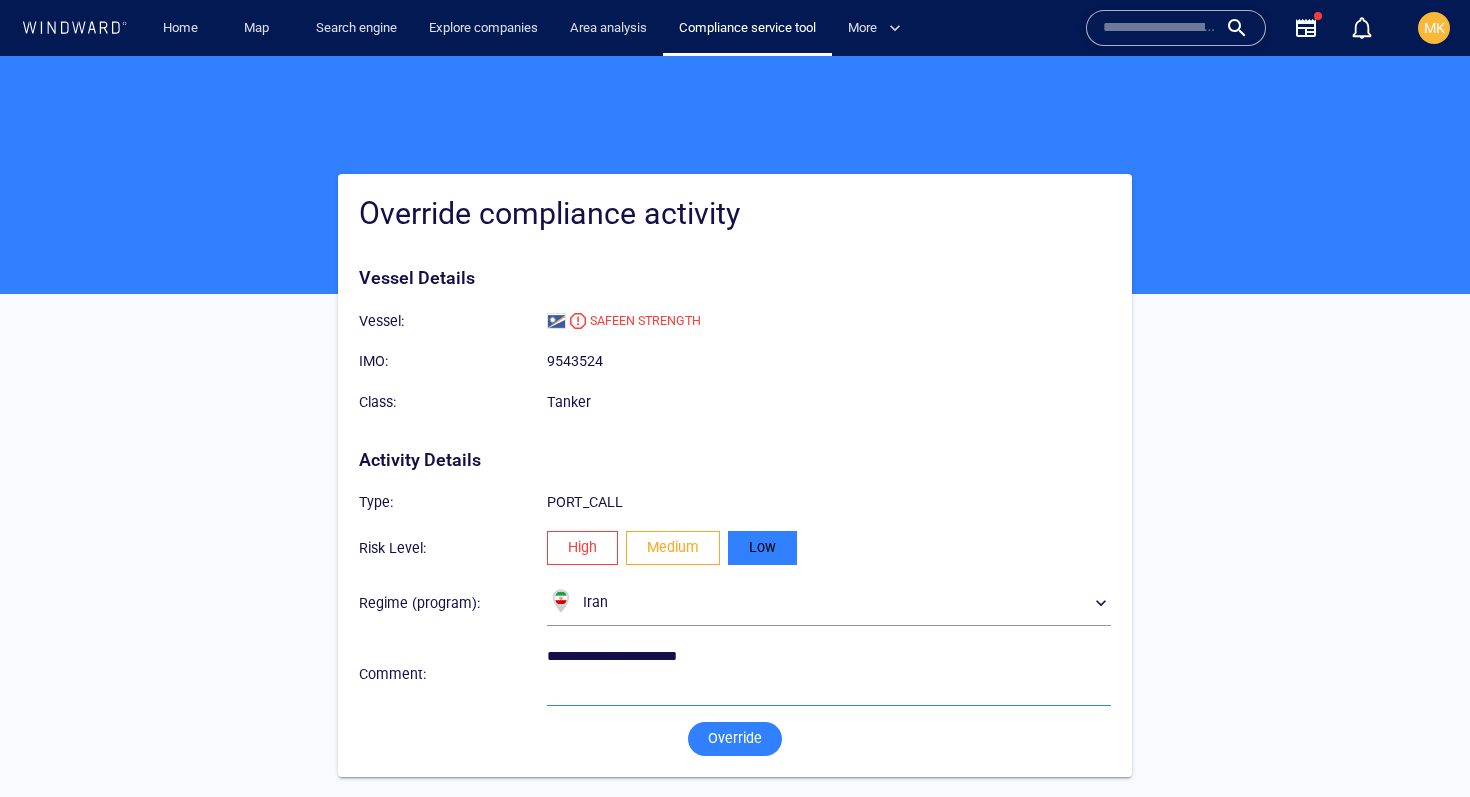 type on "**********" 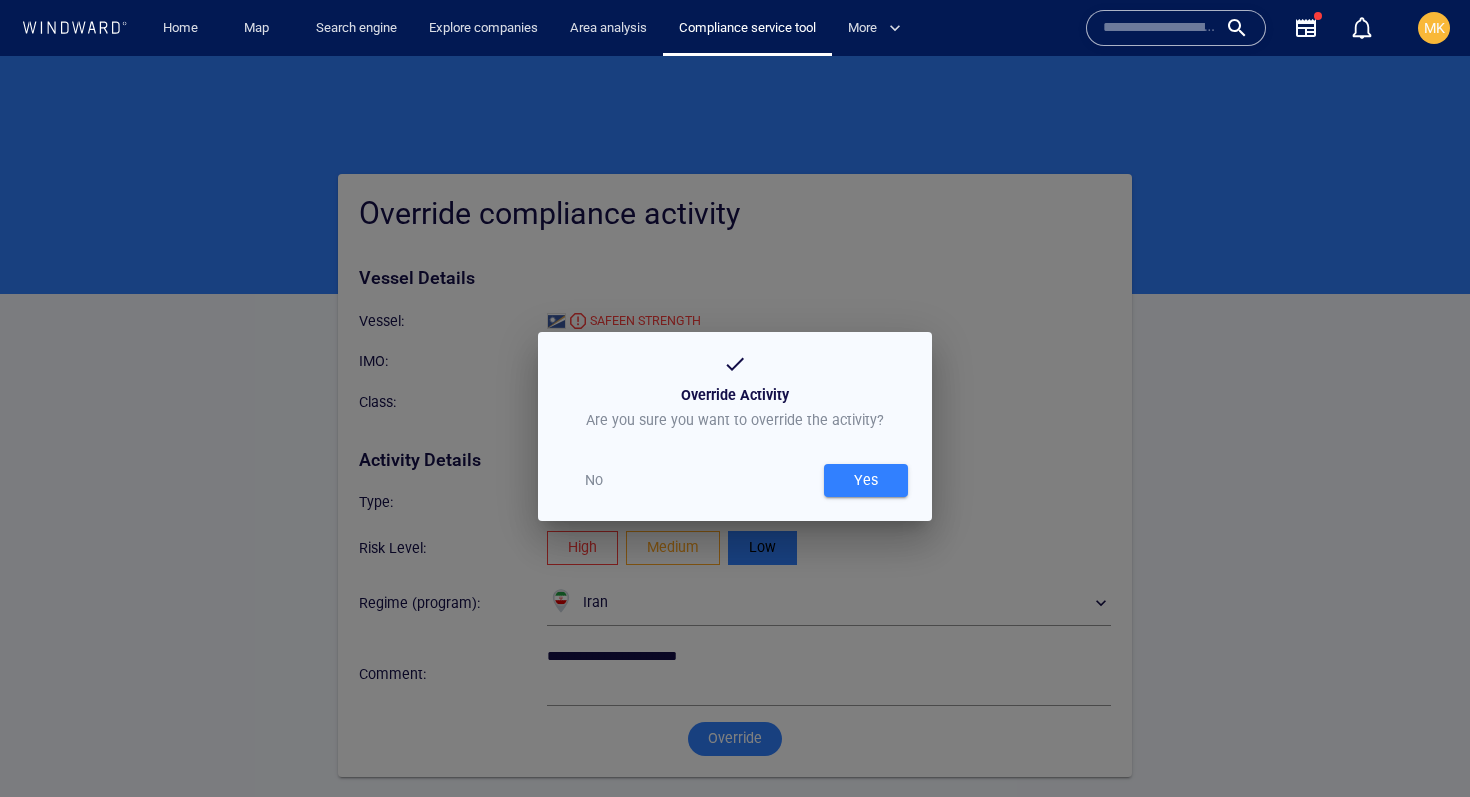 click on "Yes" at bounding box center [866, 480] 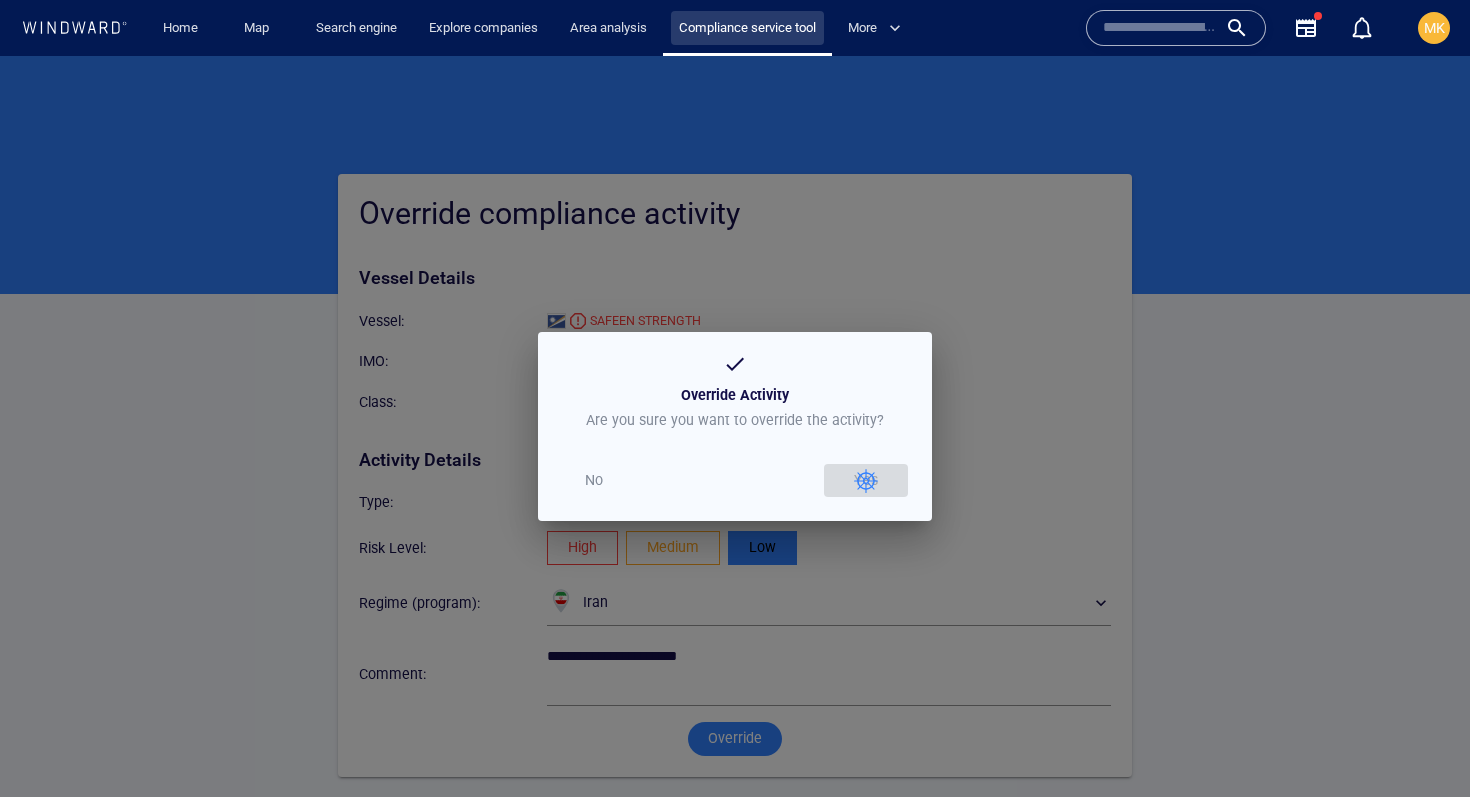 scroll, scrollTop: 0, scrollLeft: 0, axis: both 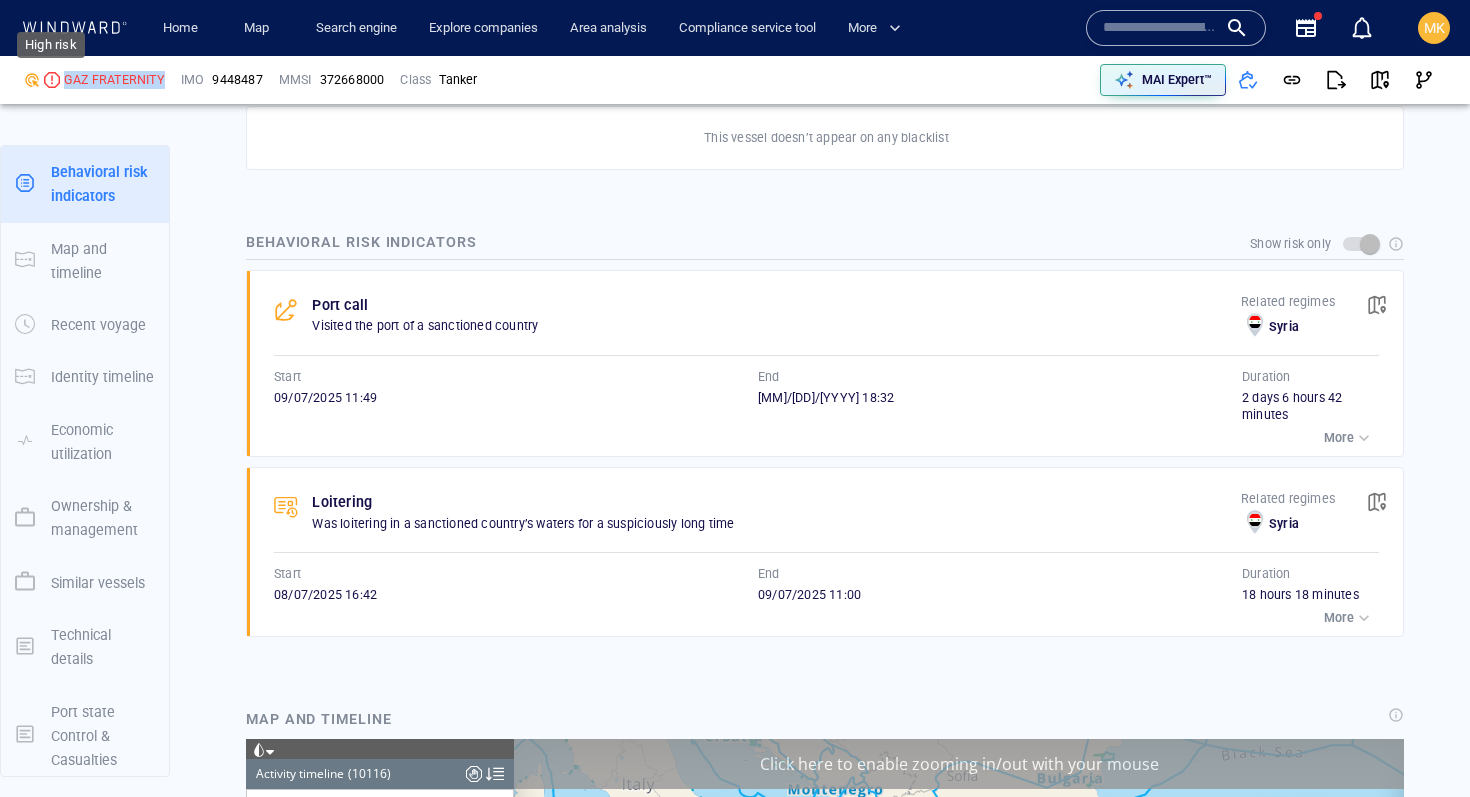 drag, startPoint x: 162, startPoint y: 79, endPoint x: 57, endPoint y: 79, distance: 105 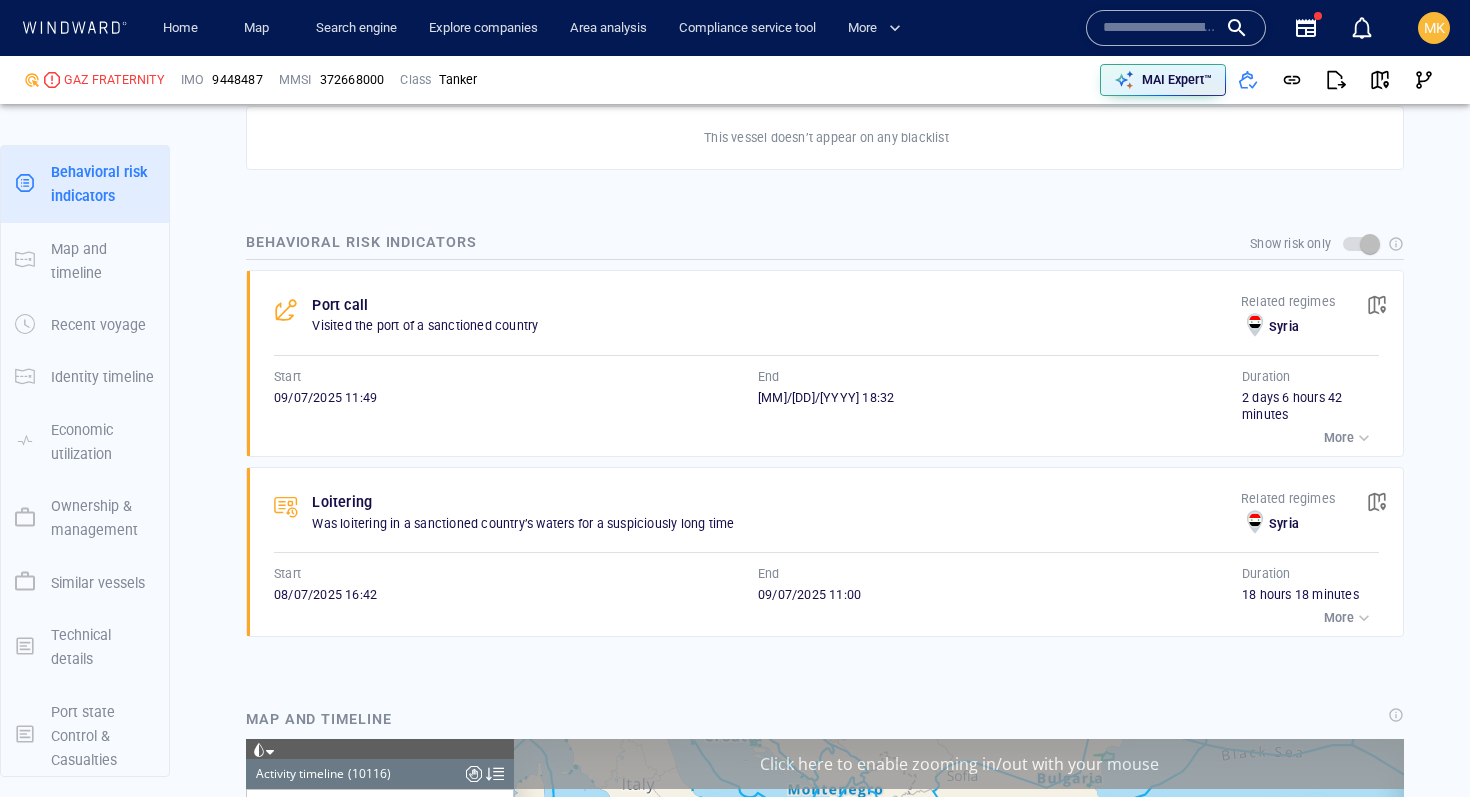 click on "9448487" at bounding box center [237, 80] 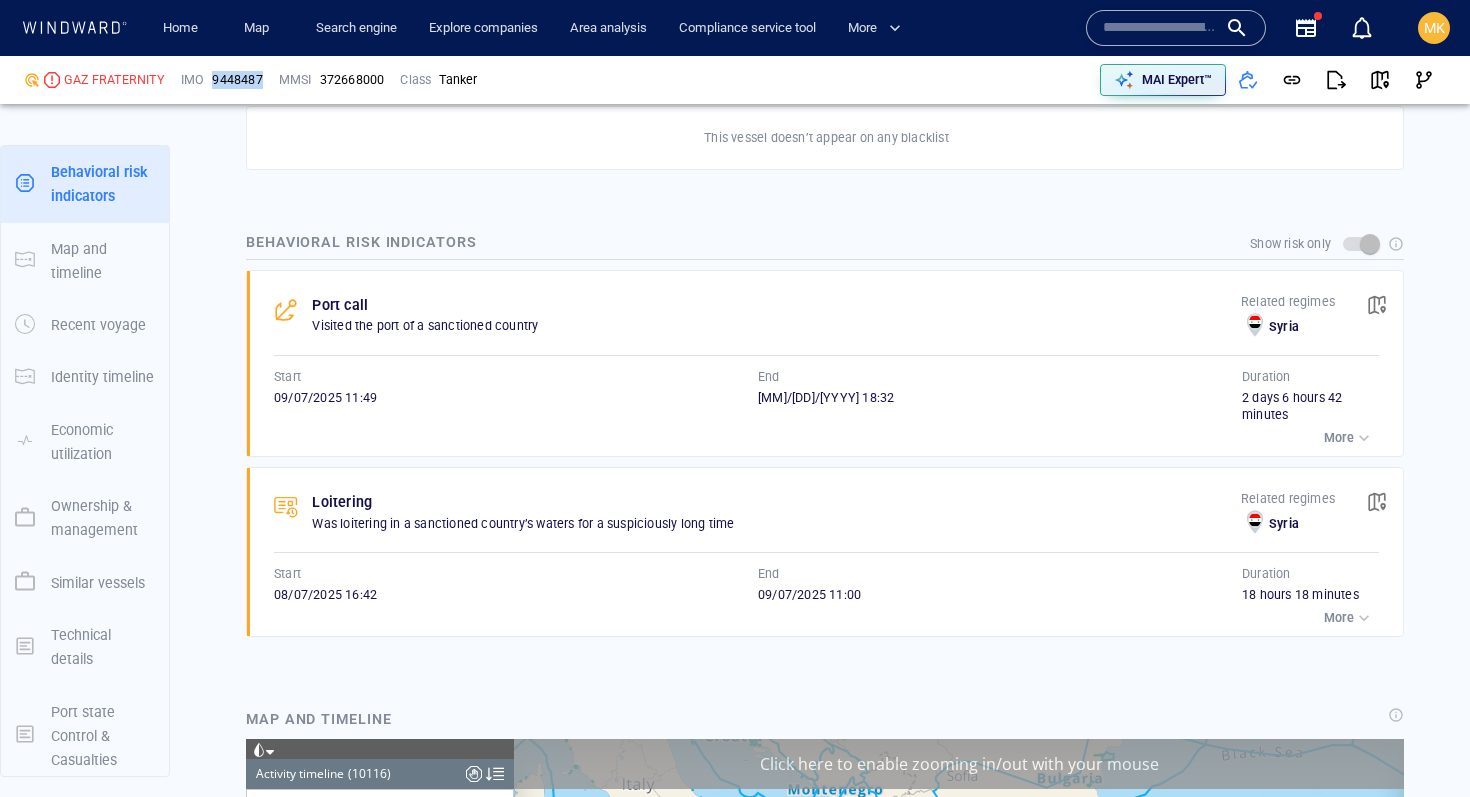 click on "9448487" at bounding box center [237, 80] 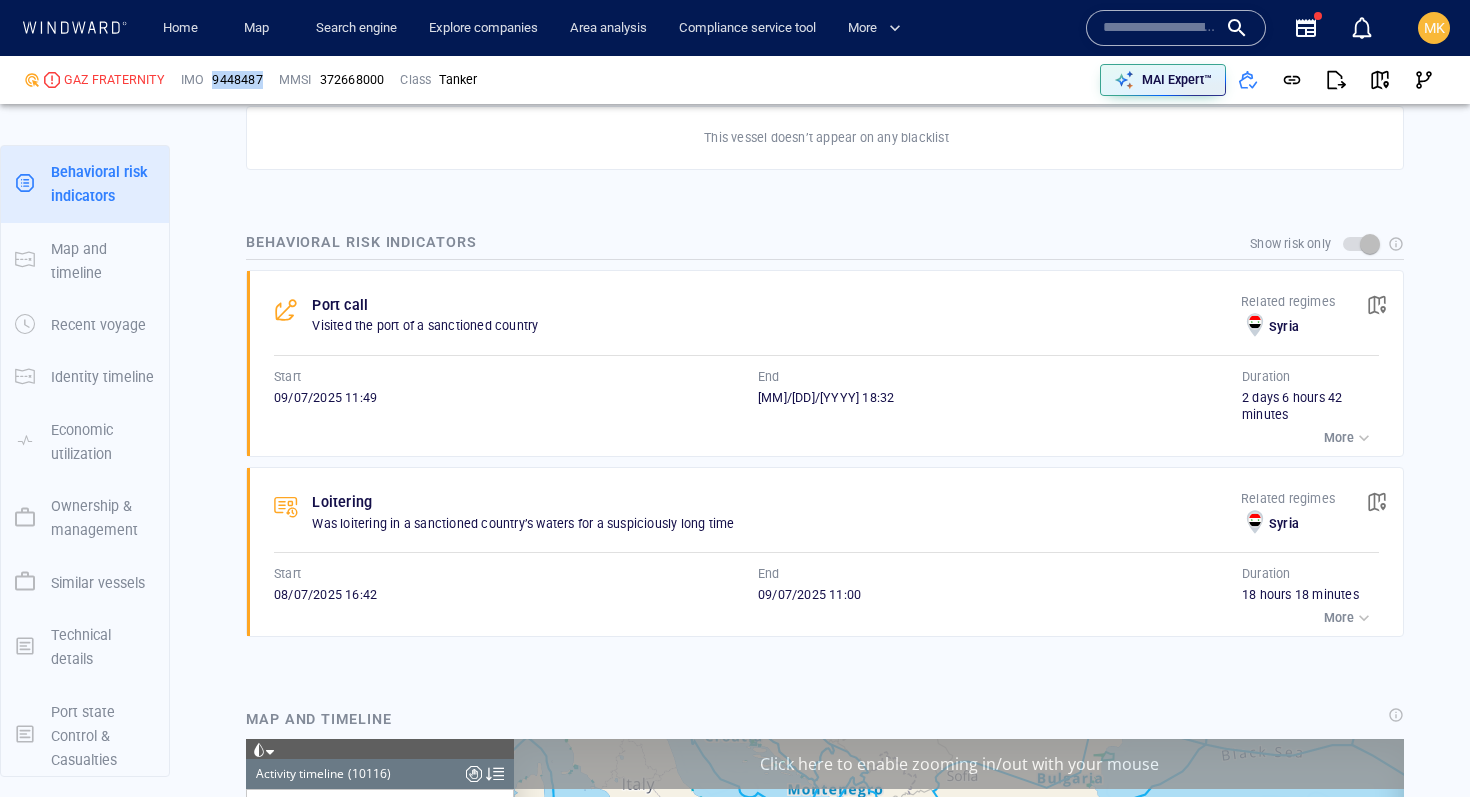 click on "More" at bounding box center [1339, 438] 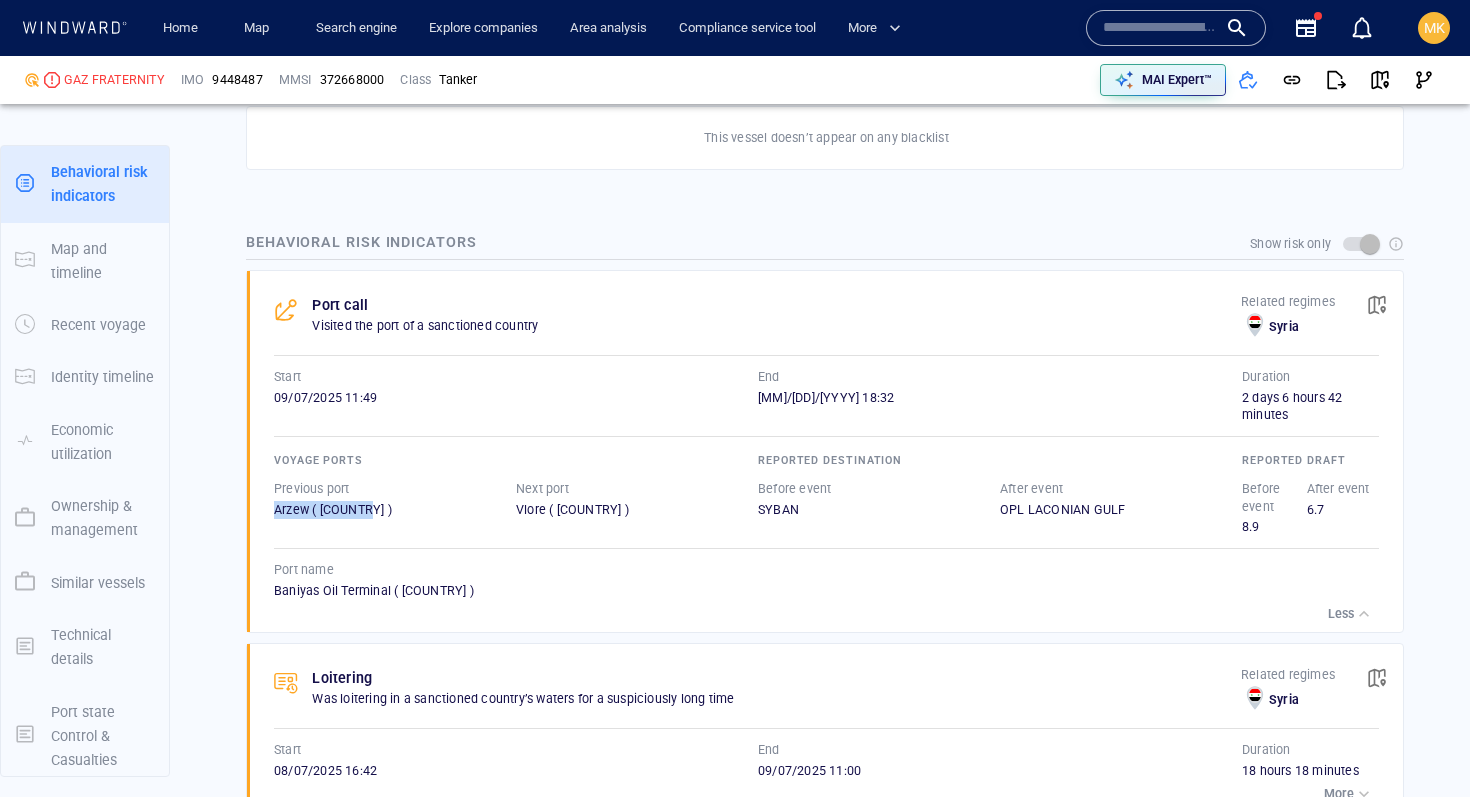 drag, startPoint x: 274, startPoint y: 516, endPoint x: 377, endPoint y: 515, distance: 103.00485 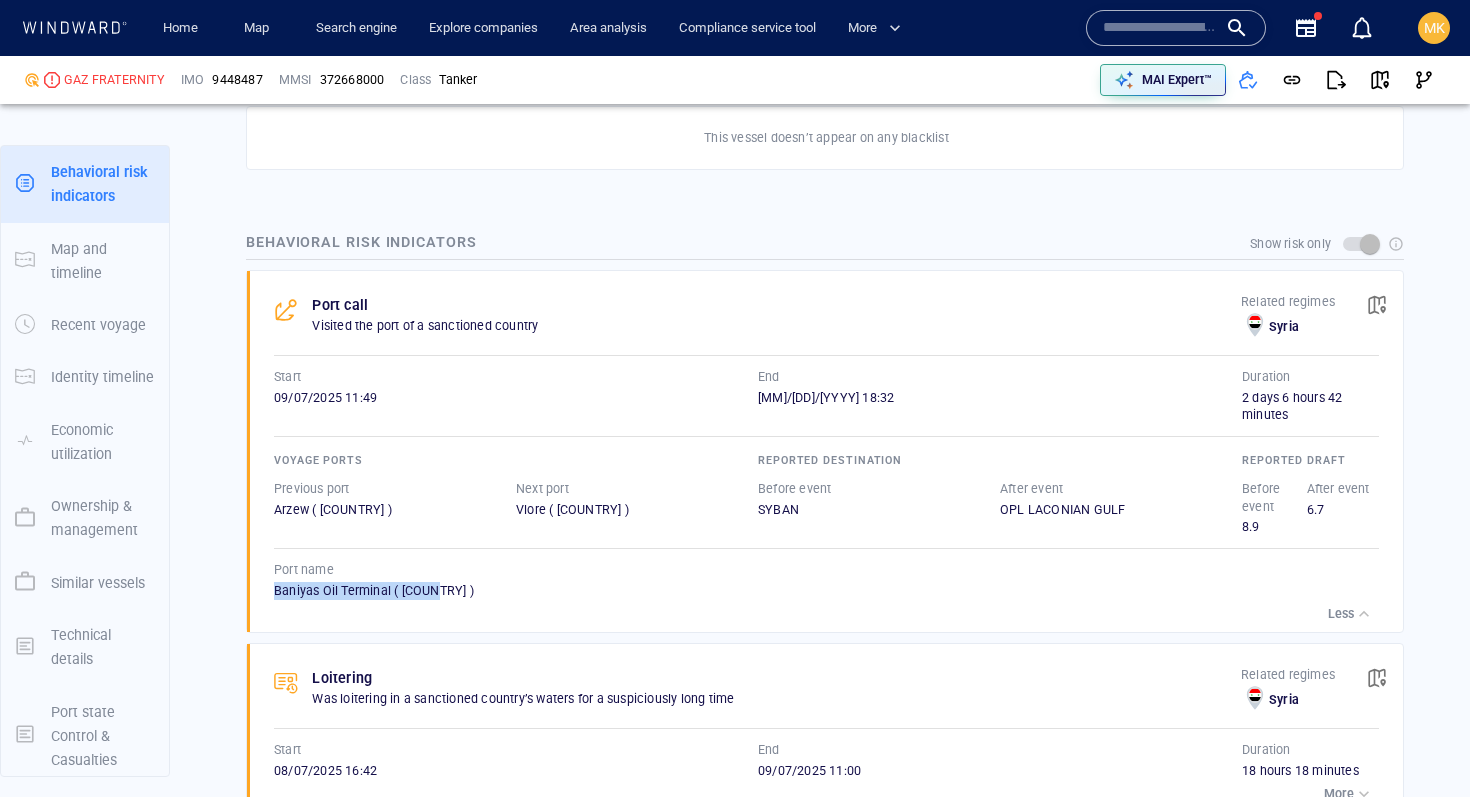 drag, startPoint x: 268, startPoint y: 590, endPoint x: 526, endPoint y: 590, distance: 258 